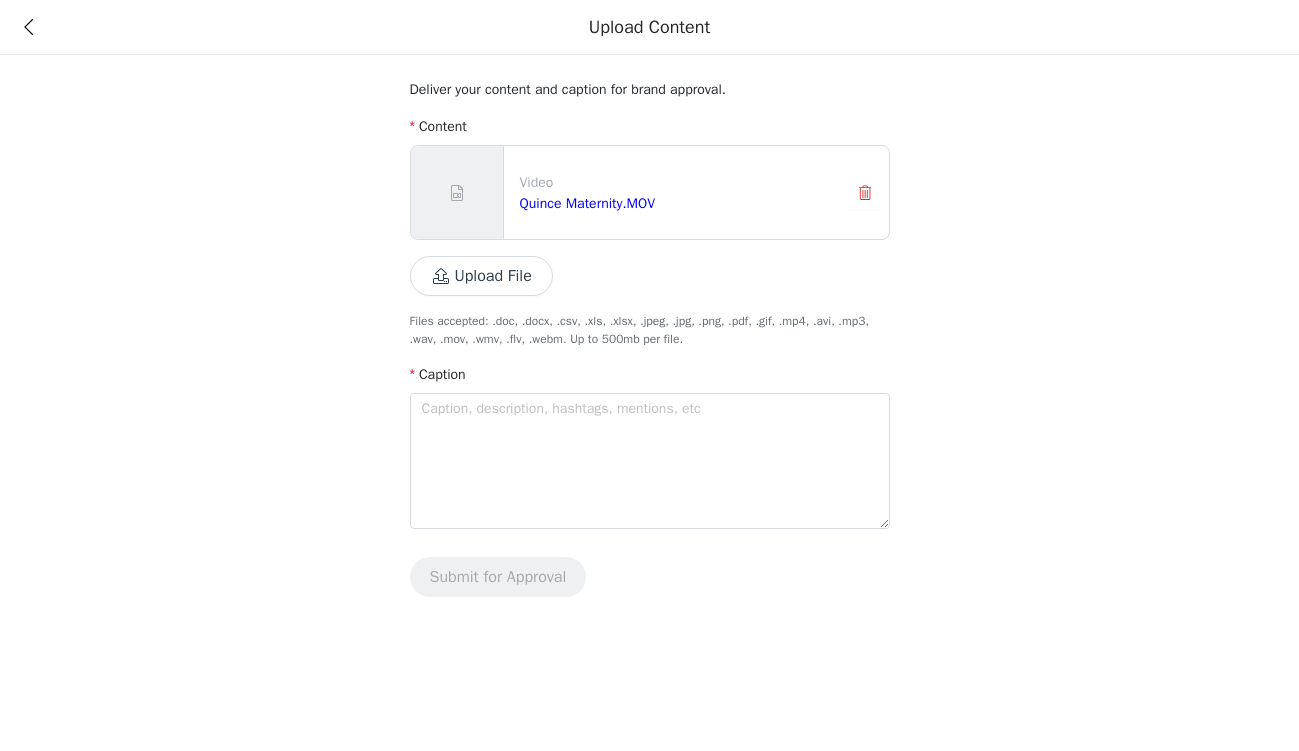 scroll, scrollTop: 0, scrollLeft: 0, axis: both 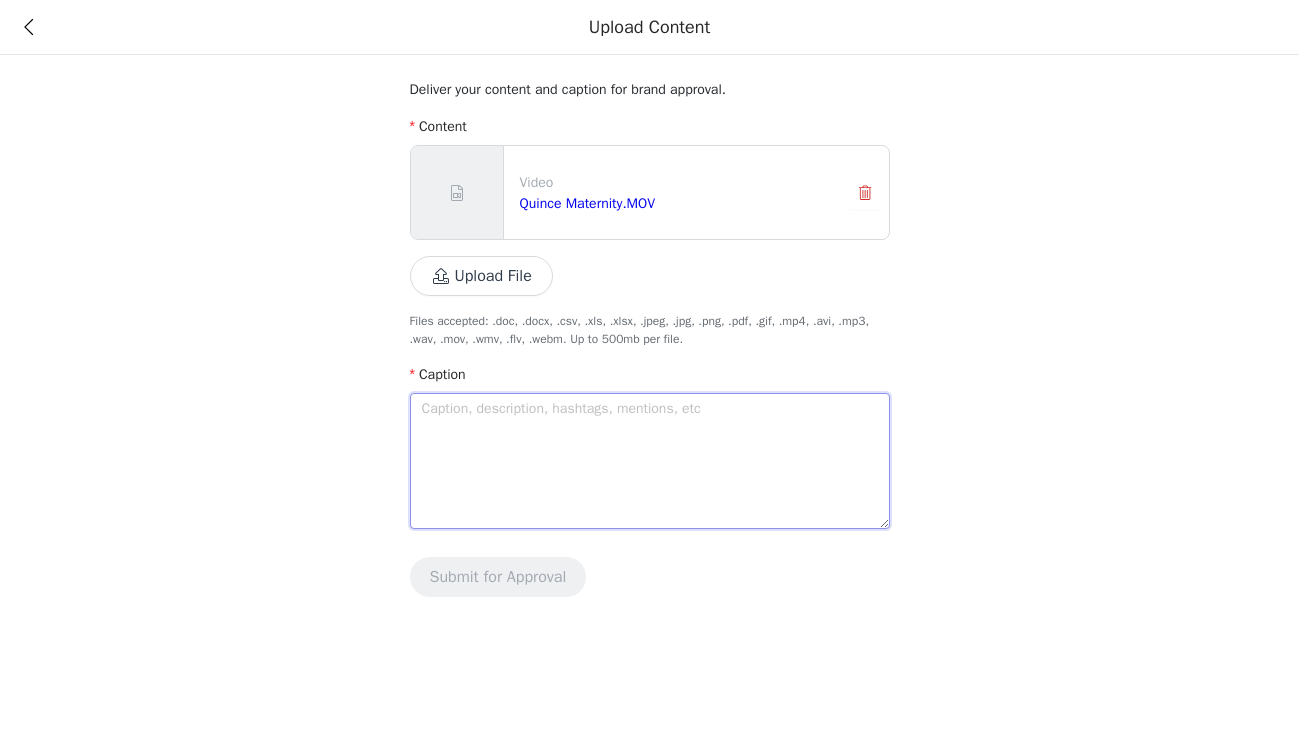 click at bounding box center (650, 461) 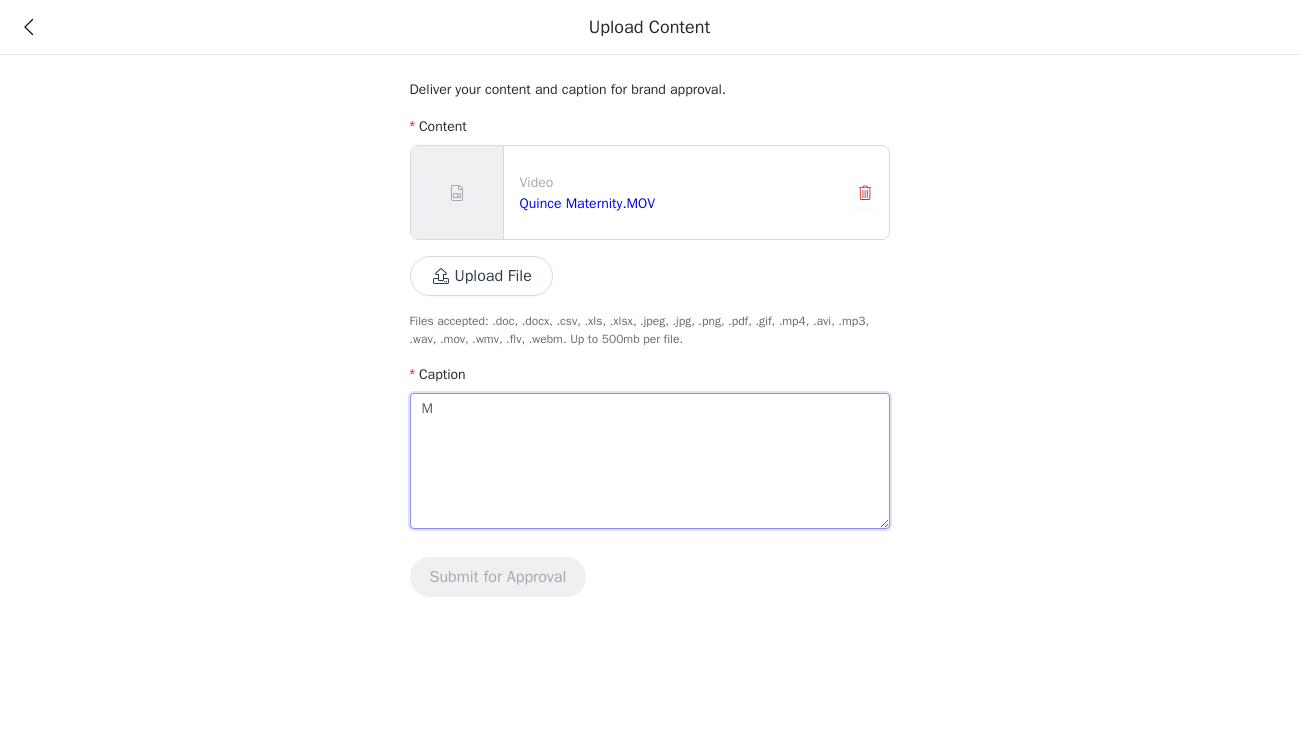type on "Ma" 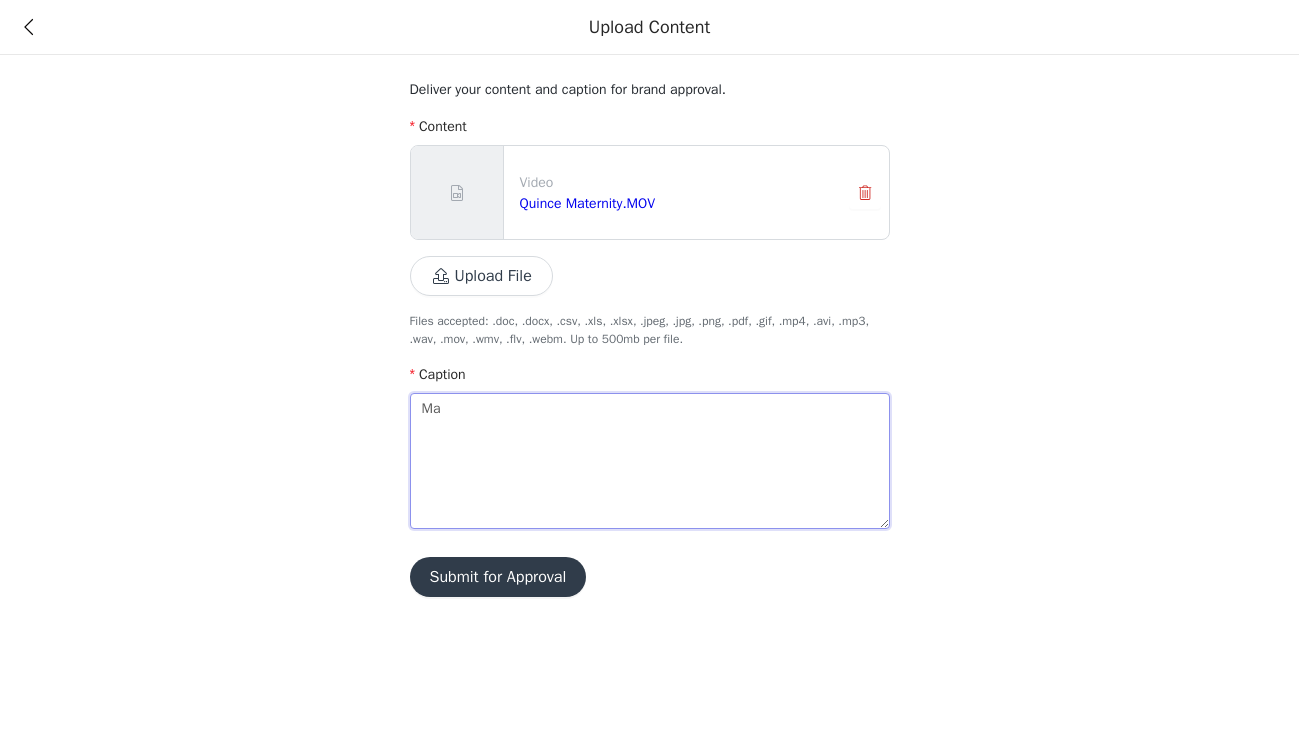 type on "Mat" 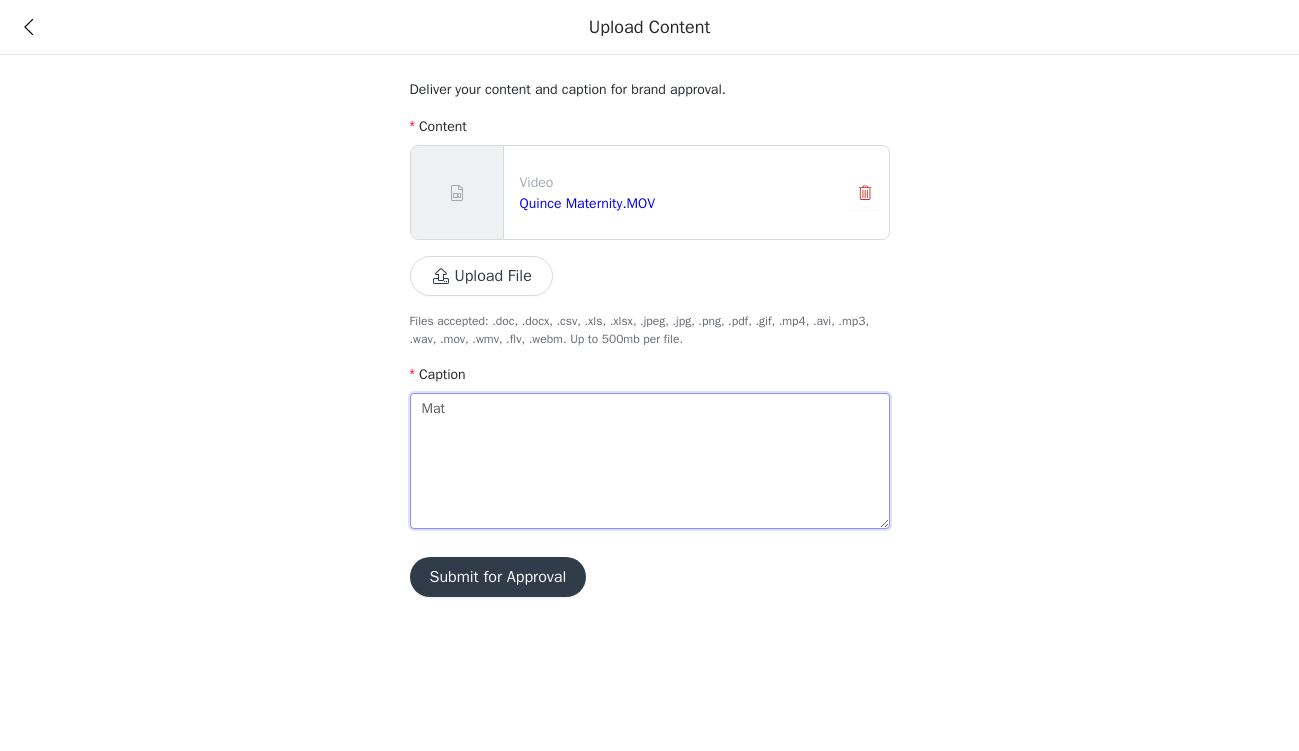 type on "Mate" 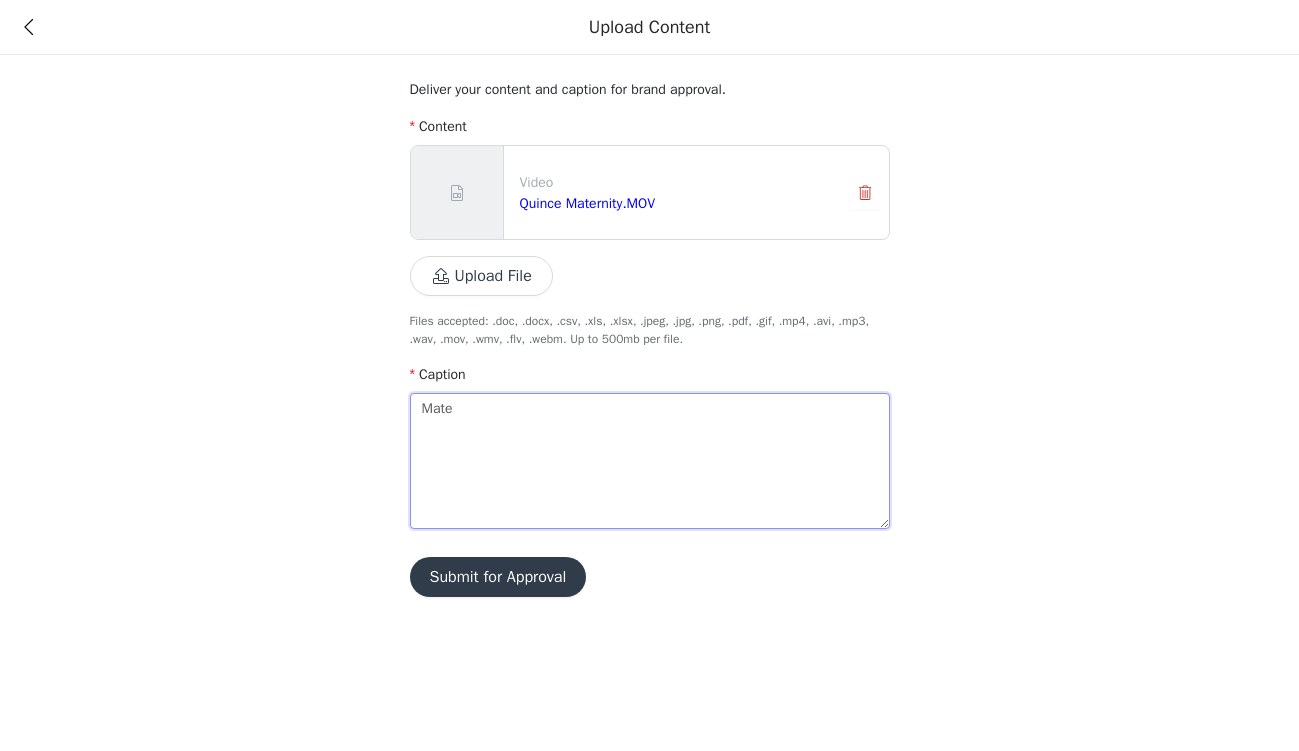 type on "Mater" 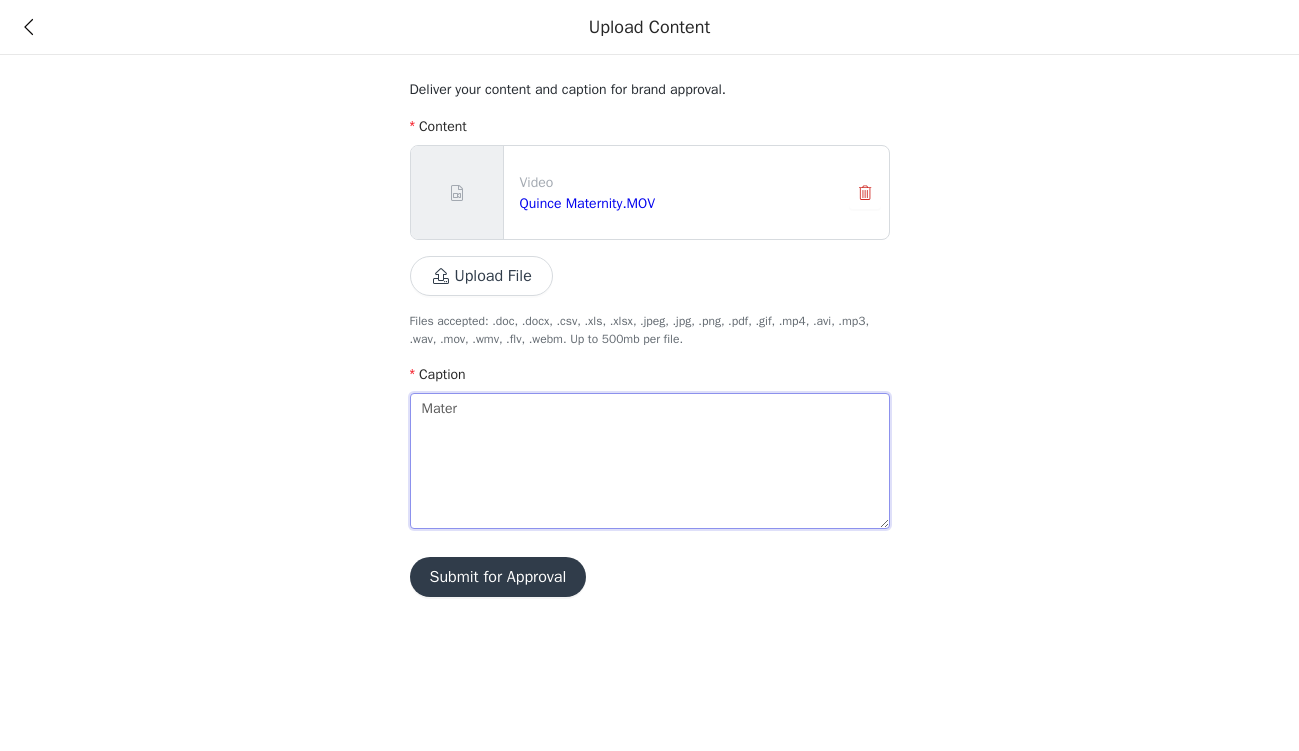 type on "Matern" 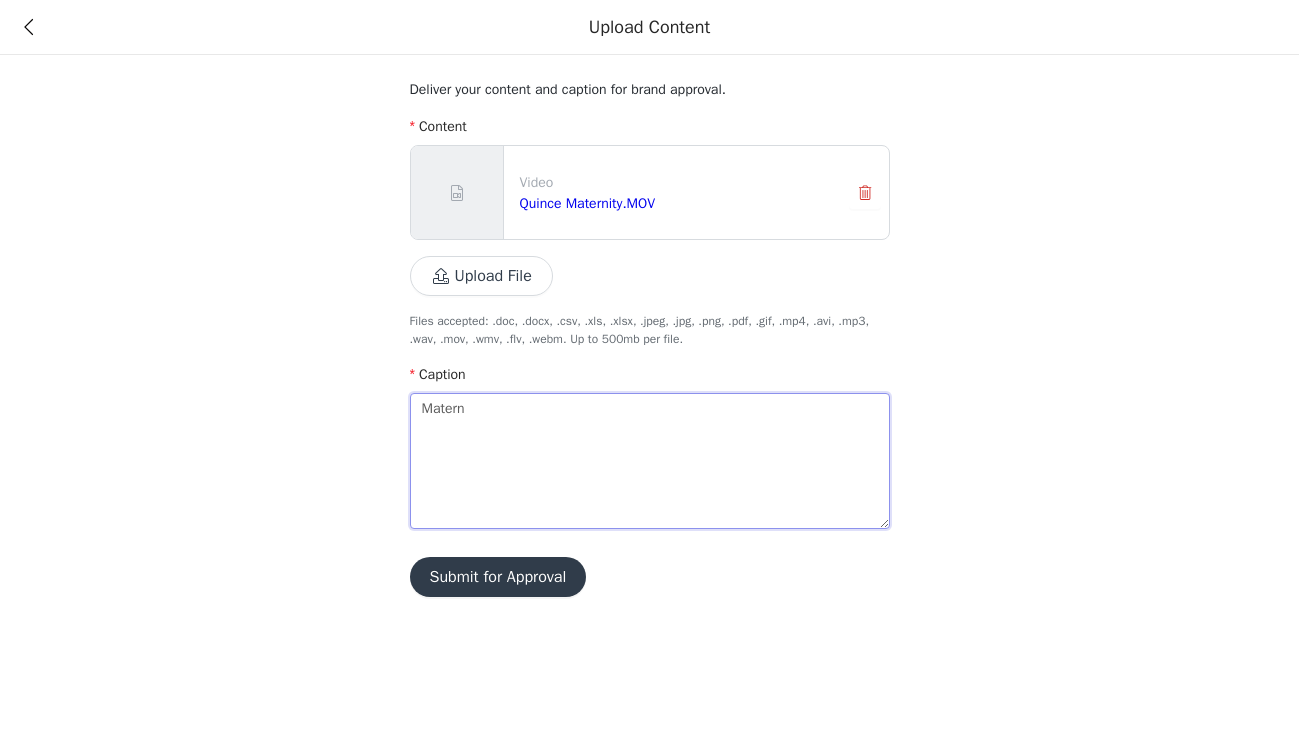type 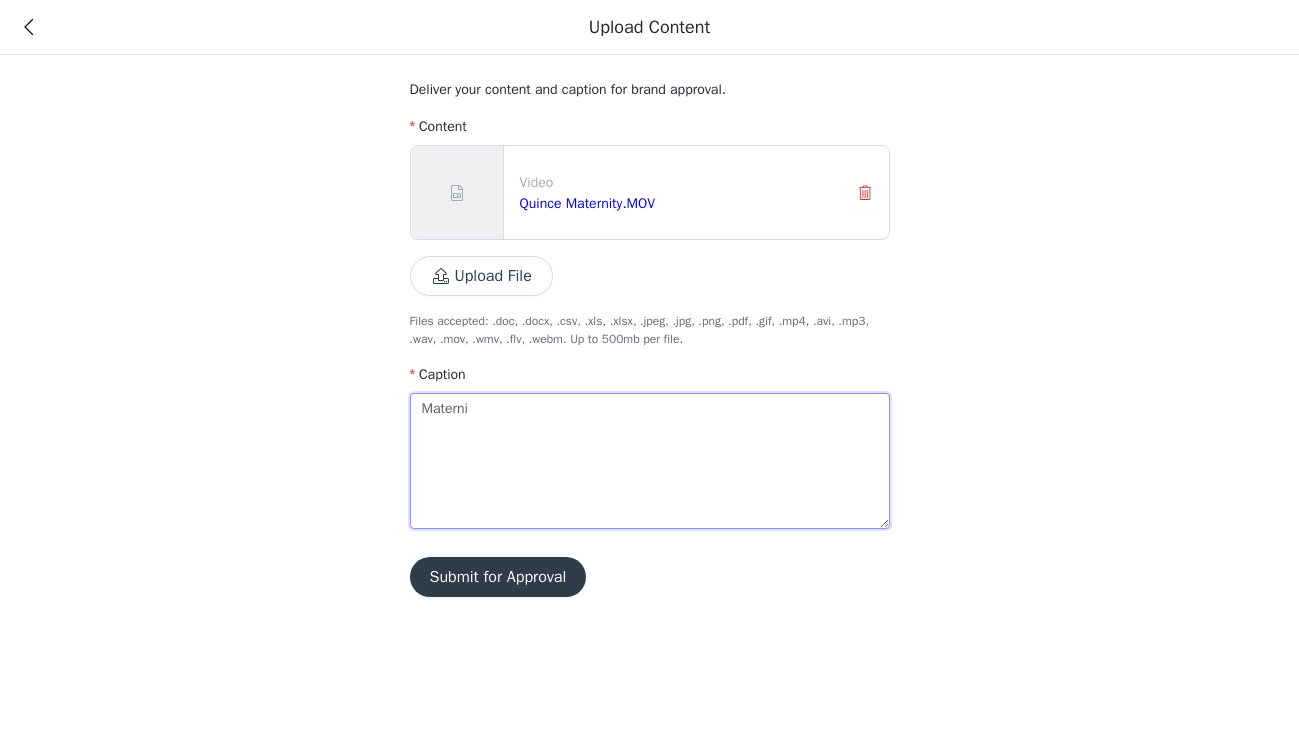 type on "Maternit" 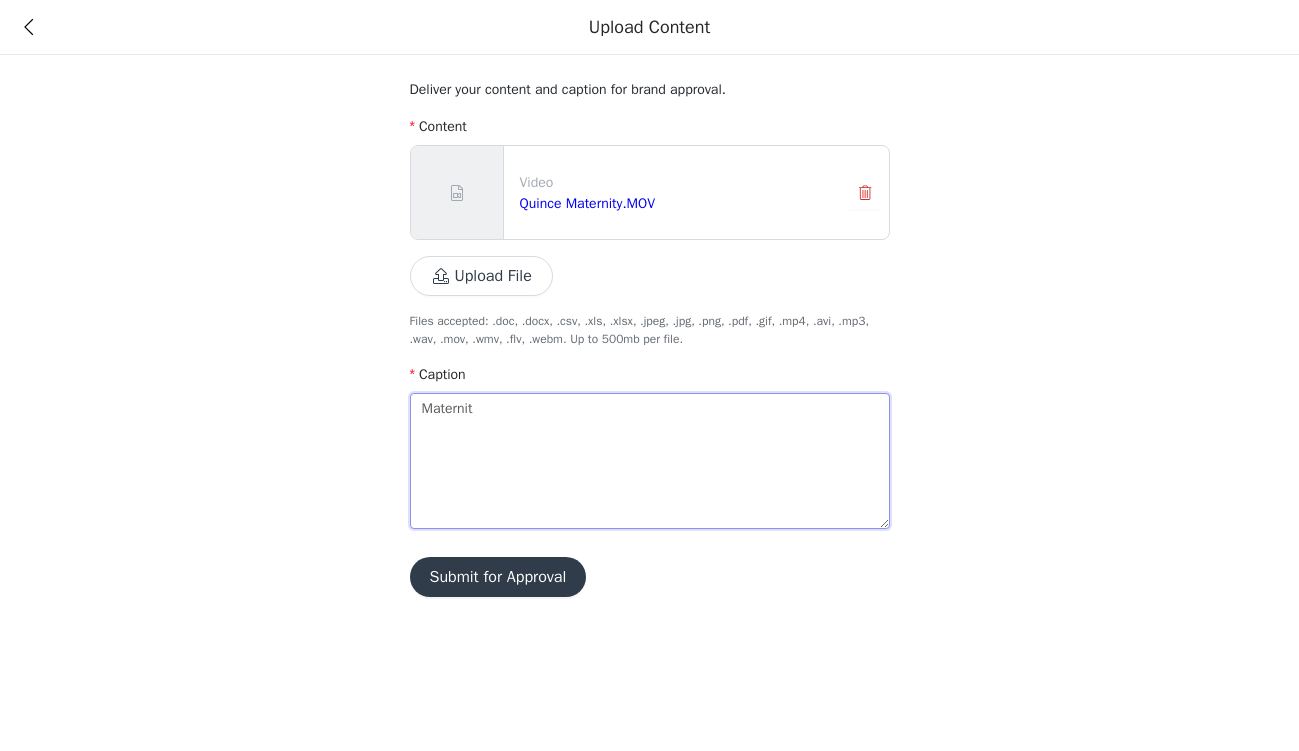 type on "Maternity" 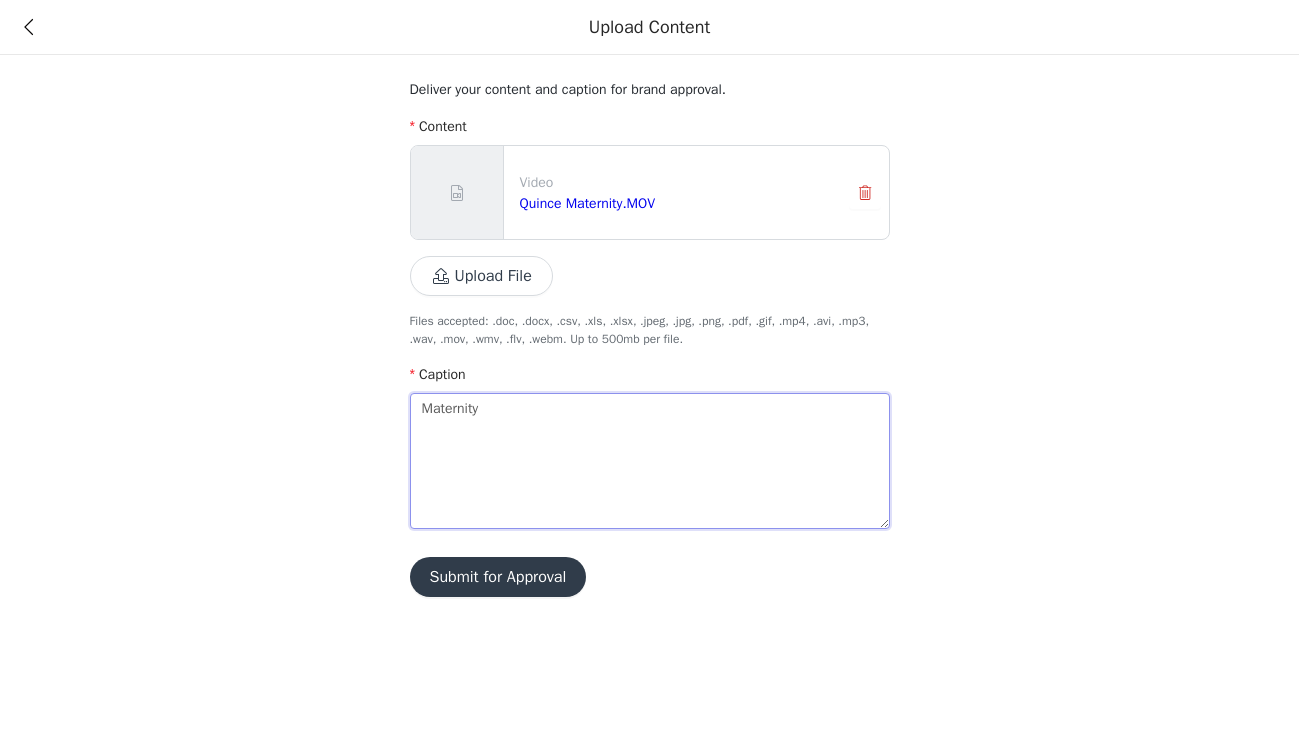 type on "Maternity" 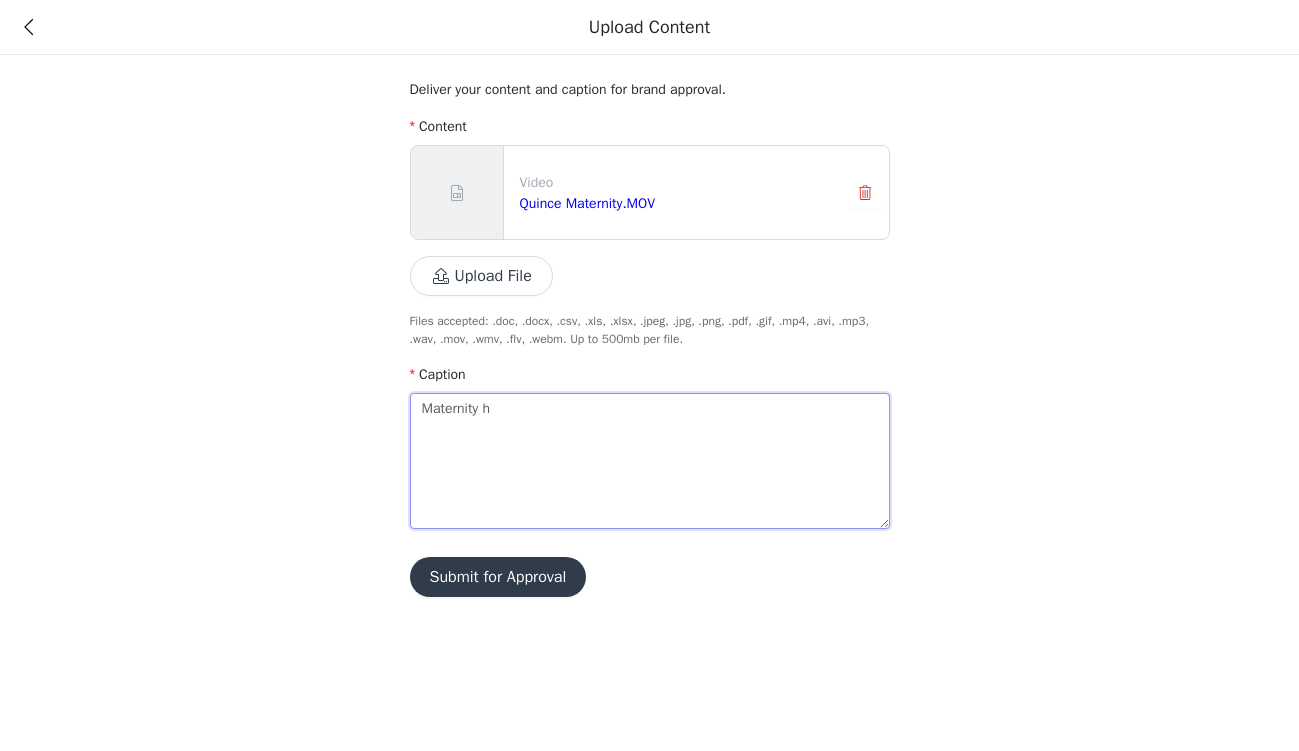 type on "Maternity ha" 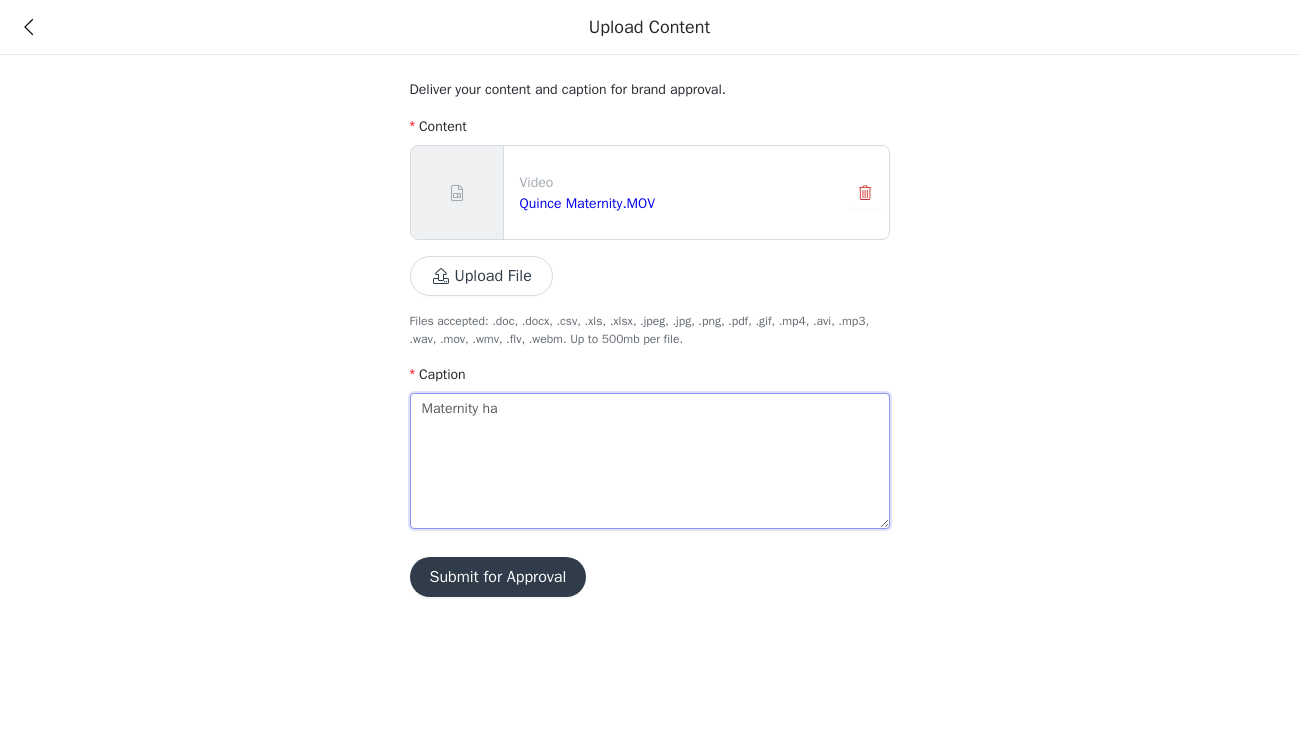type on "Maternity hau" 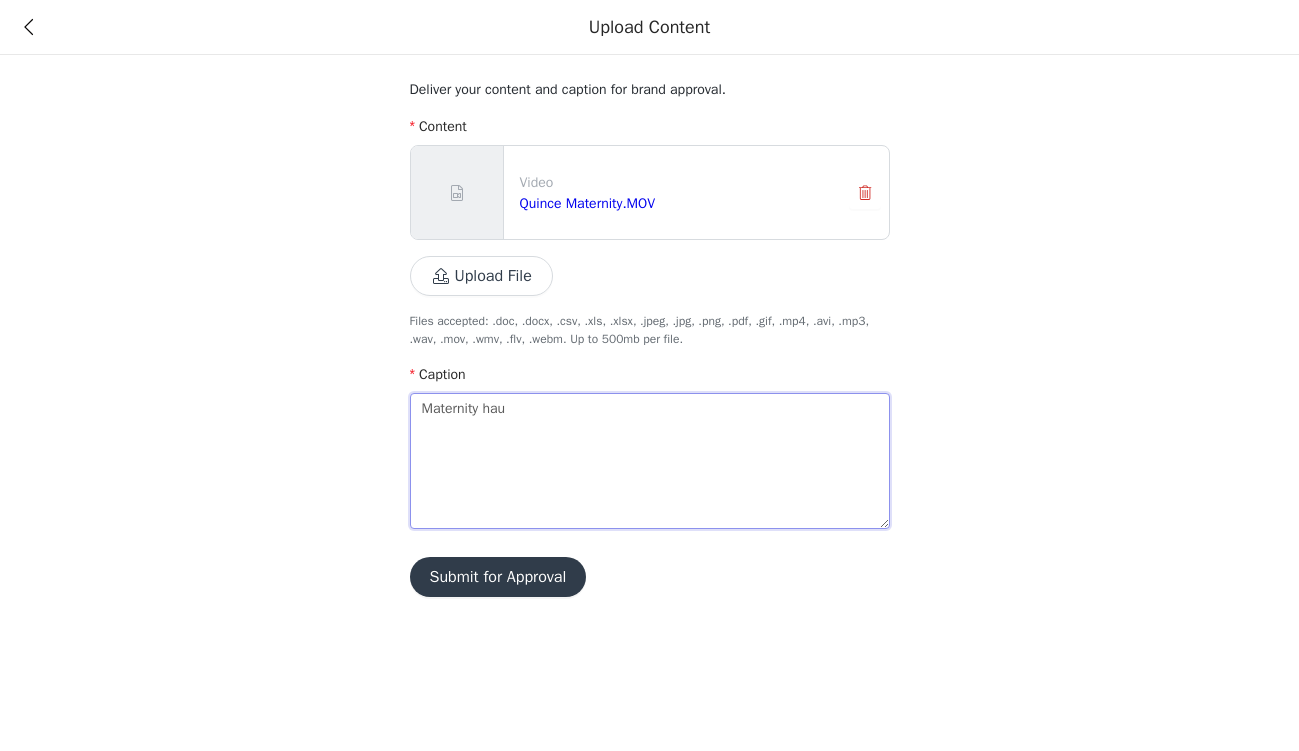 type on "Maternity haul" 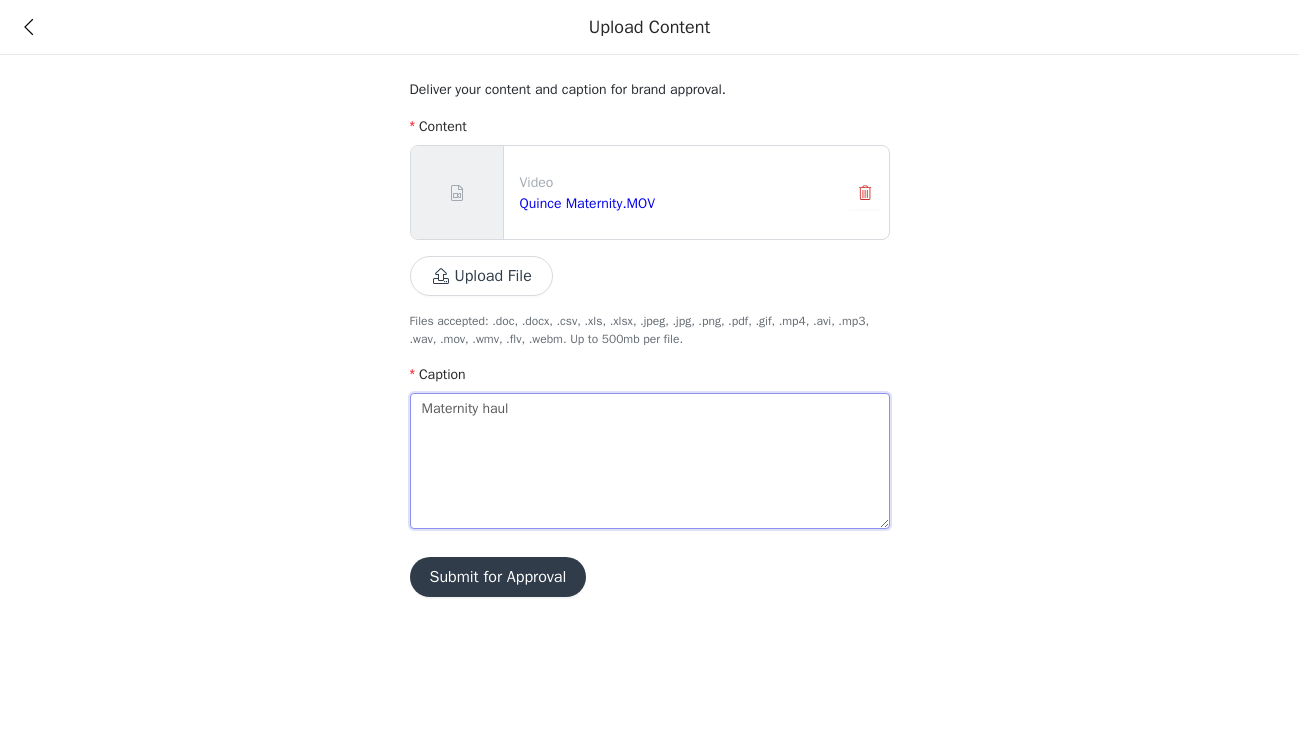 type on "Maternity haul" 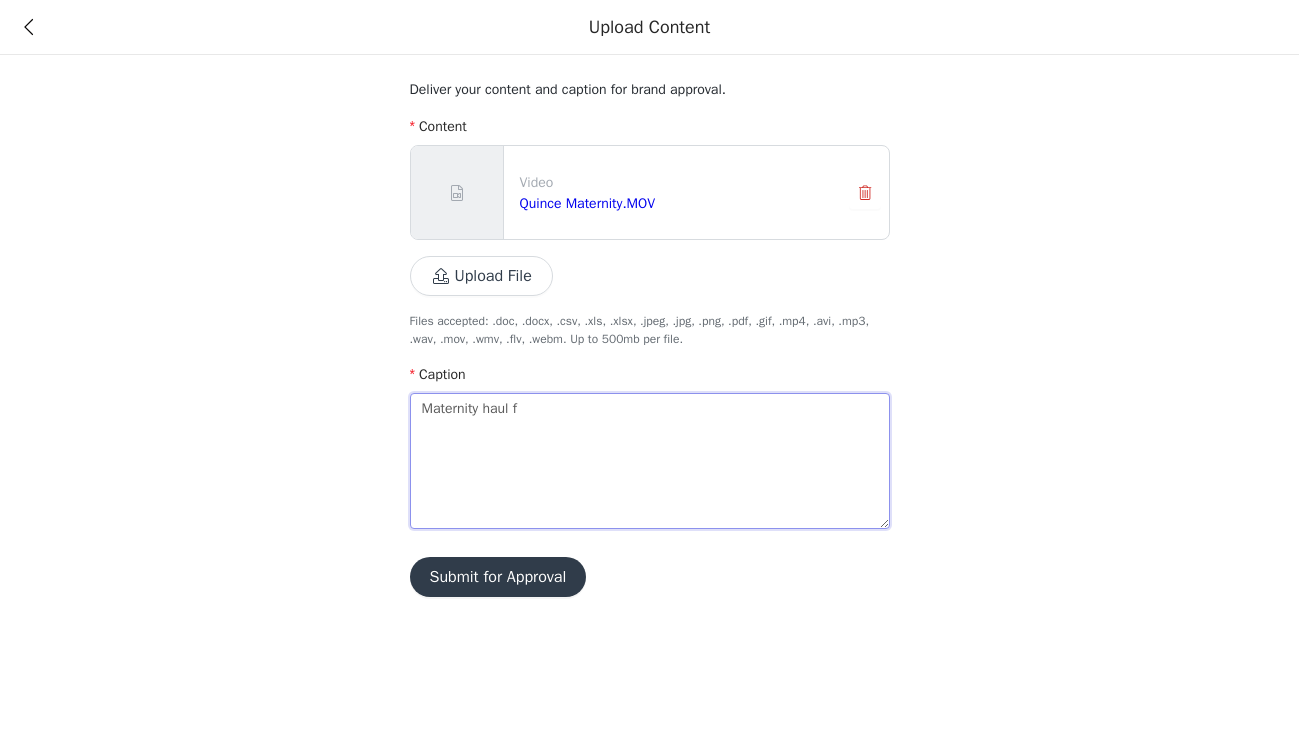 type on "Maternity haul fr" 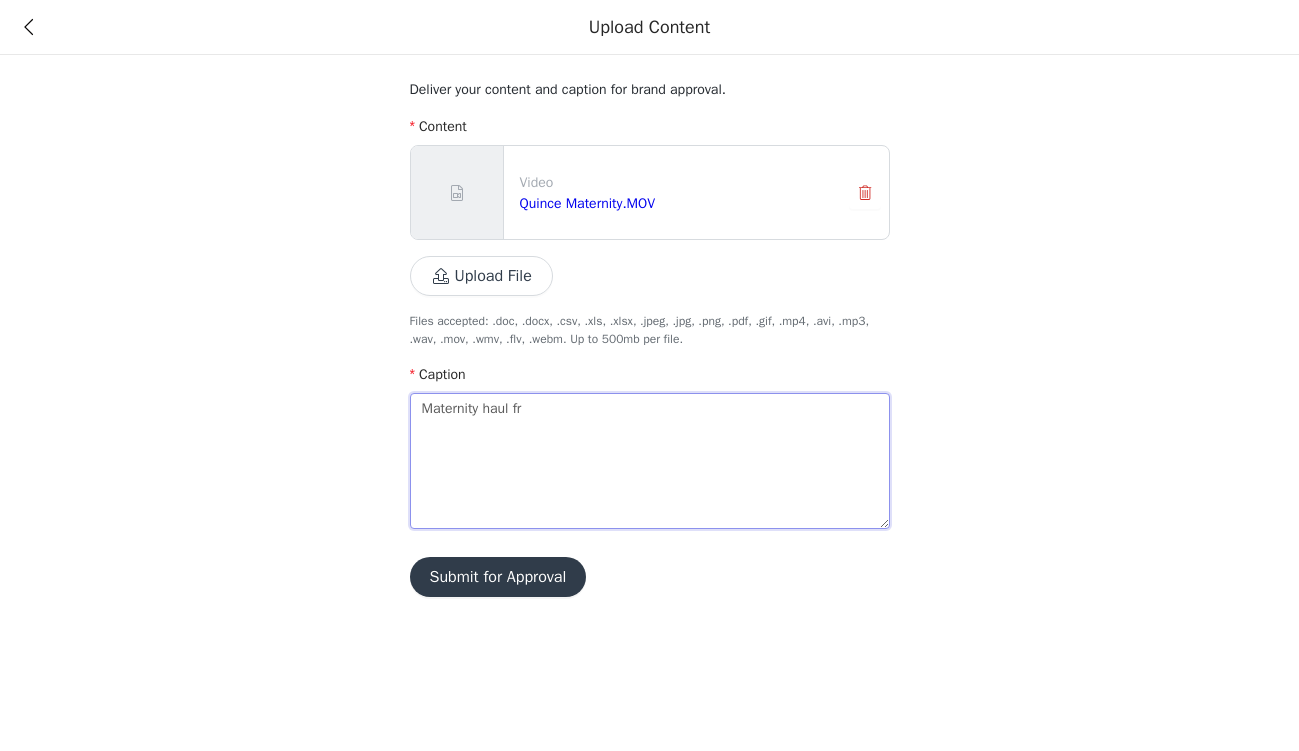 type on "Maternity haul fro" 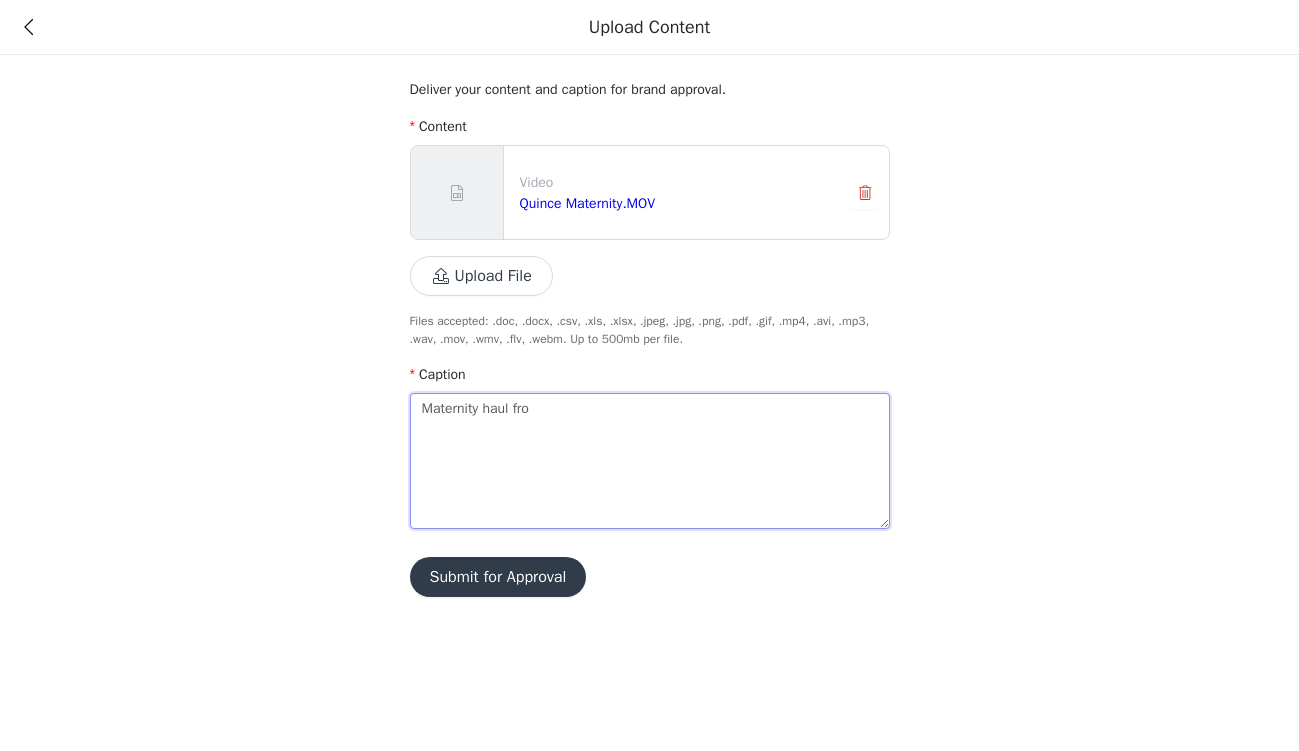 type on "Maternity haul from" 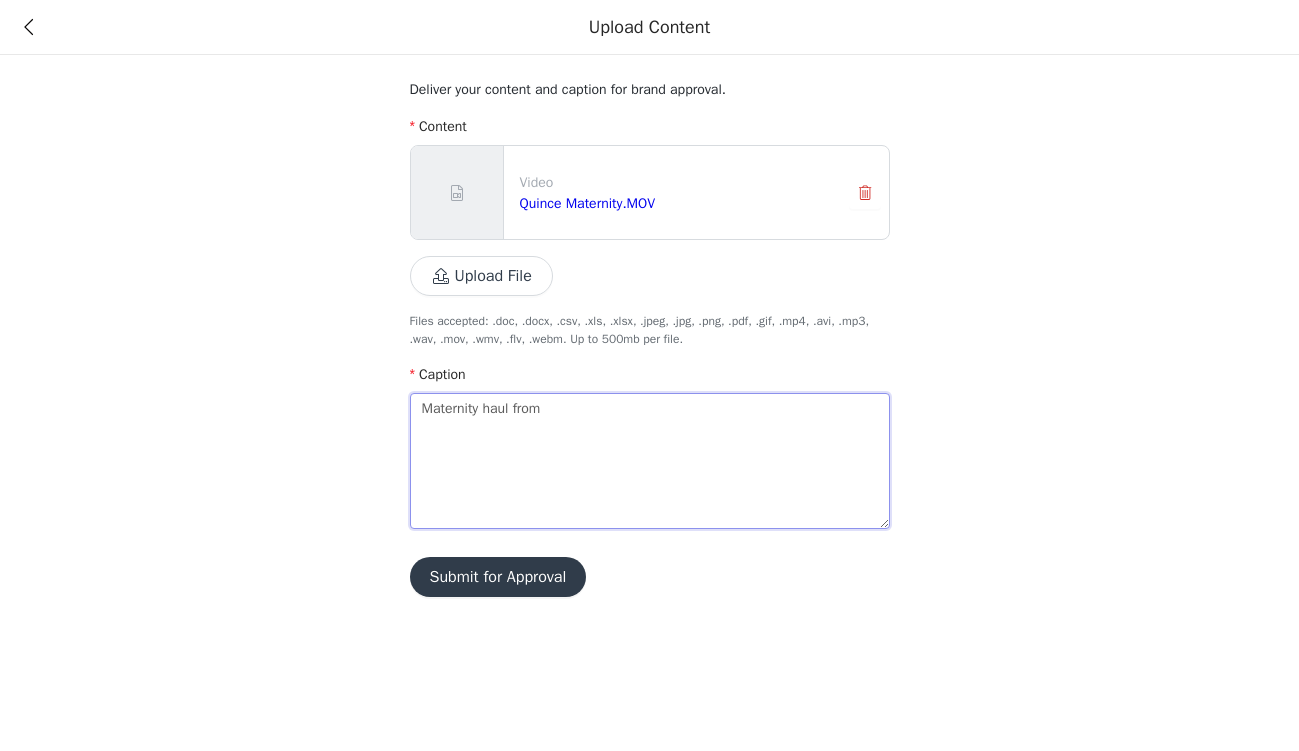 type on "Maternity haul from" 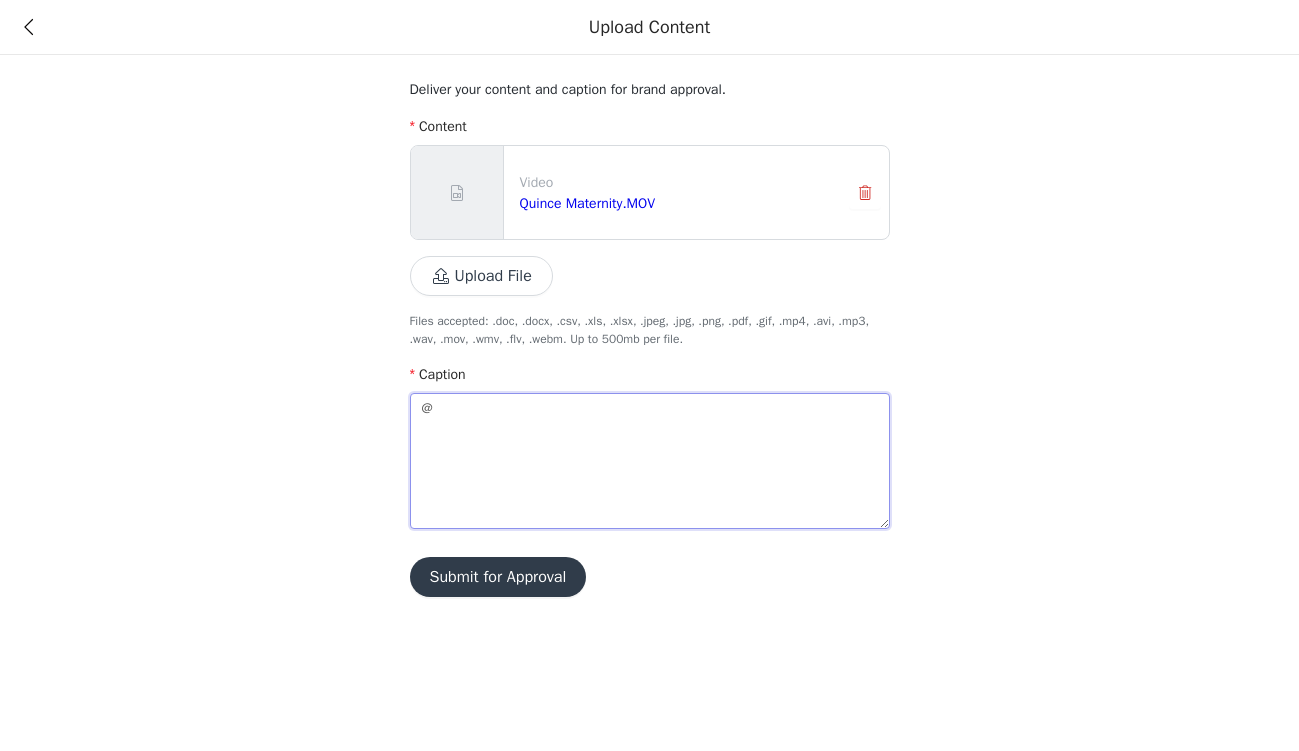 type on "@o" 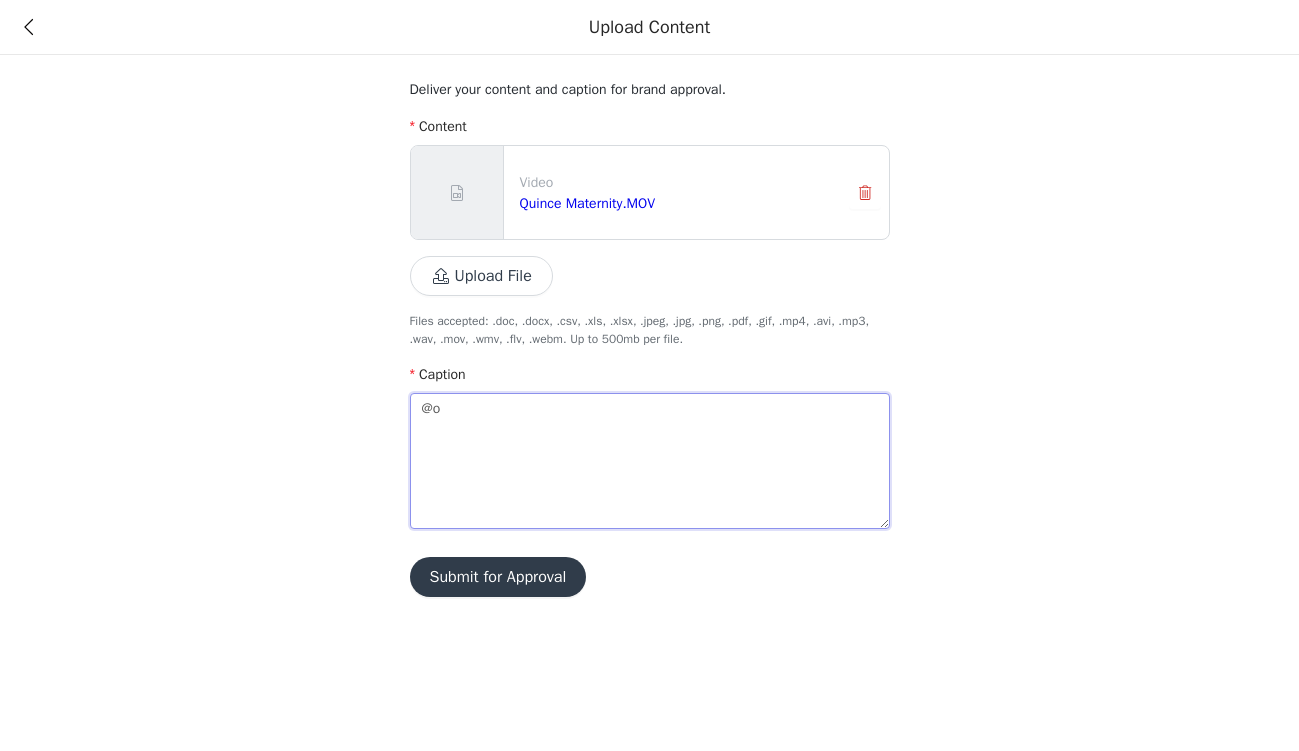 type 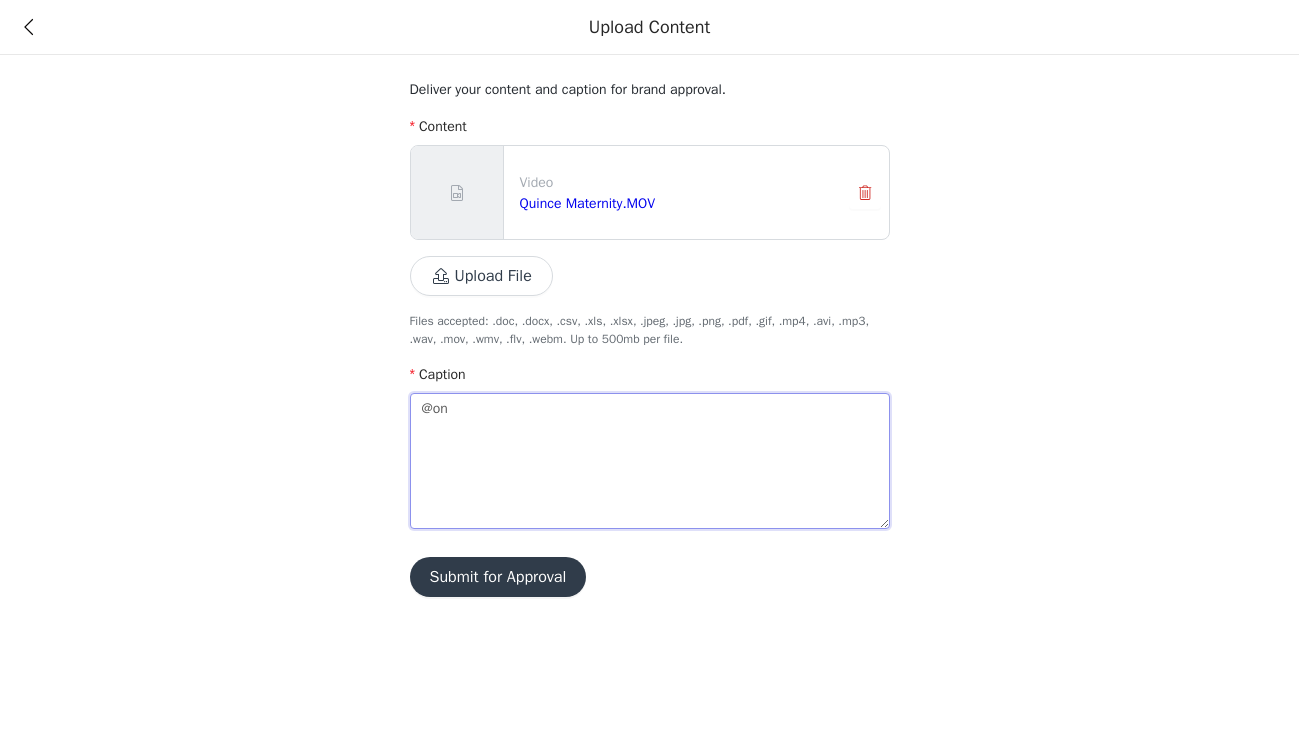 type 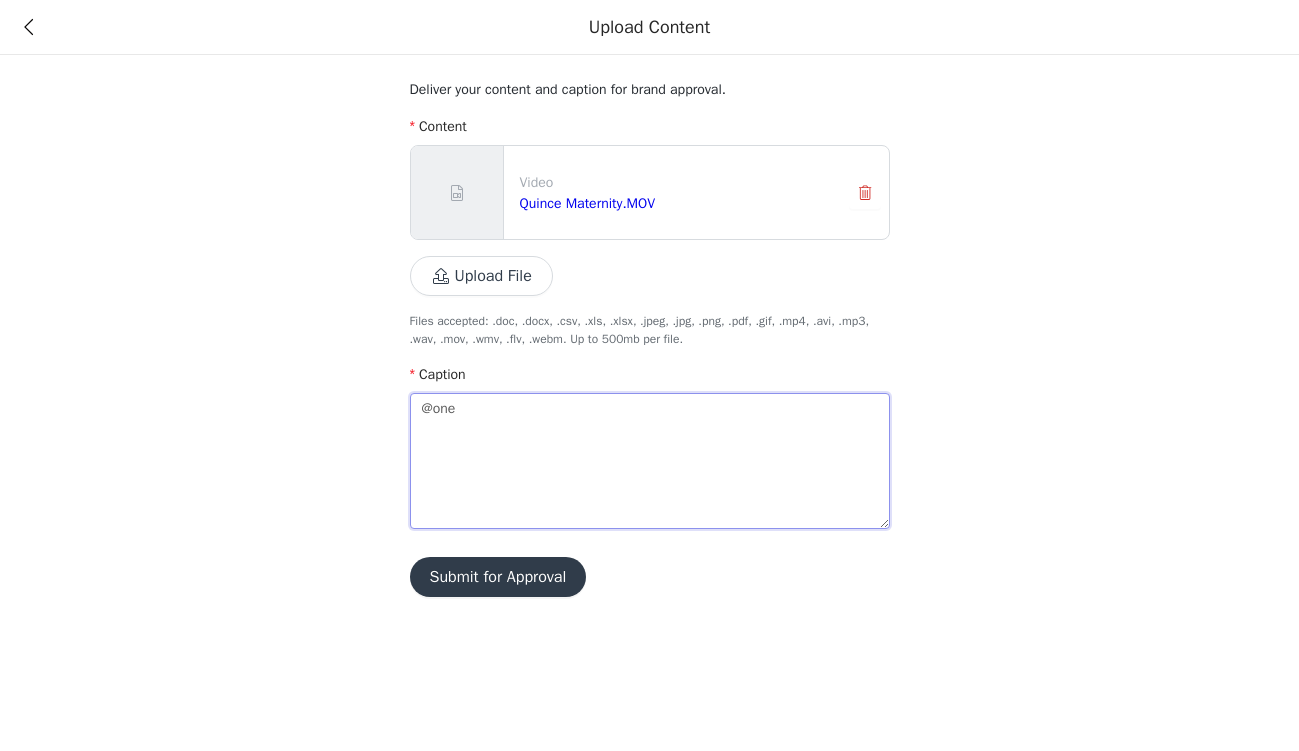 type on "@oneq" 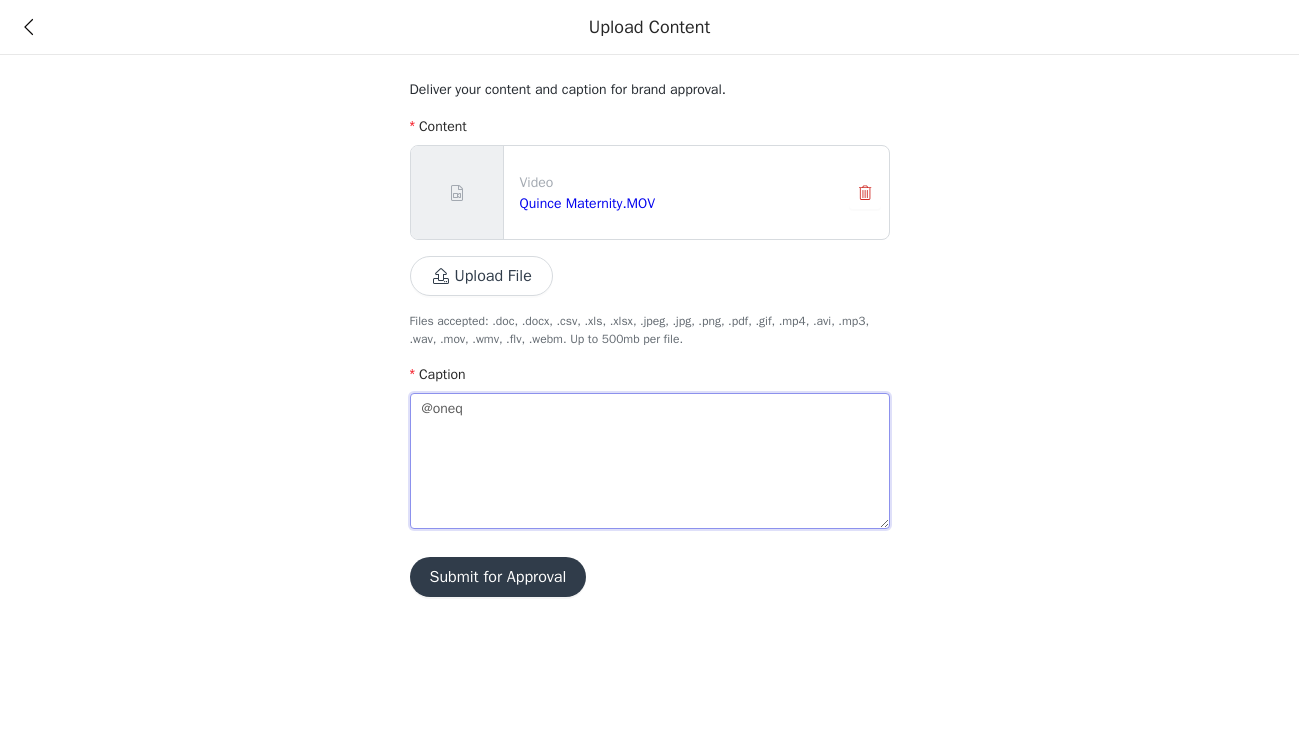 type on "@onequ" 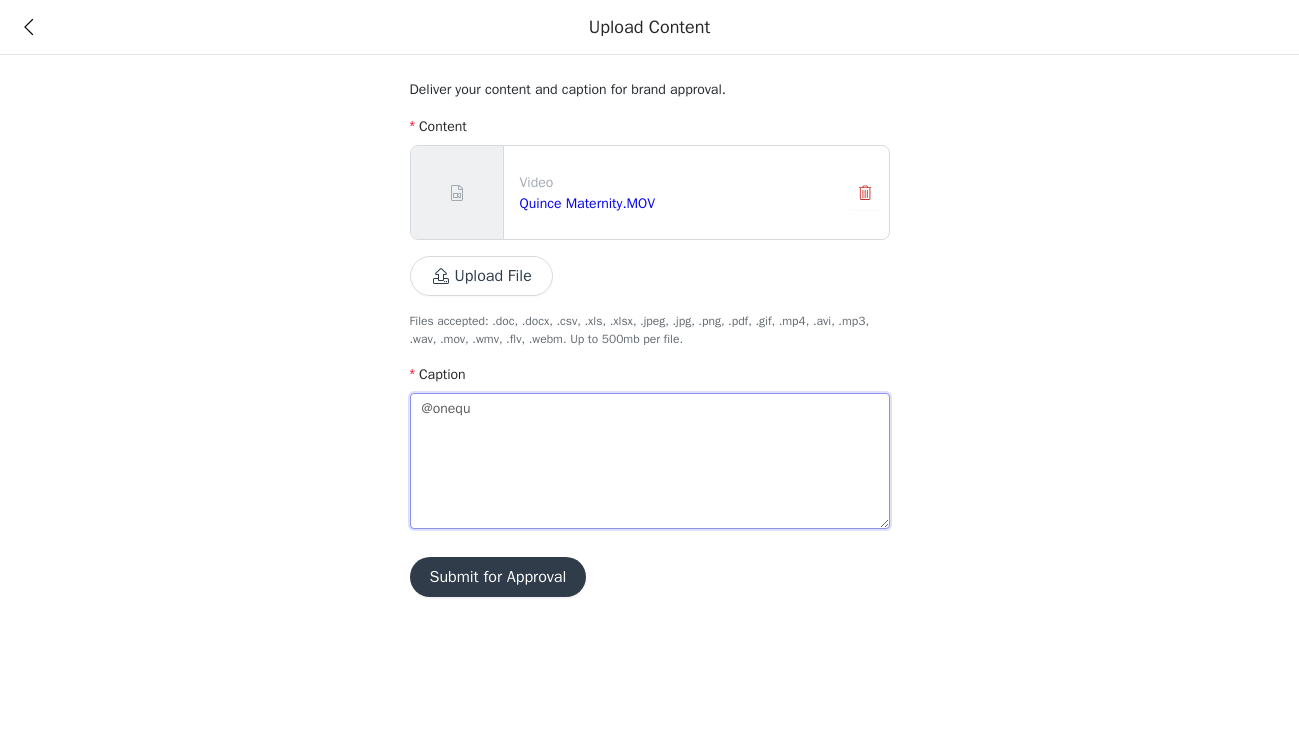 type on "@onequi" 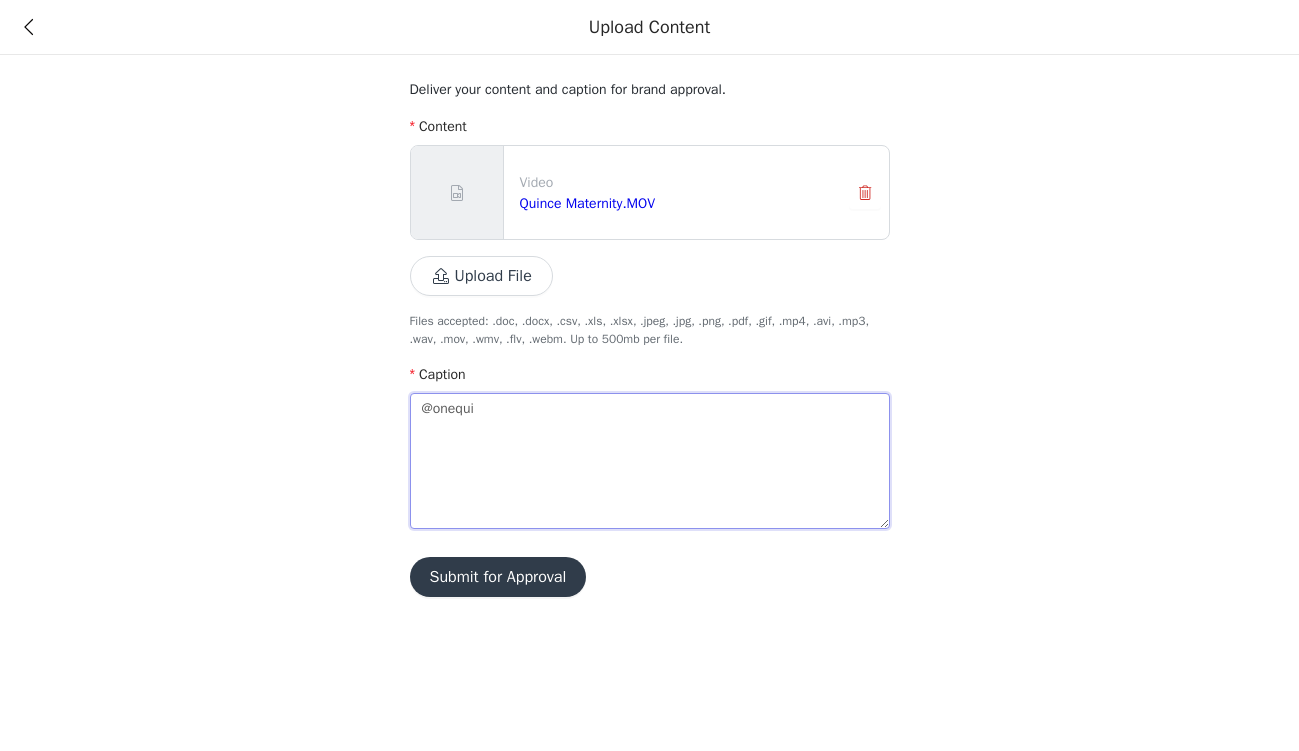 type on "@onequin" 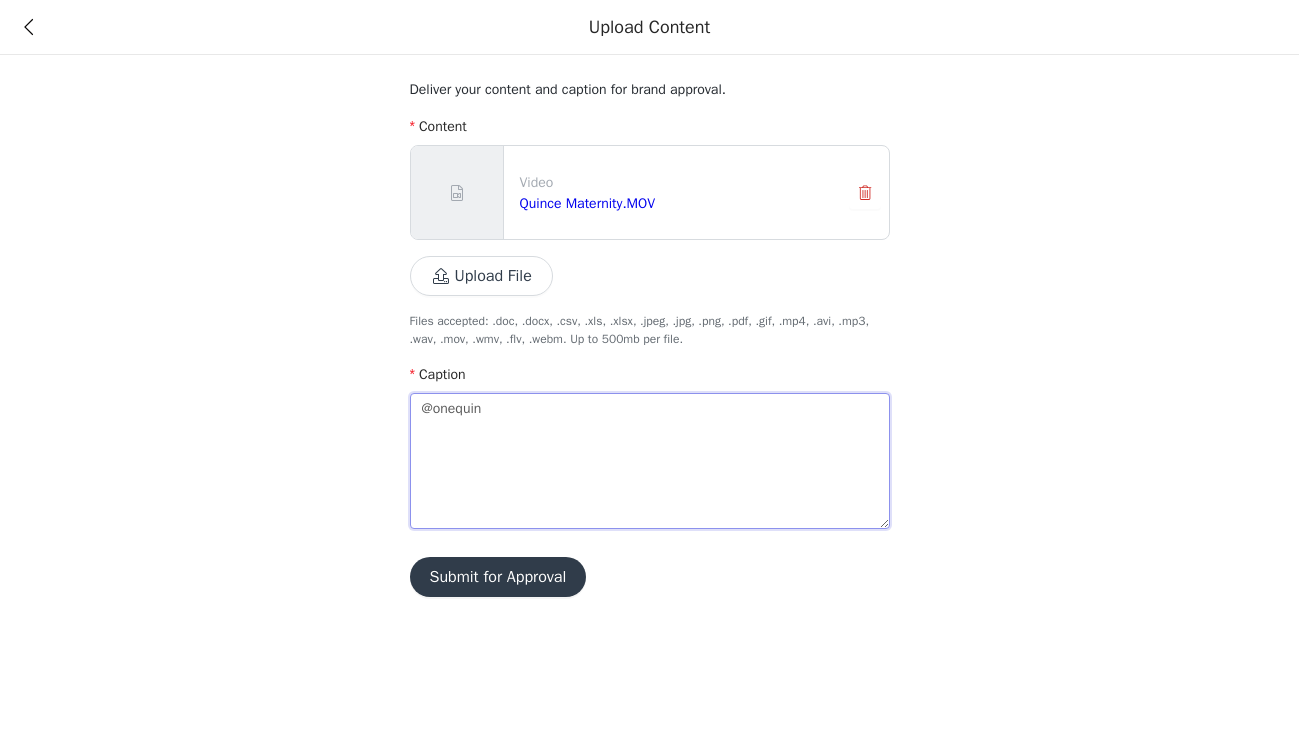 type on "@onequinc" 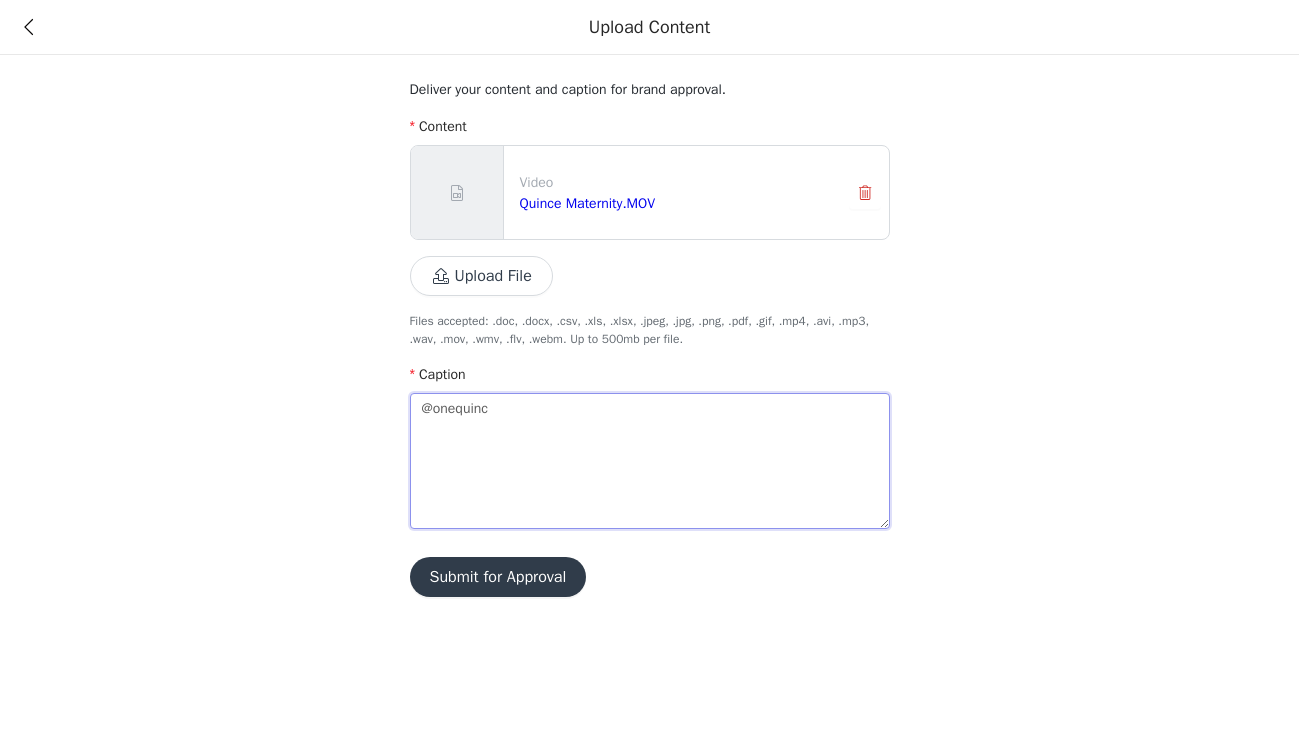 type on "@onequince" 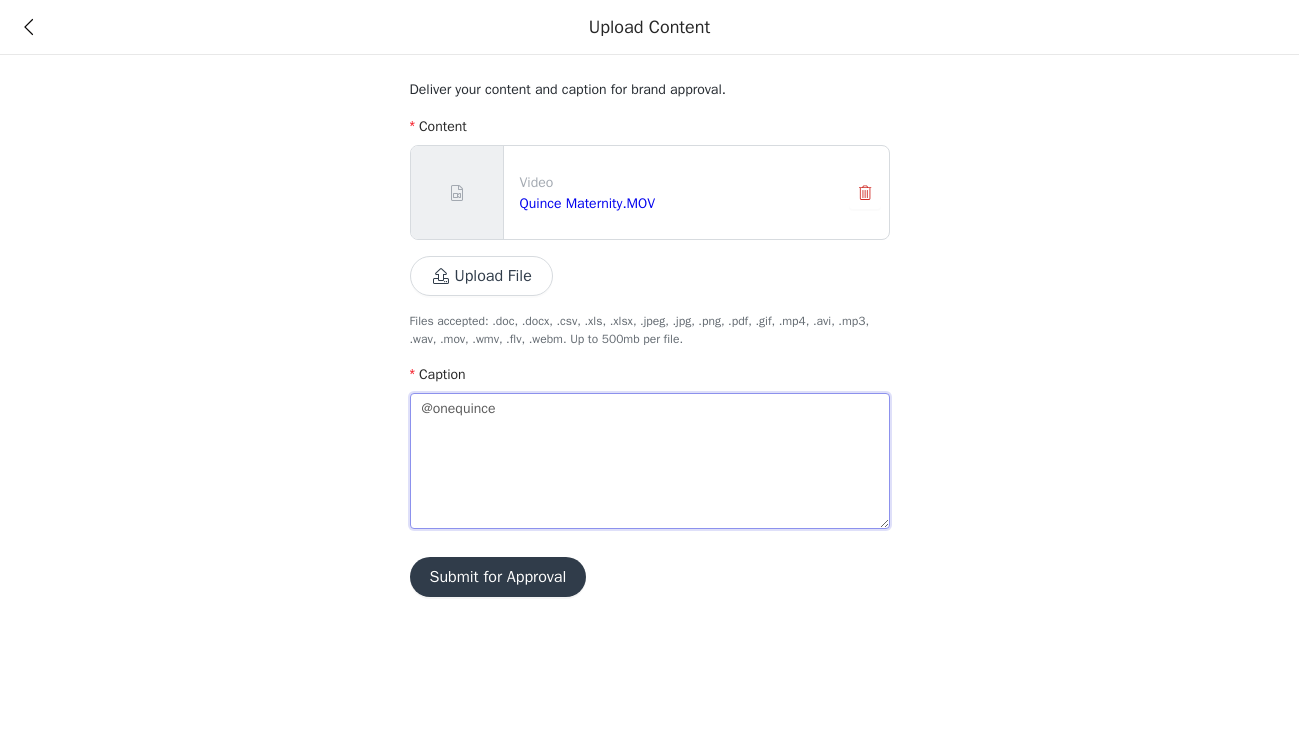 type on "@onequince" 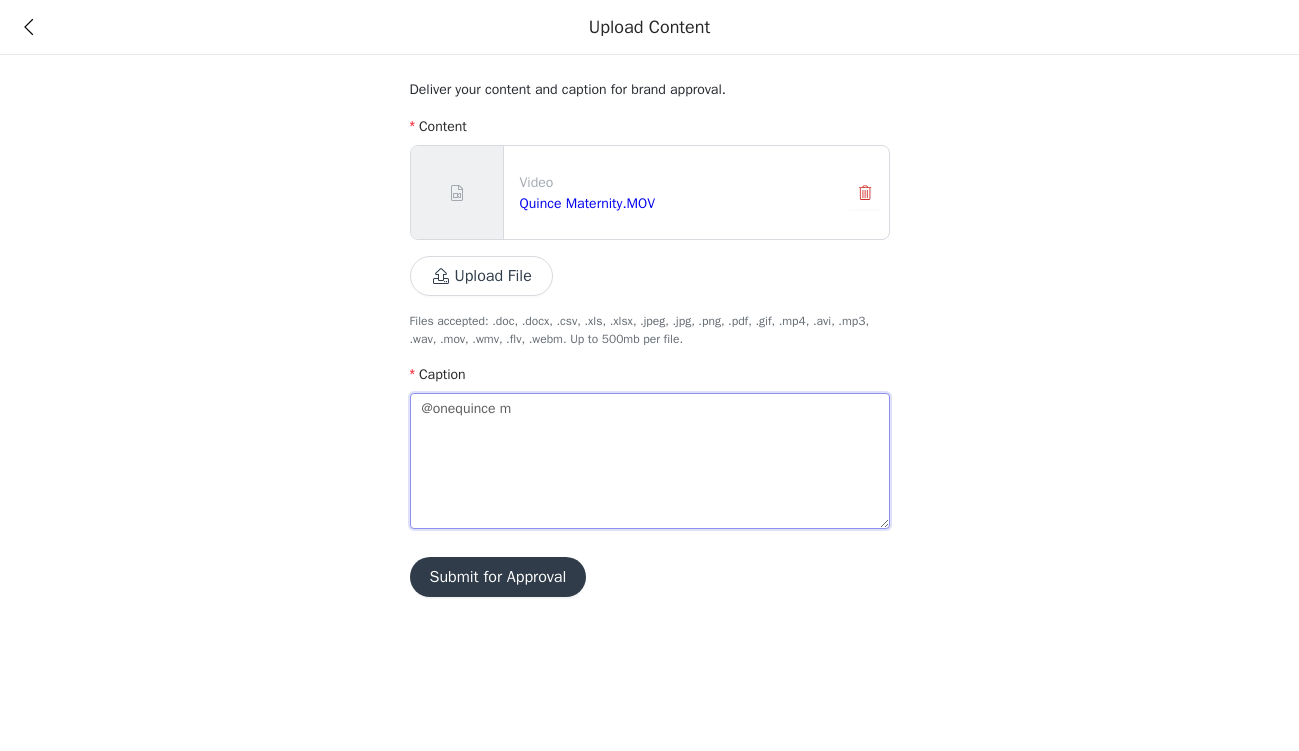 type on "@onequince ma" 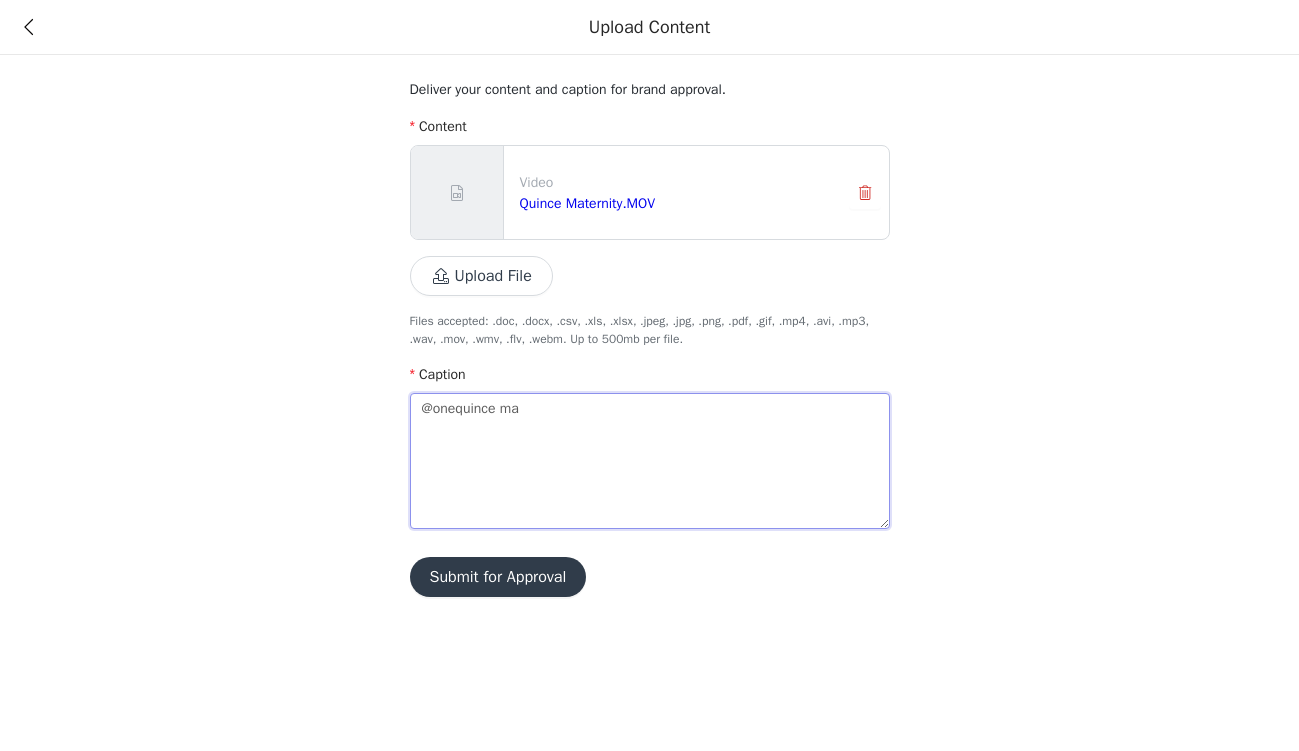 type on "@onequince mat" 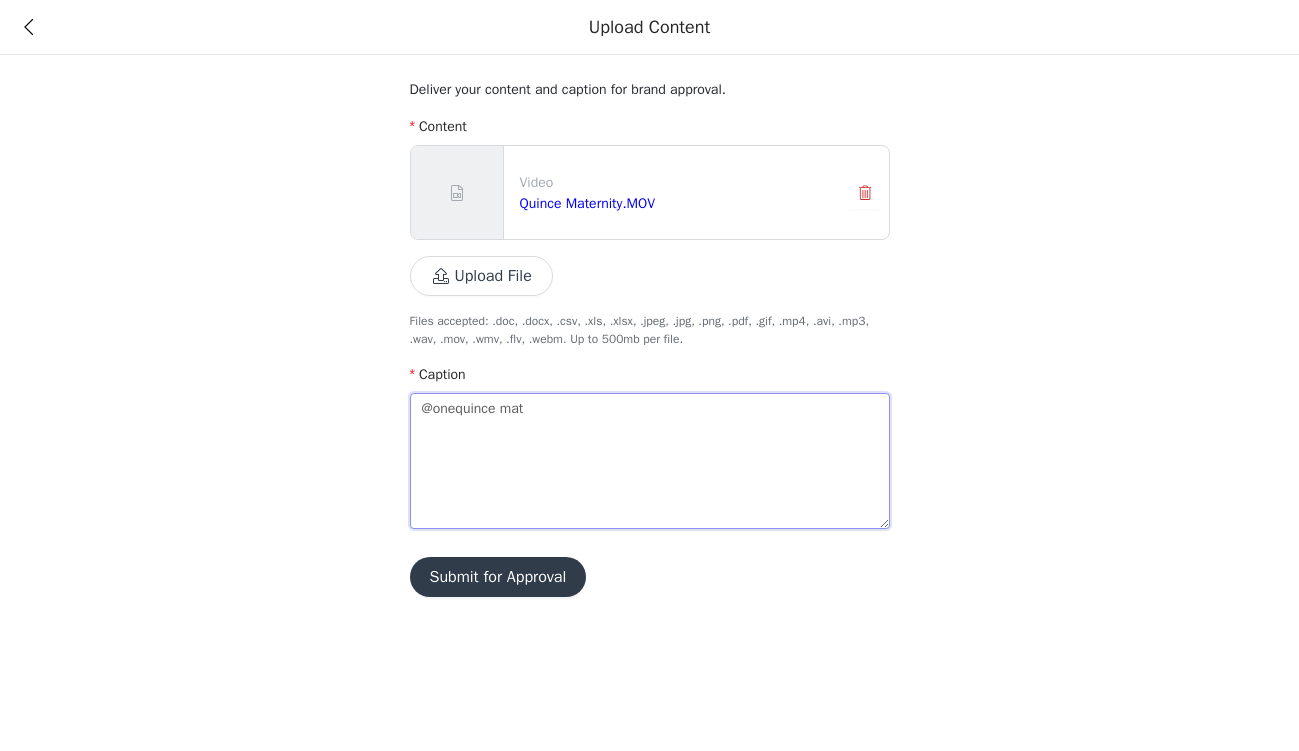 type on "@onequince mate" 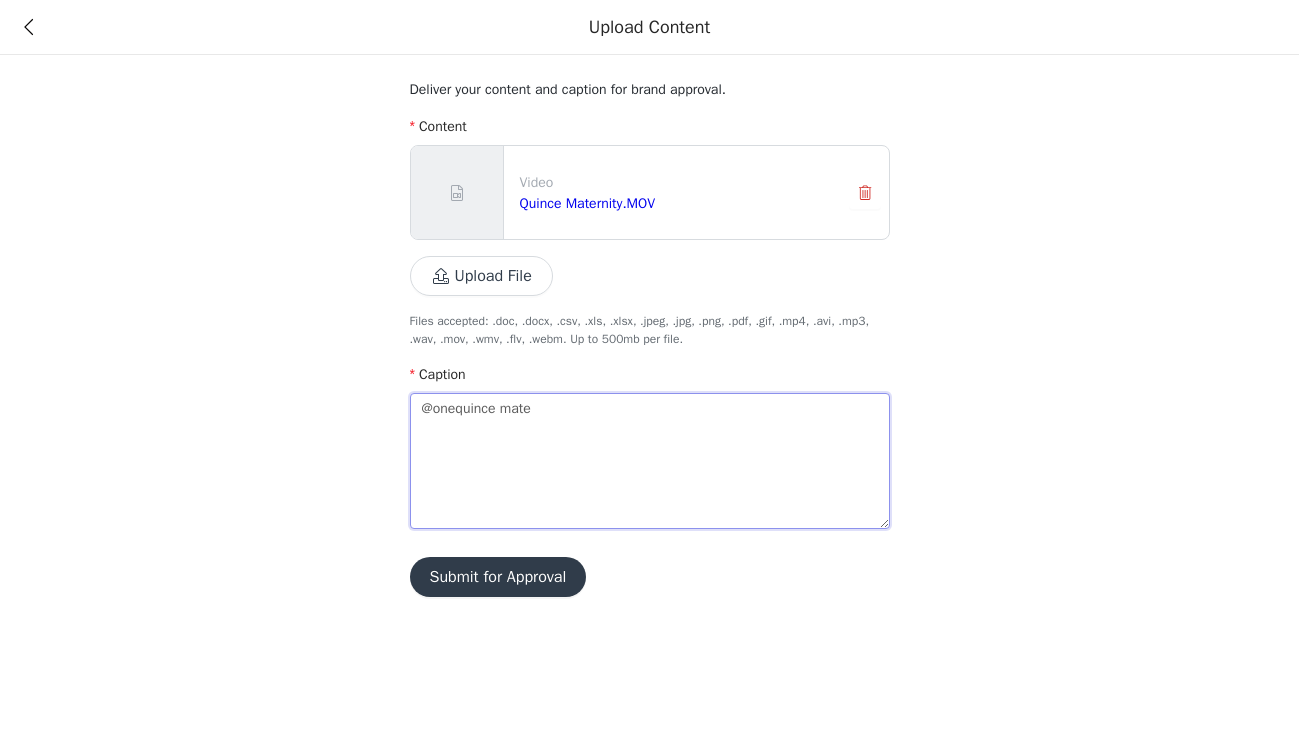 type on "@onequince mater" 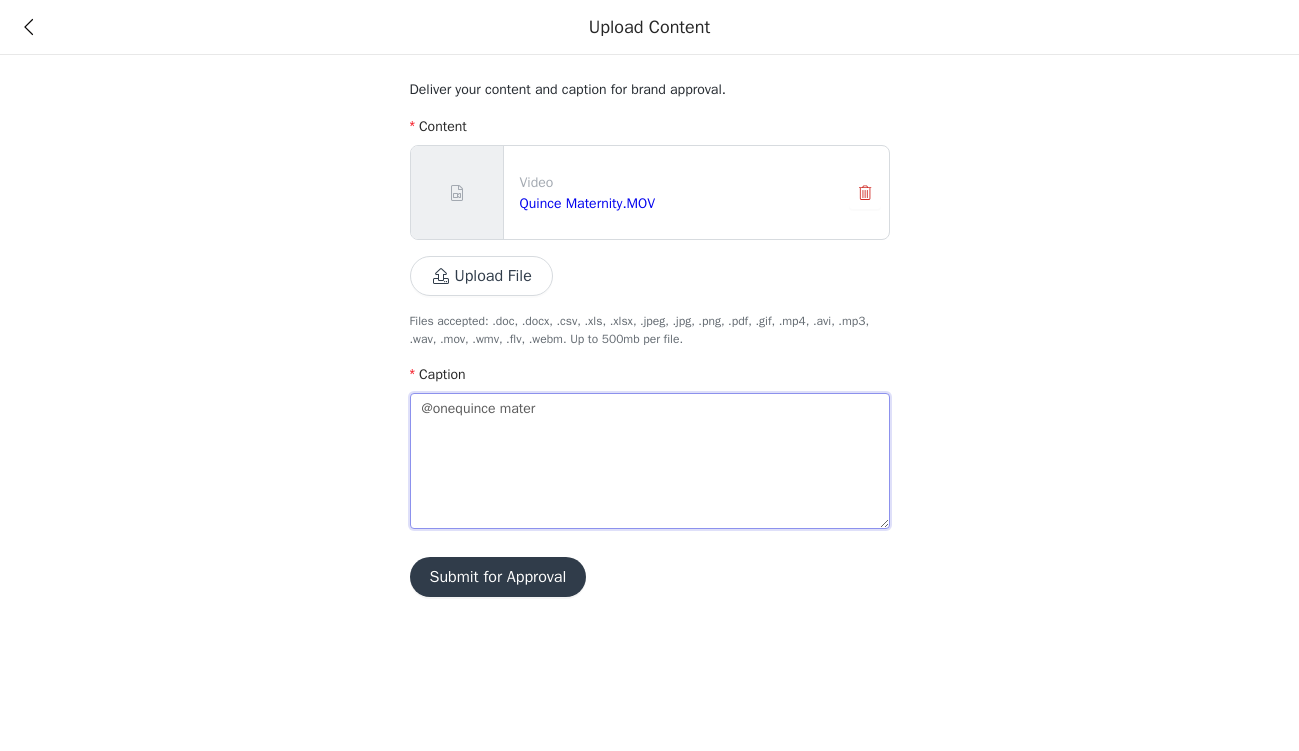 type on "@onequince matern" 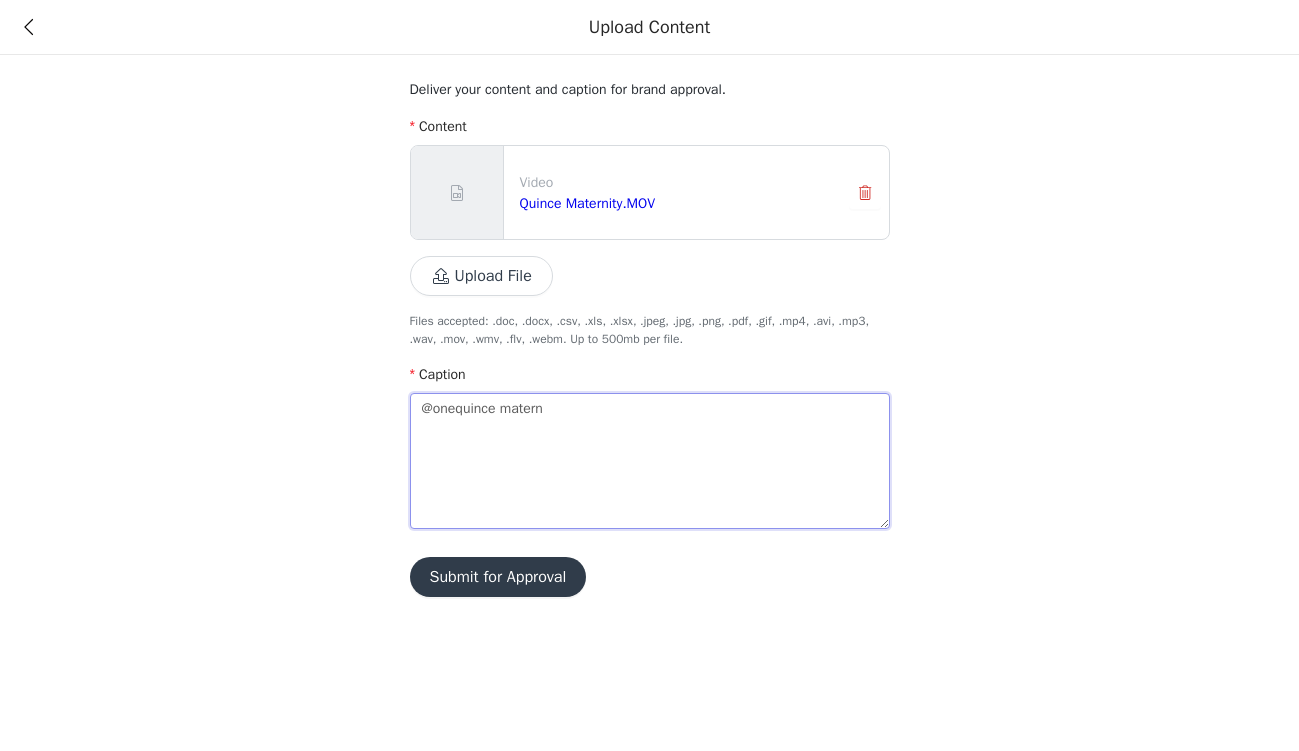 type on "@onequince maternt" 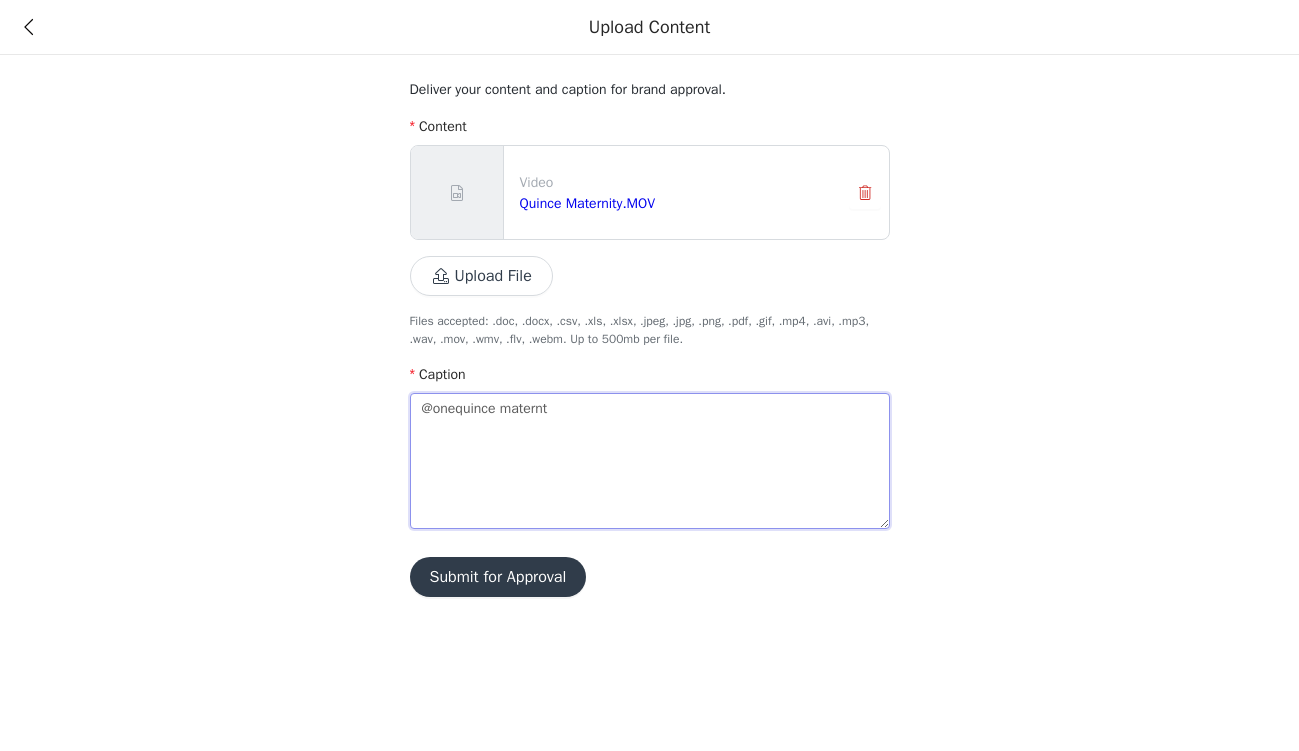 type on "@onequince matern" 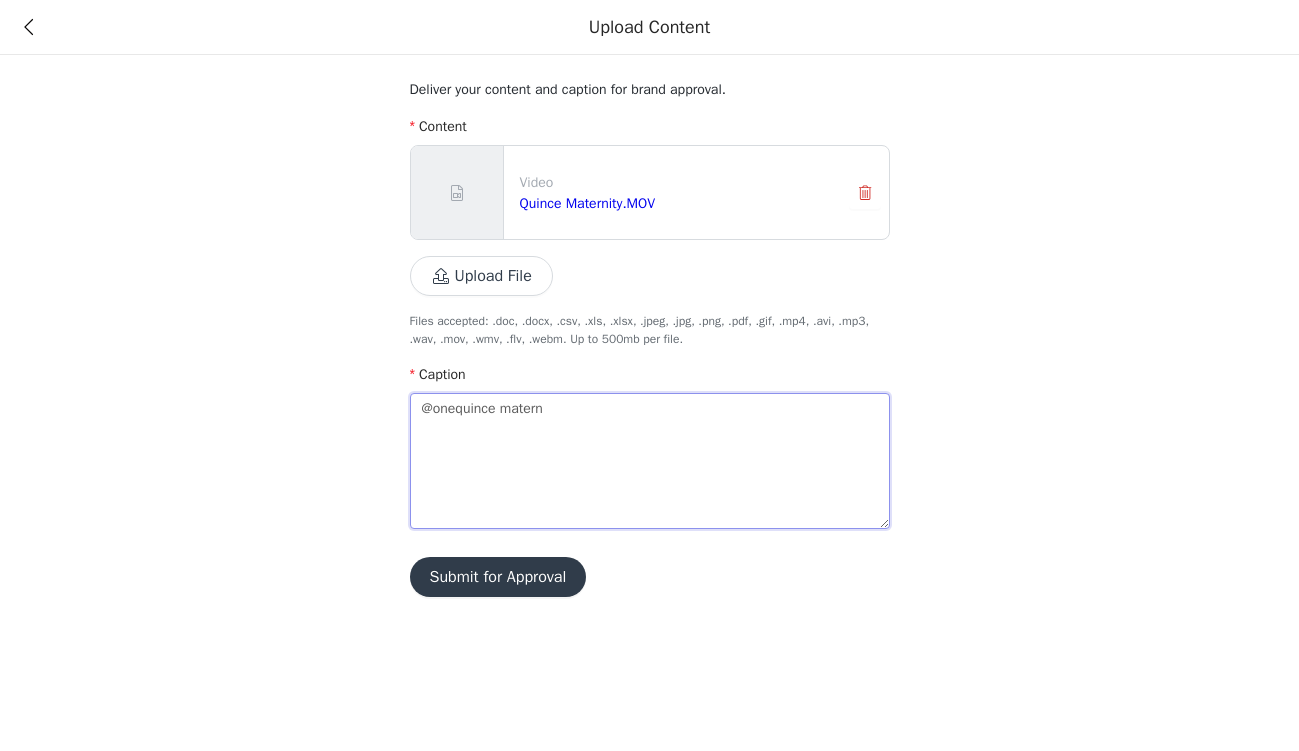 type on "@onequince materni" 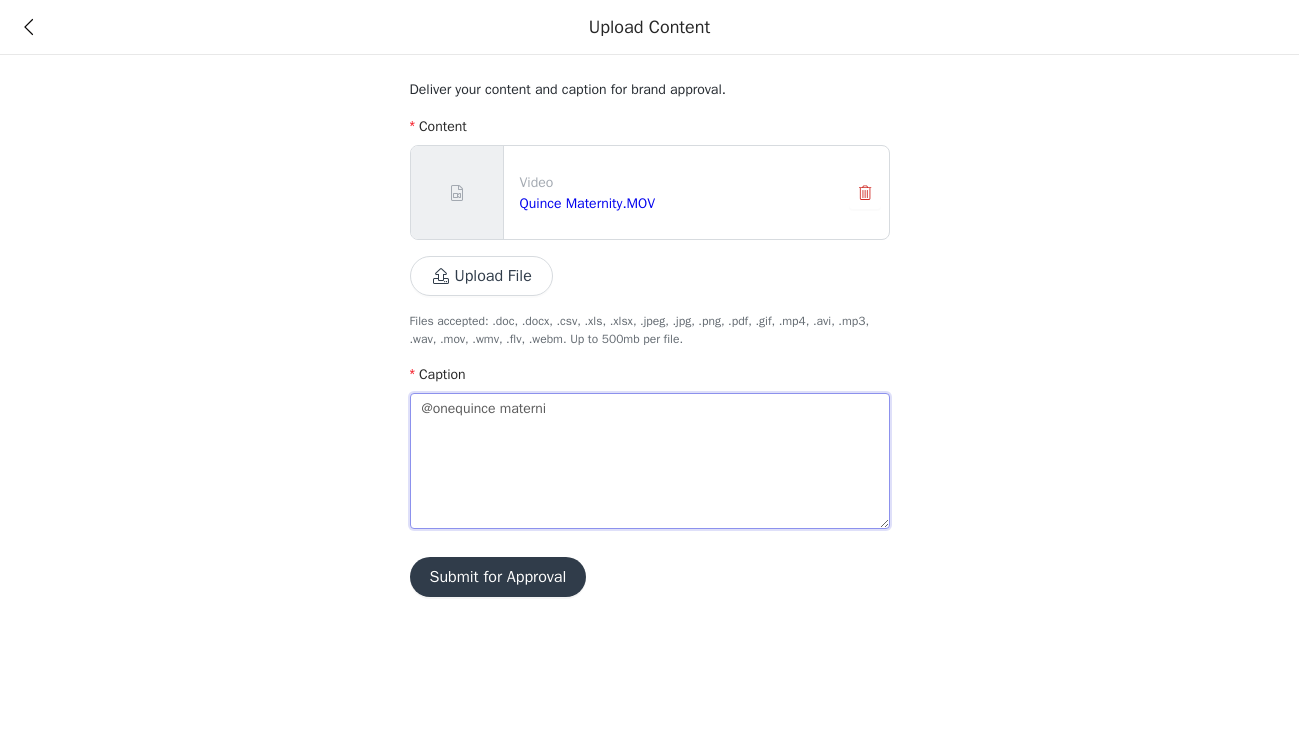 type on "@onequince maternit" 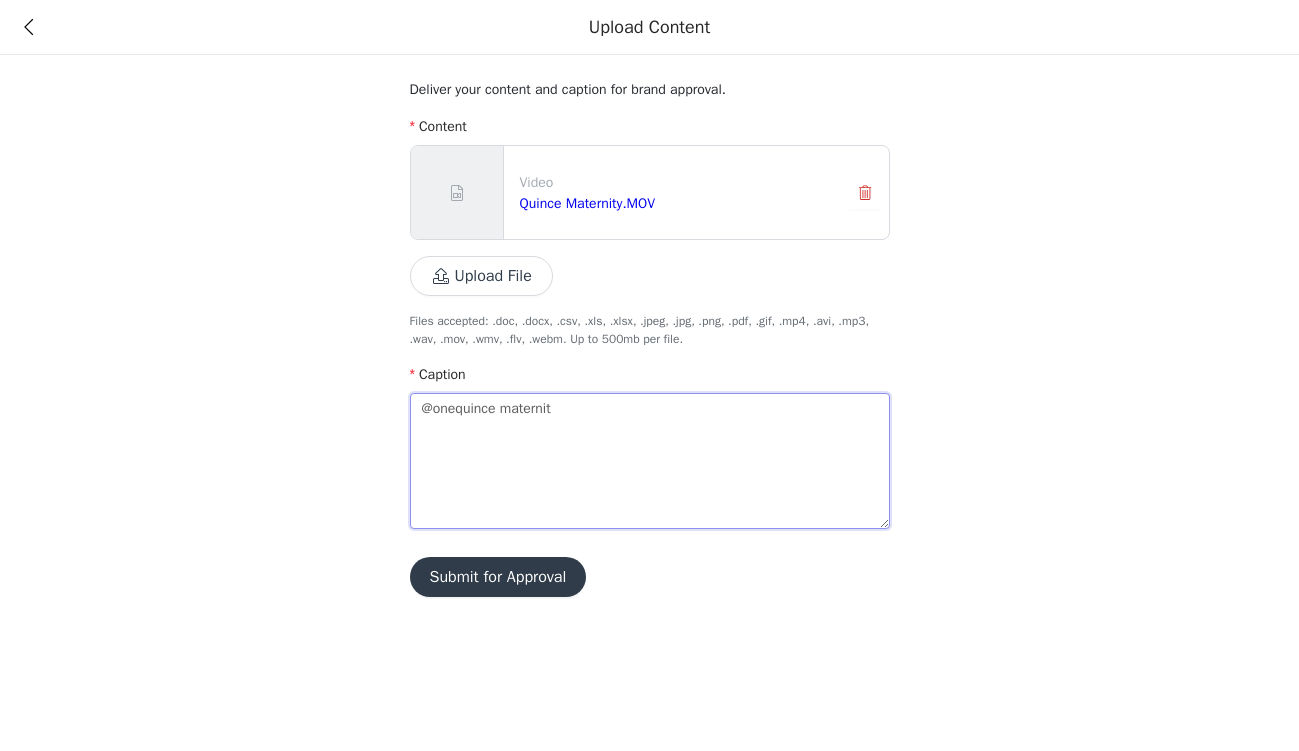type on "@onequince maternity" 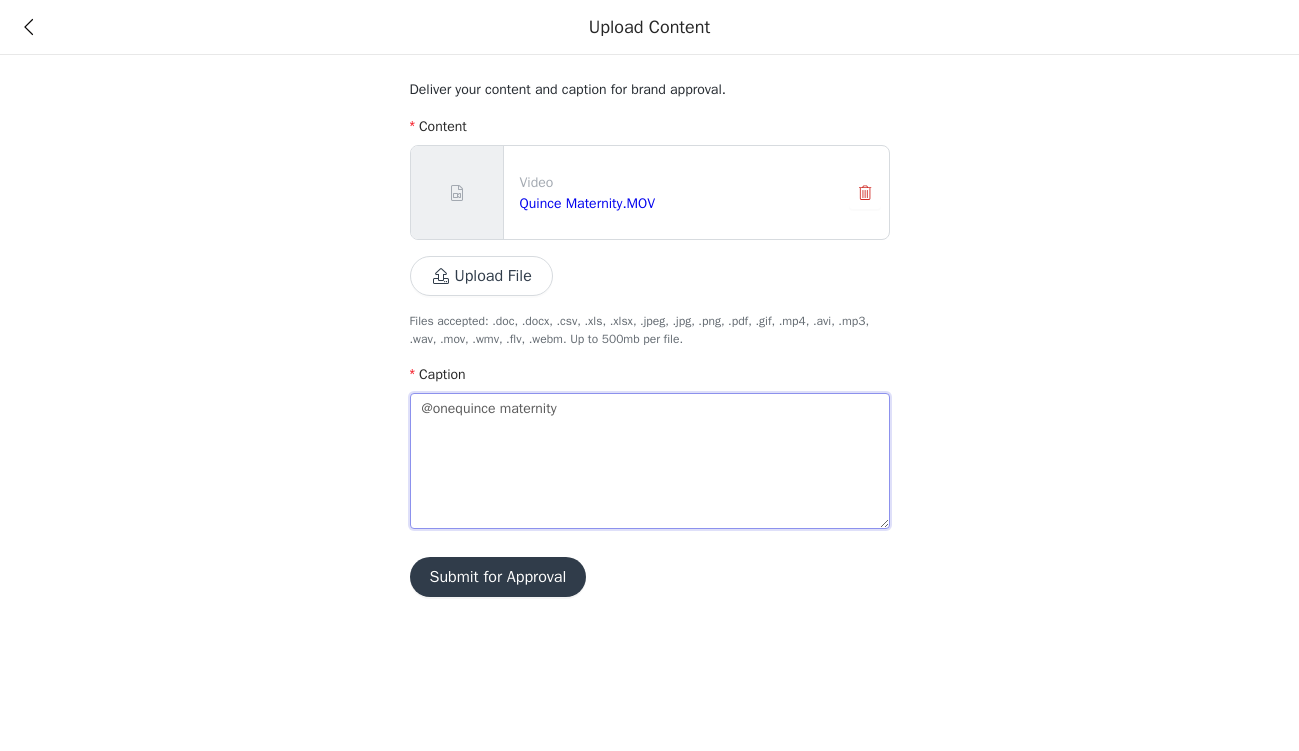 type on "@onequince maternity" 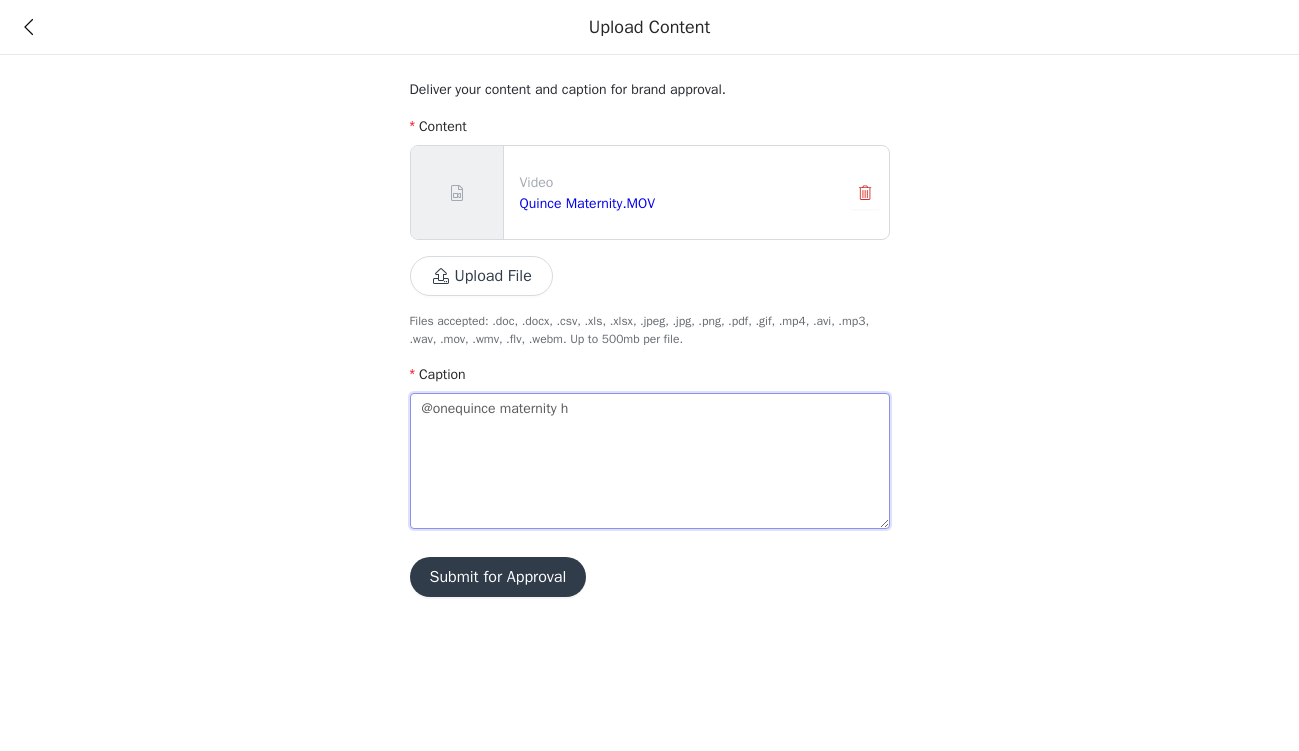 type on "@onequince maternity ha" 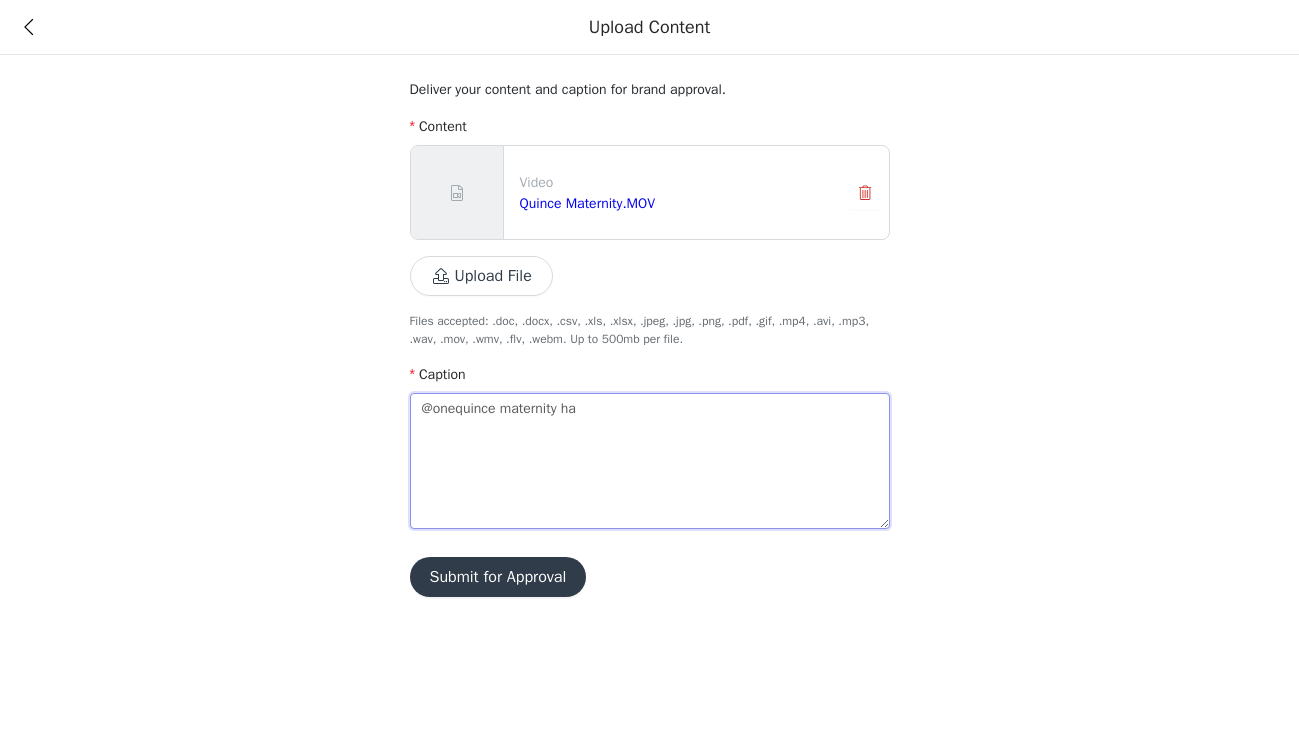 type on "@onequince maternity hau" 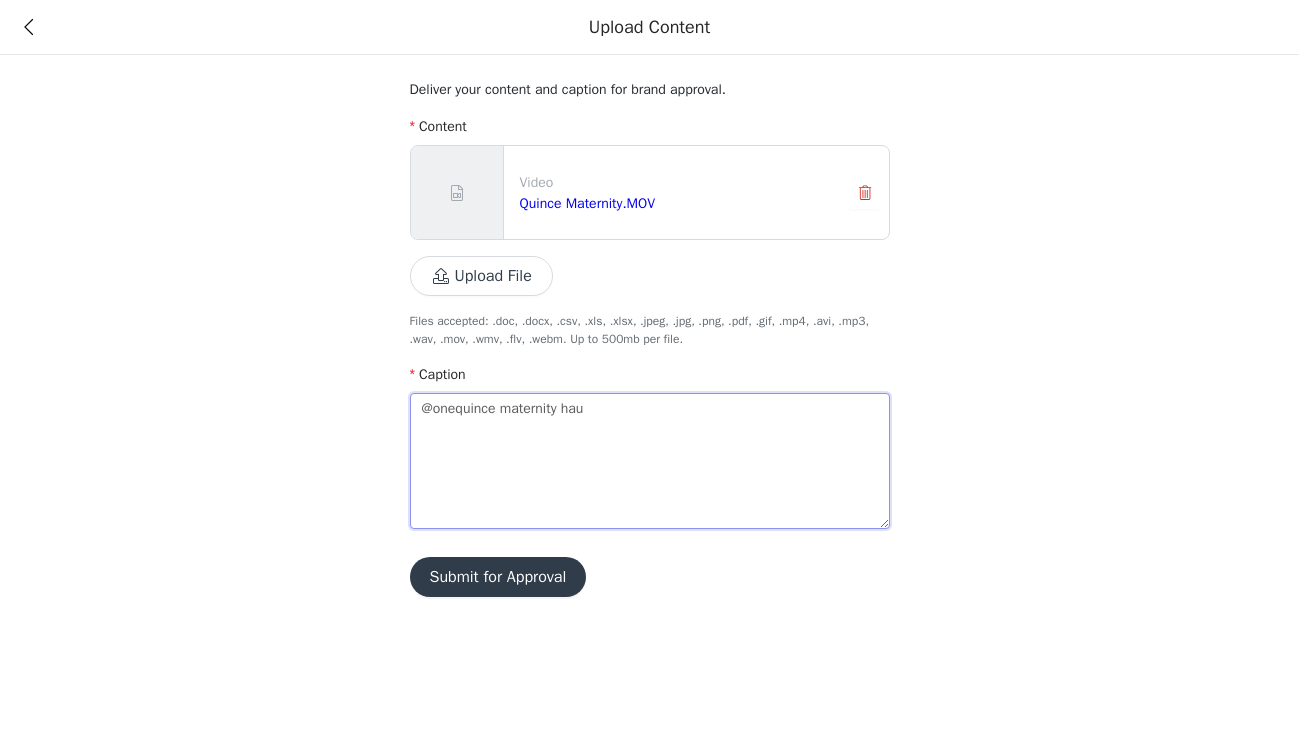 type on "@onequince maternity haul" 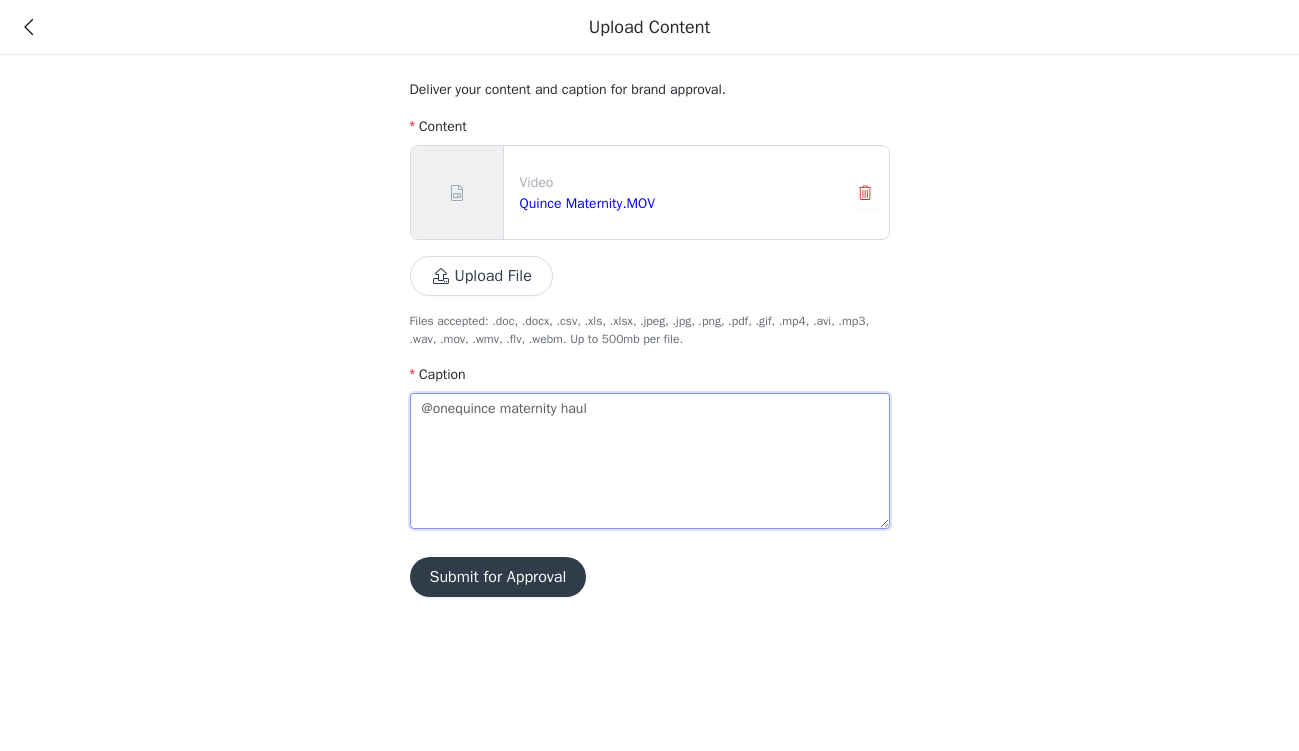 type on "@onequince maternity hau" 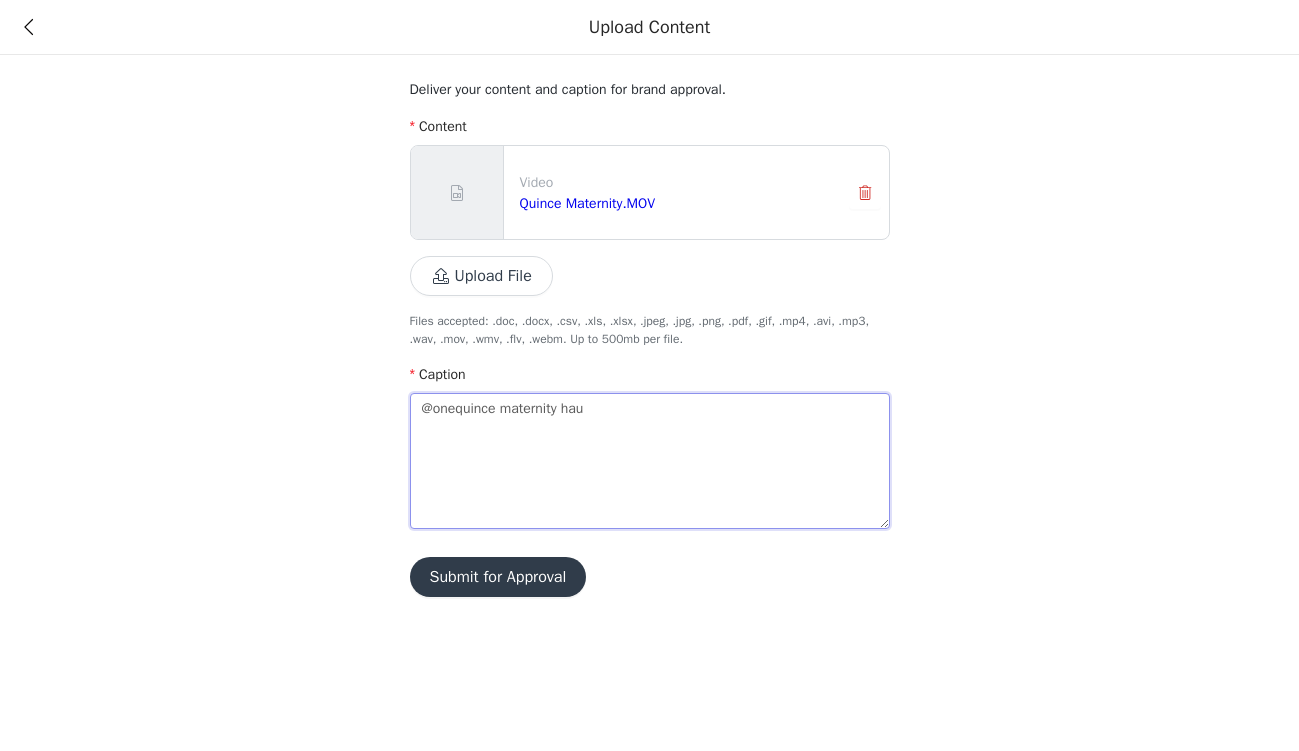 type 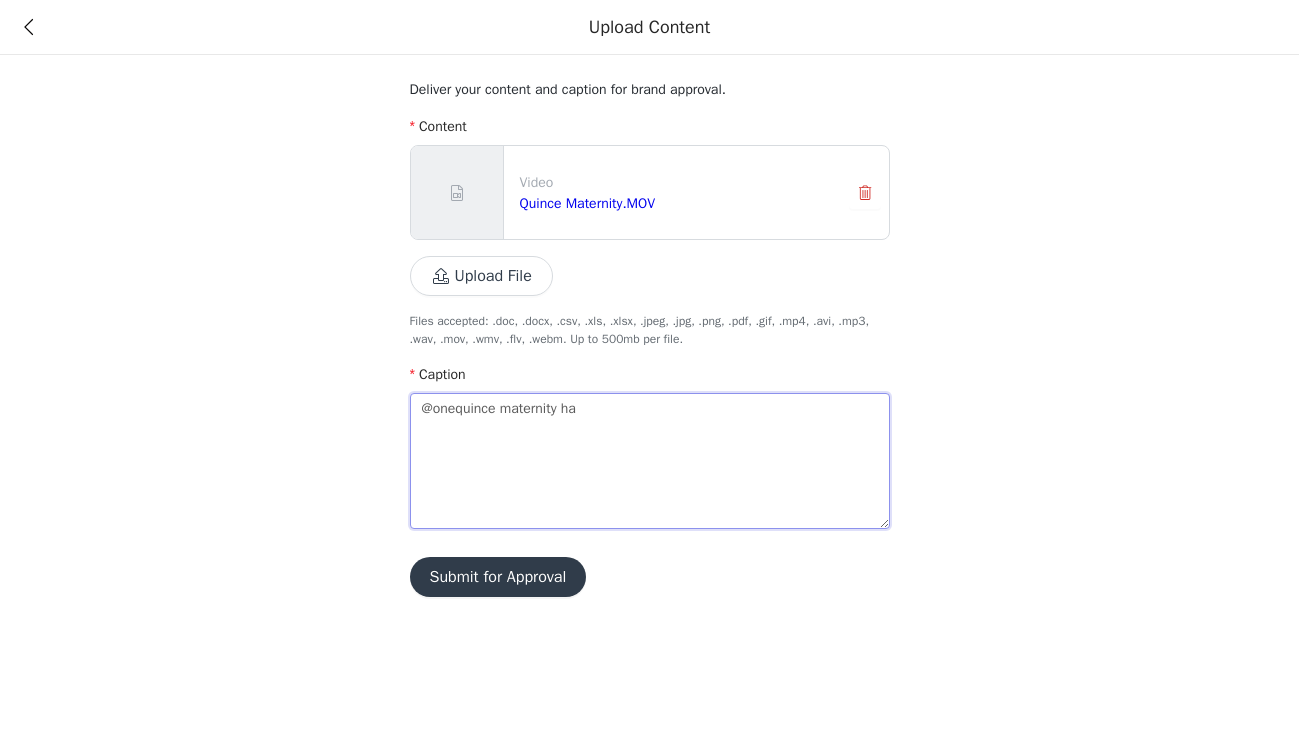 type on "@onequince maternity h" 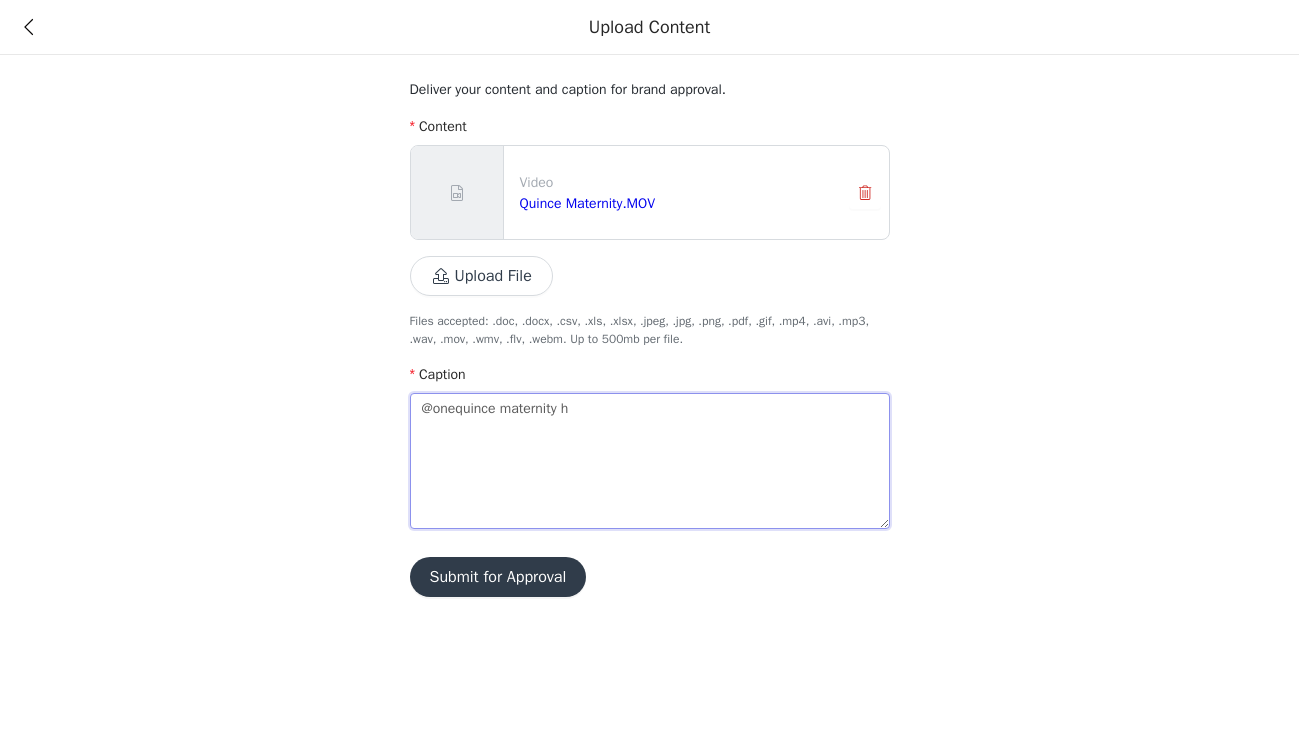 type on "@onequince maternity" 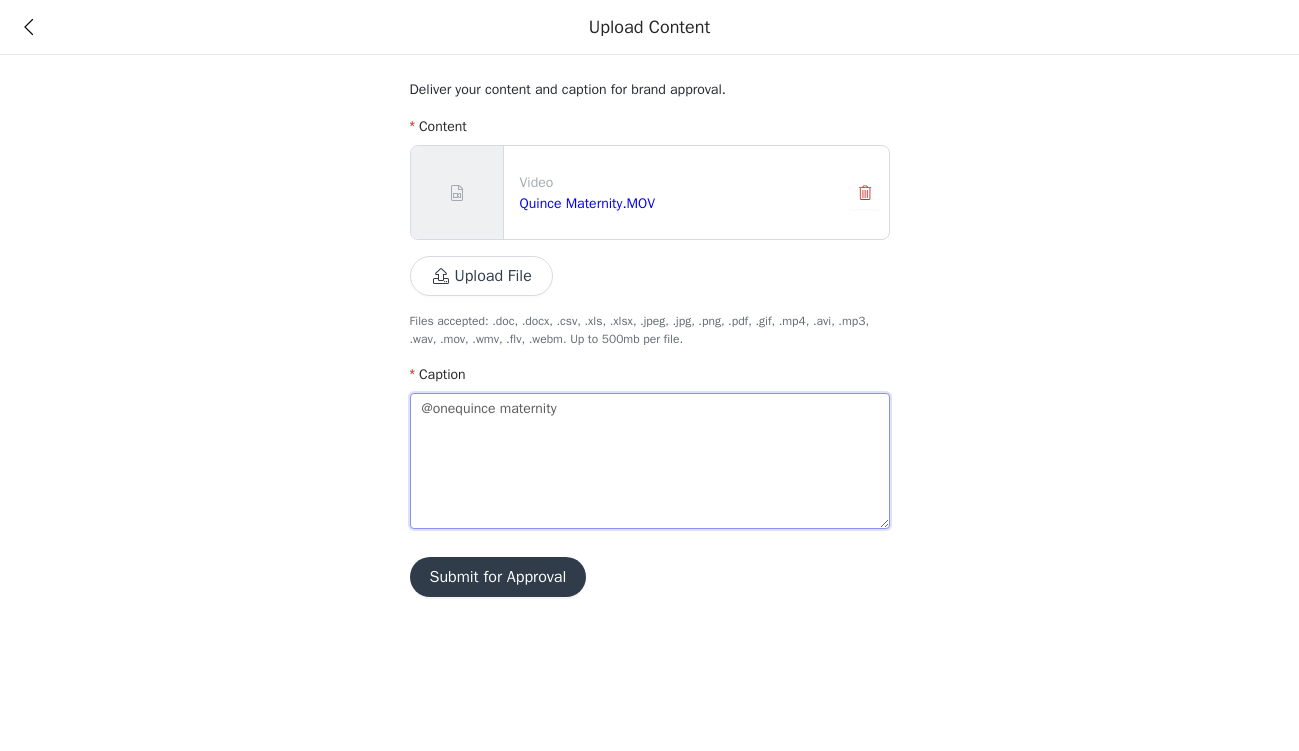 type on "@onequince maternity" 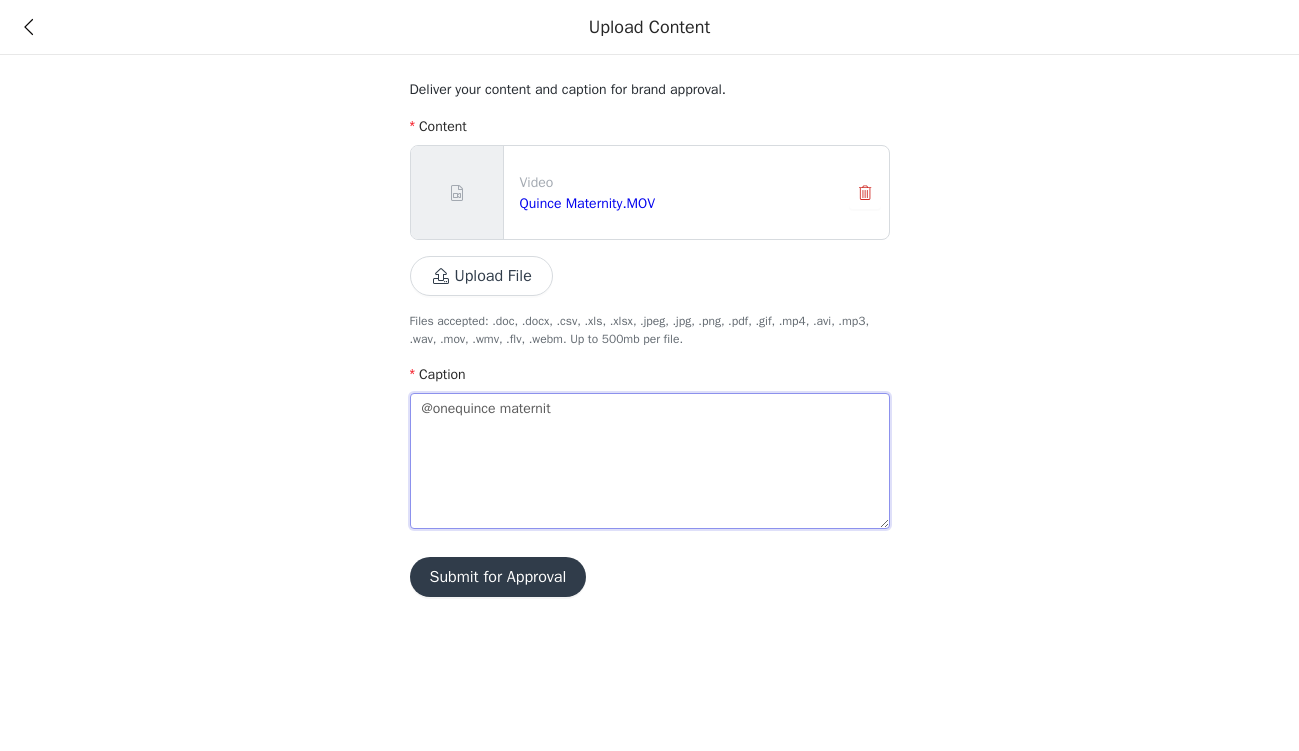 type on "@onequince materni" 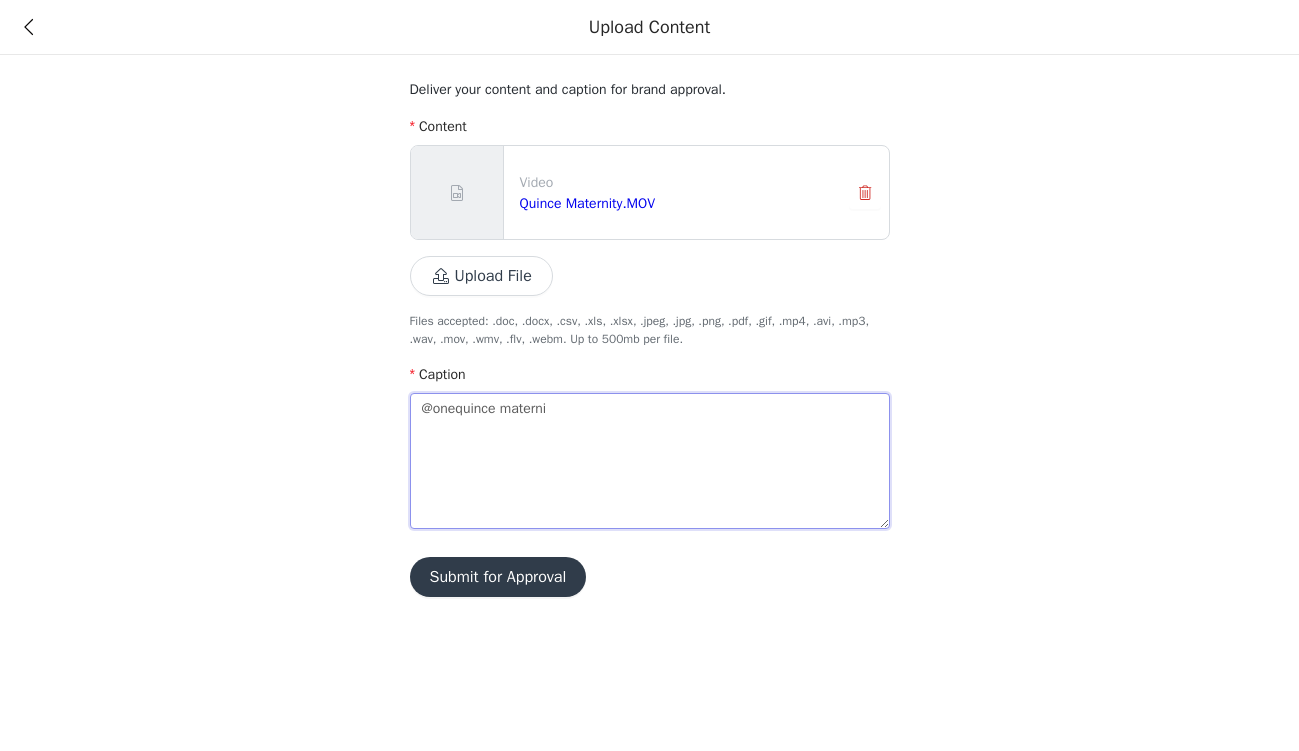 type on "@onequince matern" 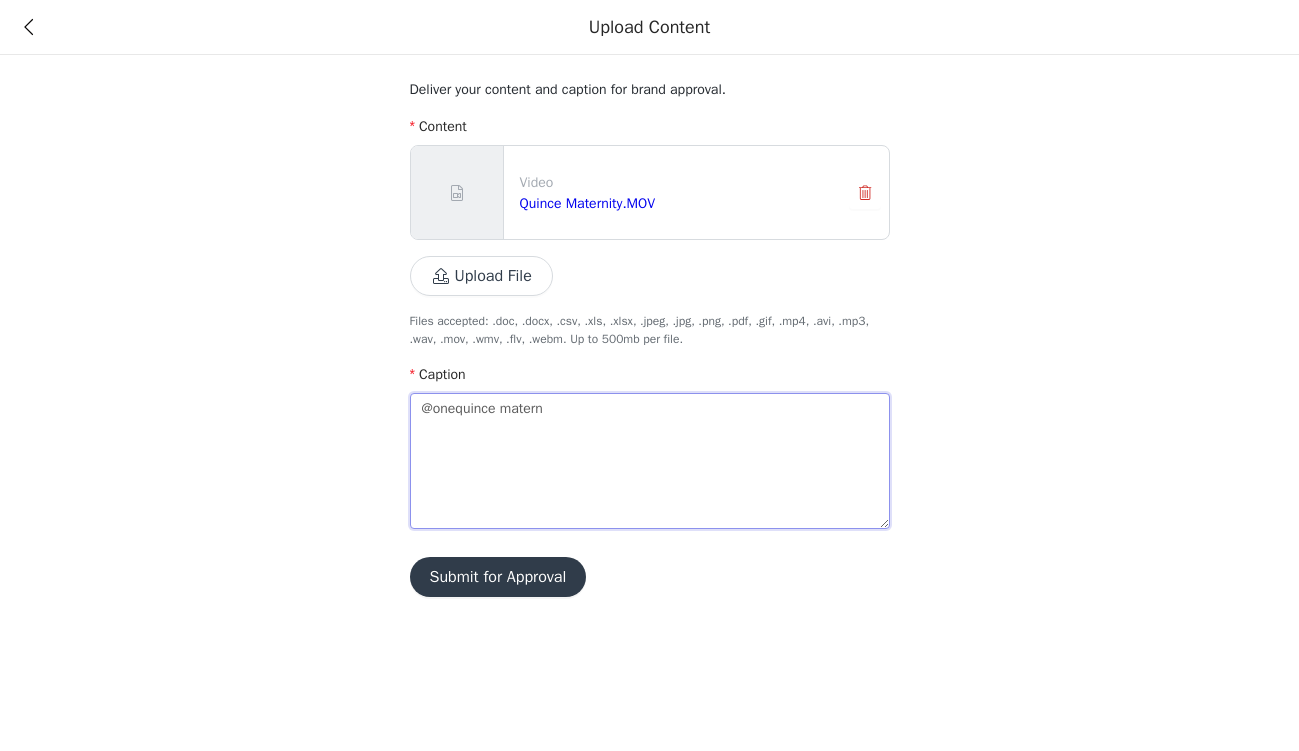 type on "@onequince mater" 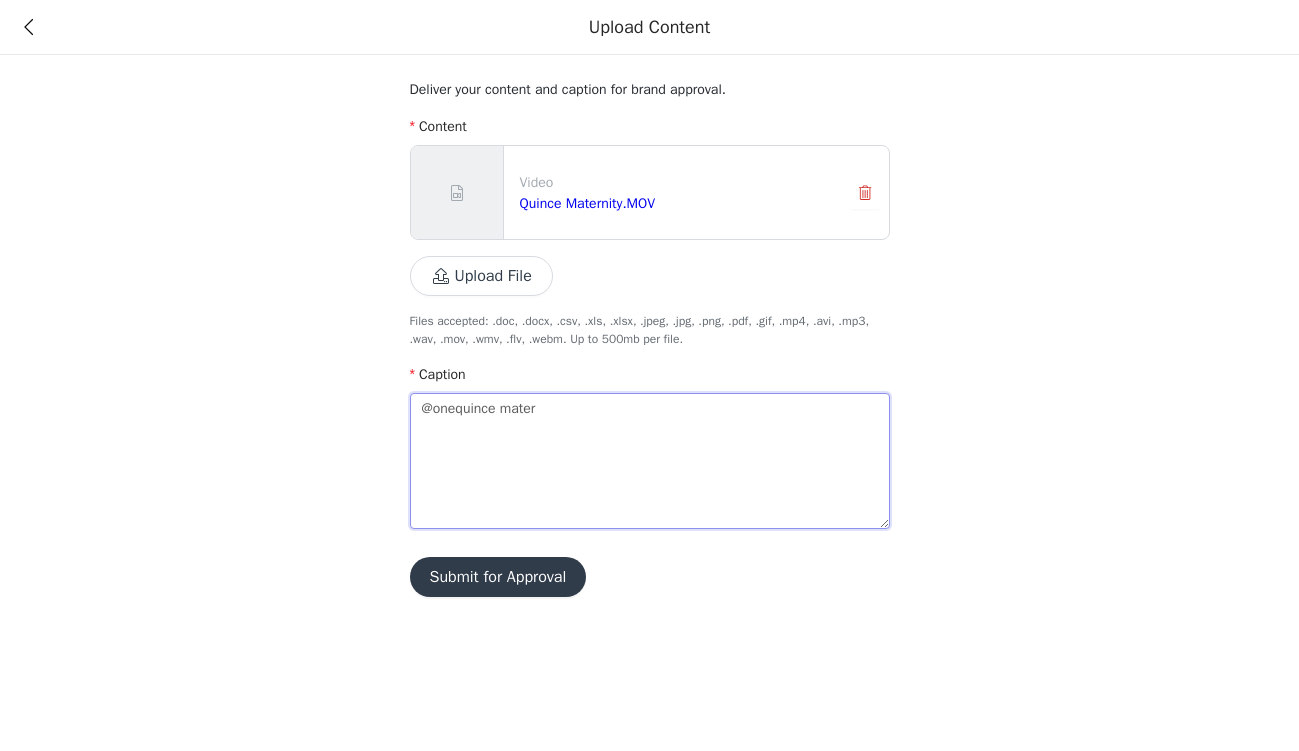 type on "@onequince mate" 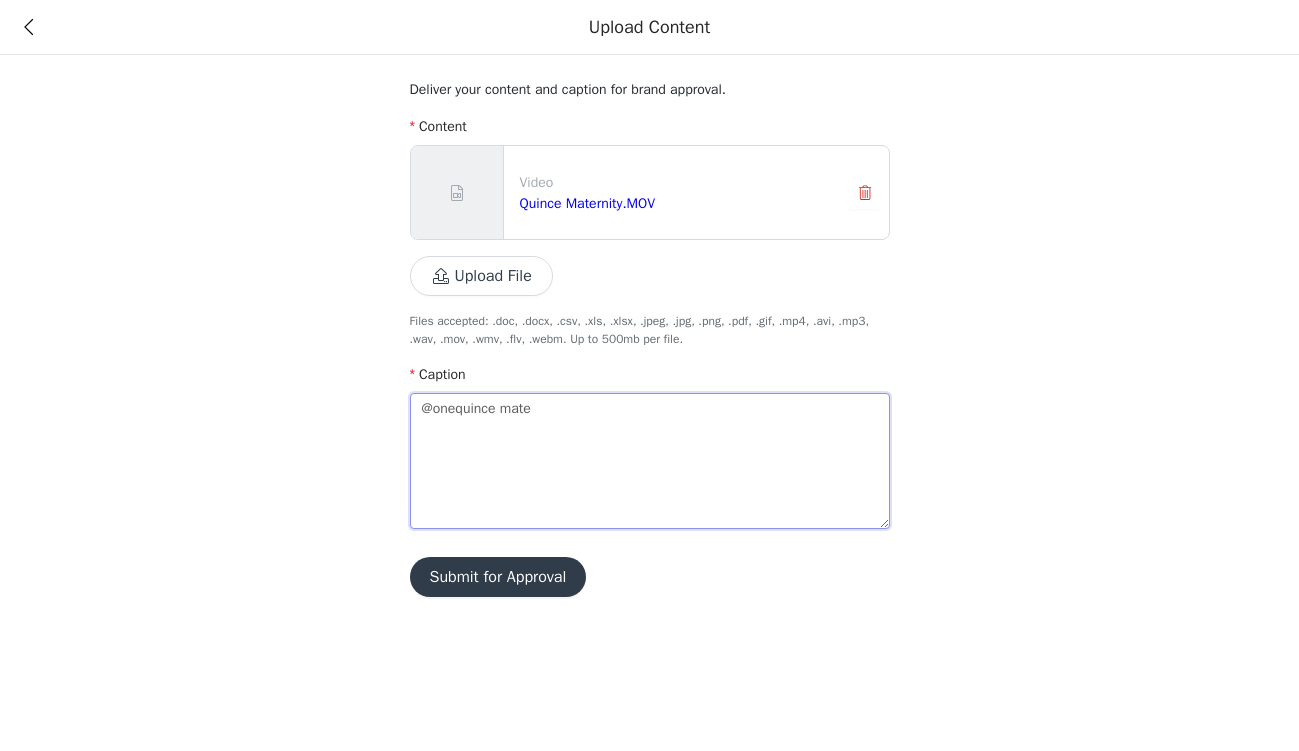 type 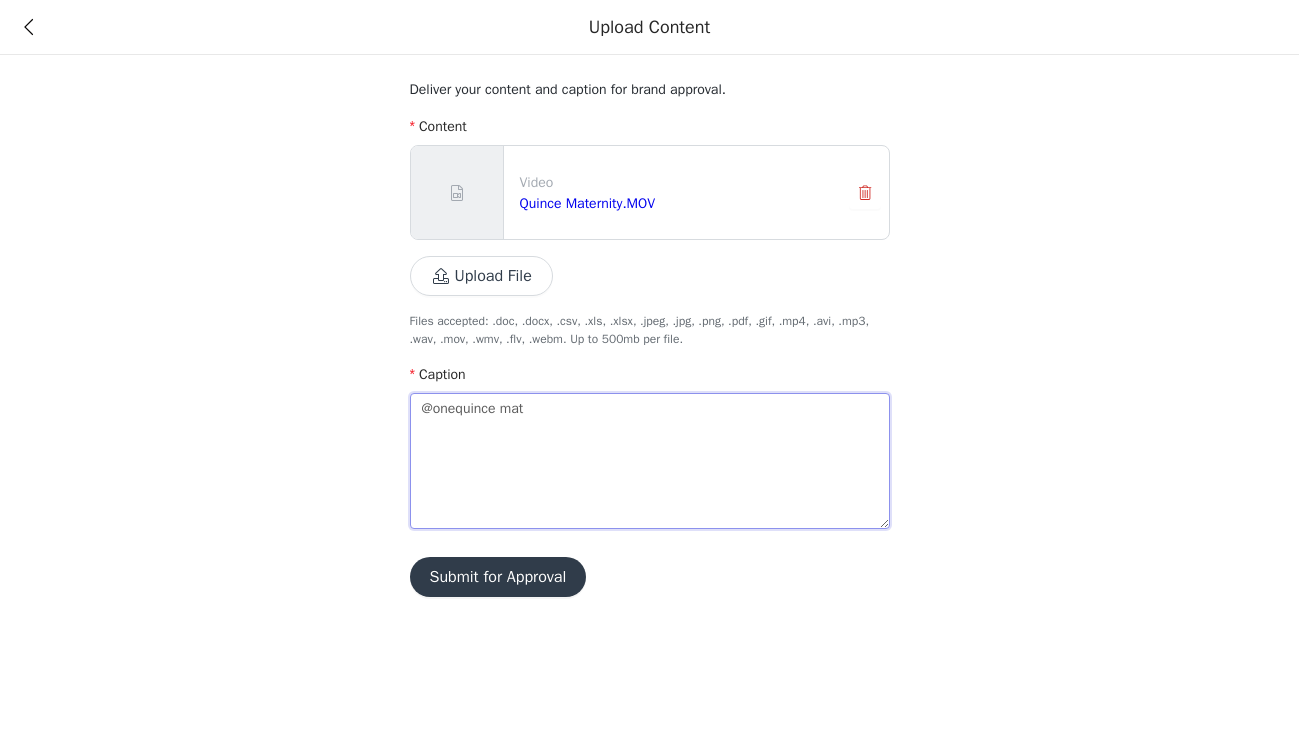 type on "@onequince ma" 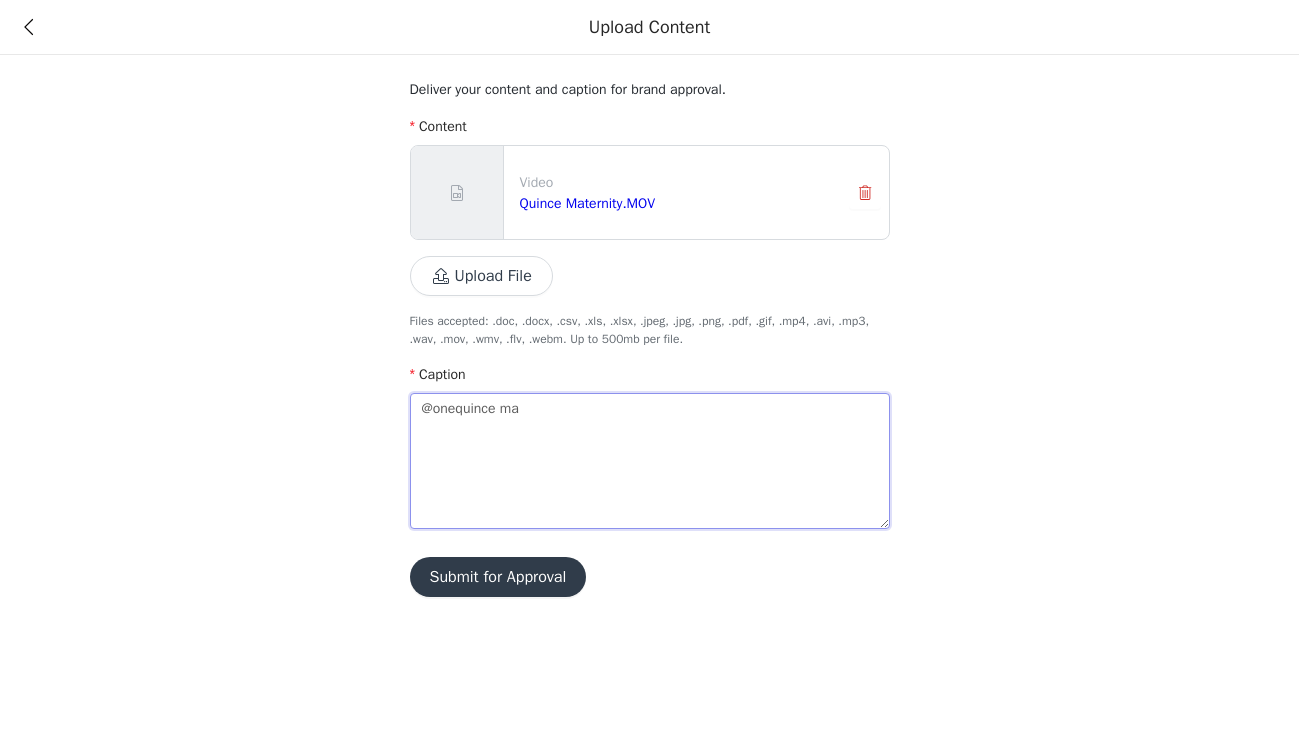 type on "@onequince m" 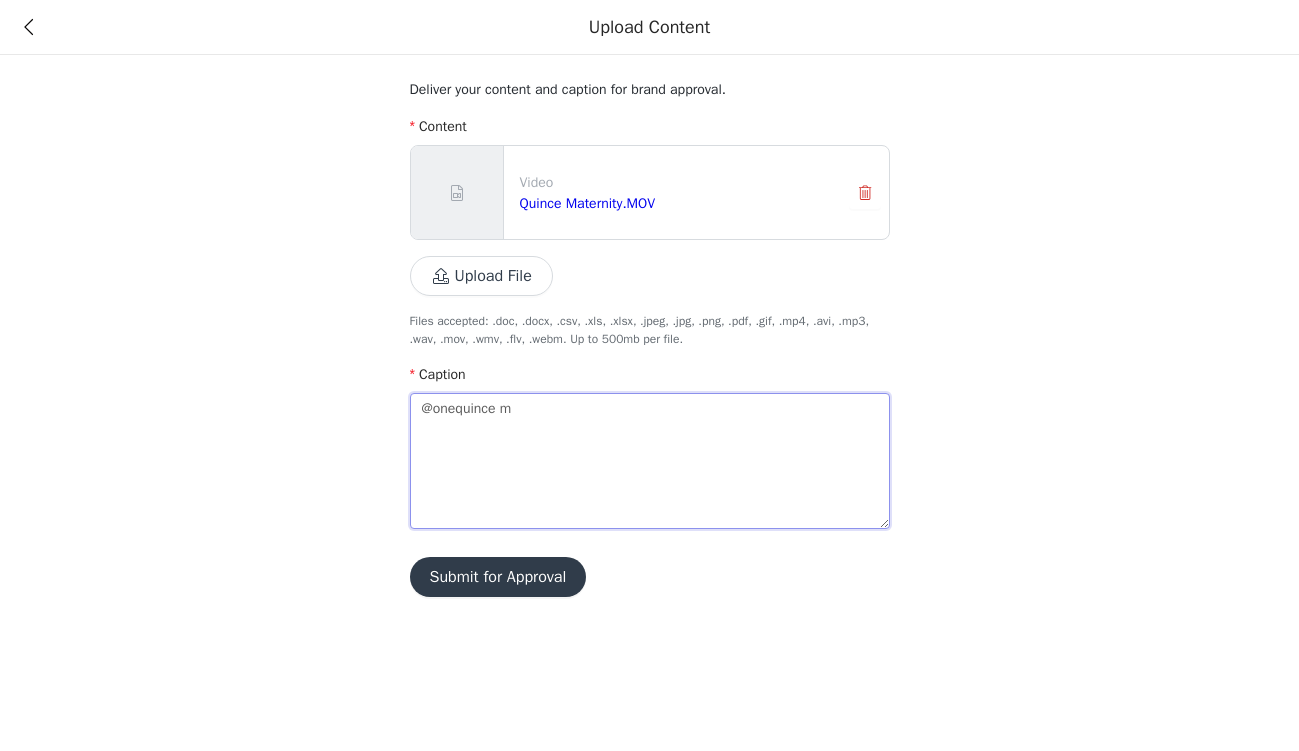 type on "@onequince" 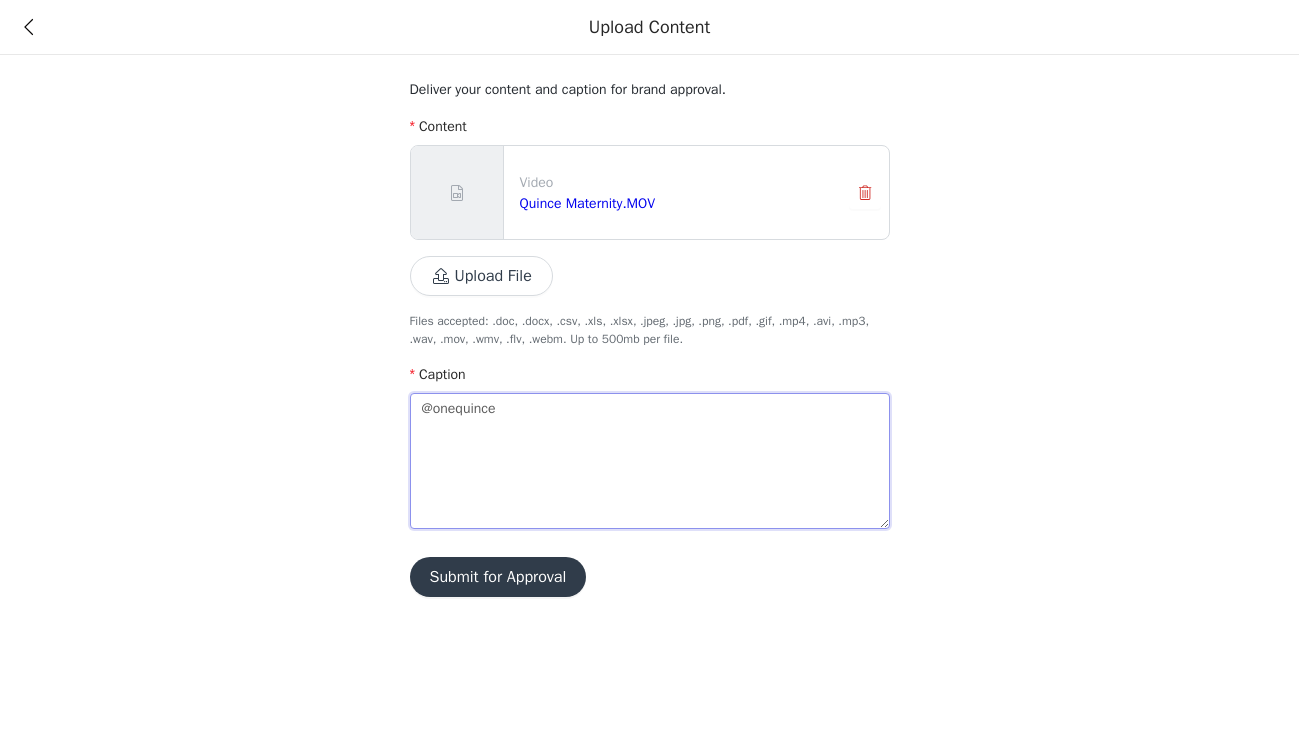 type on "@onequince s" 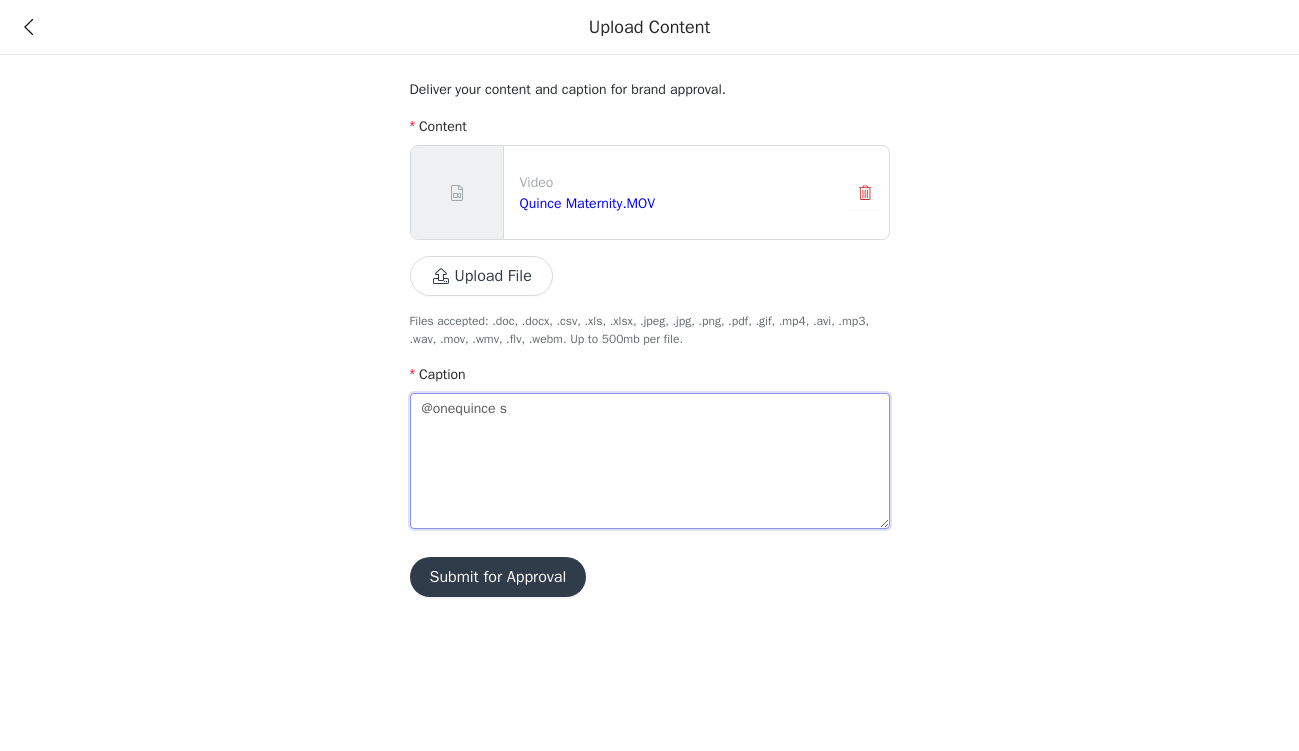 type on "@onequince su" 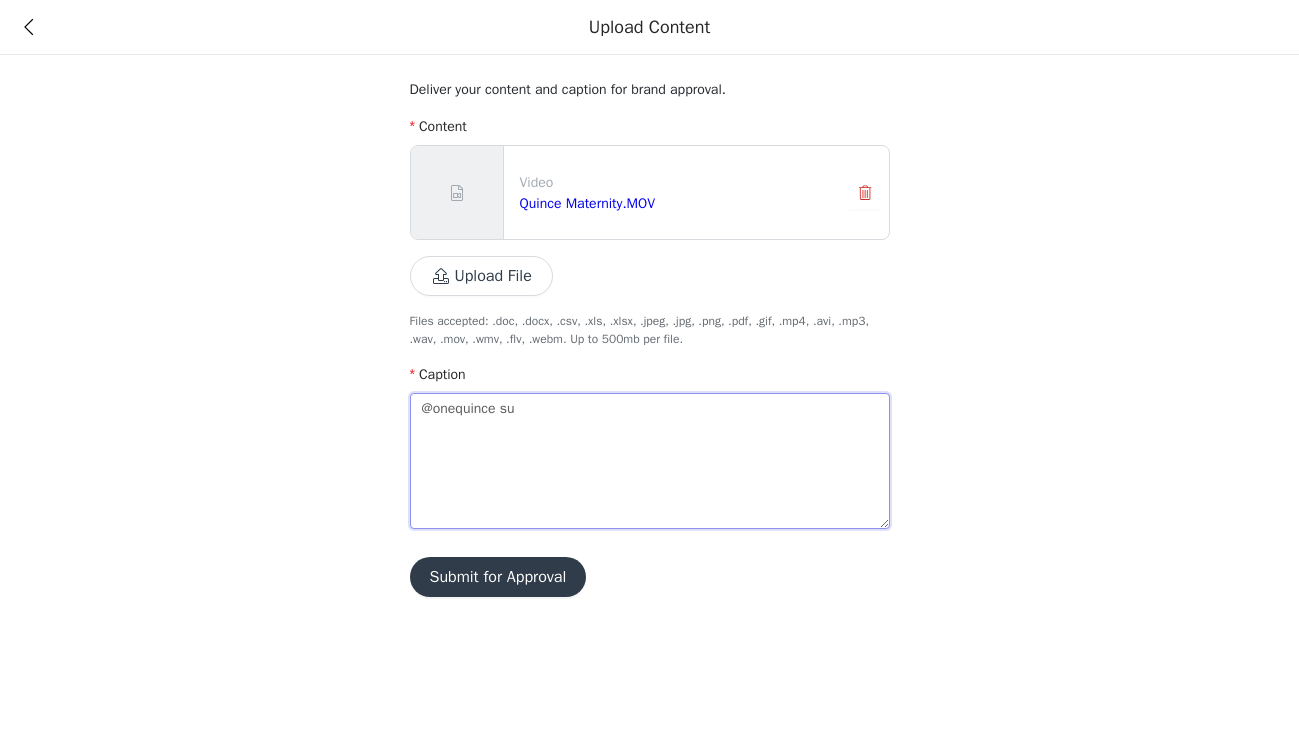 type on "@onequince sum" 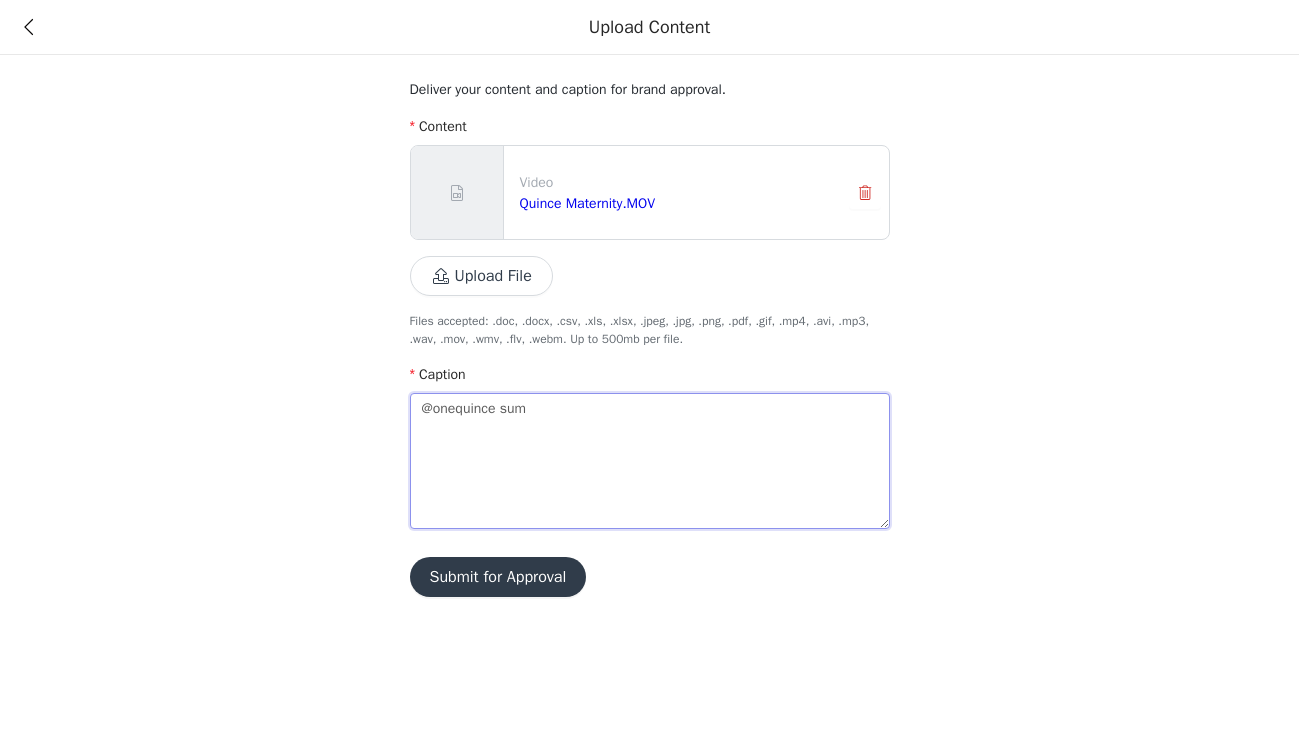 type on "@onequince summ" 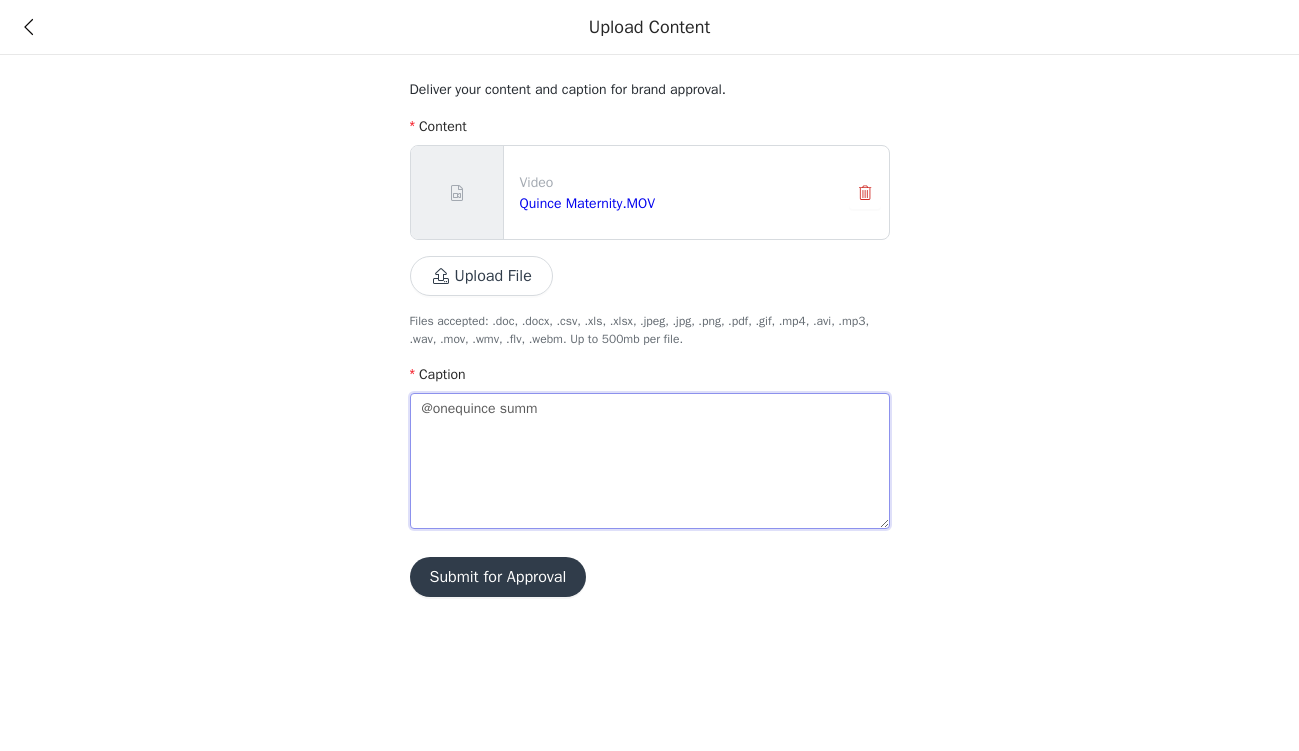 type on "@onequince summe" 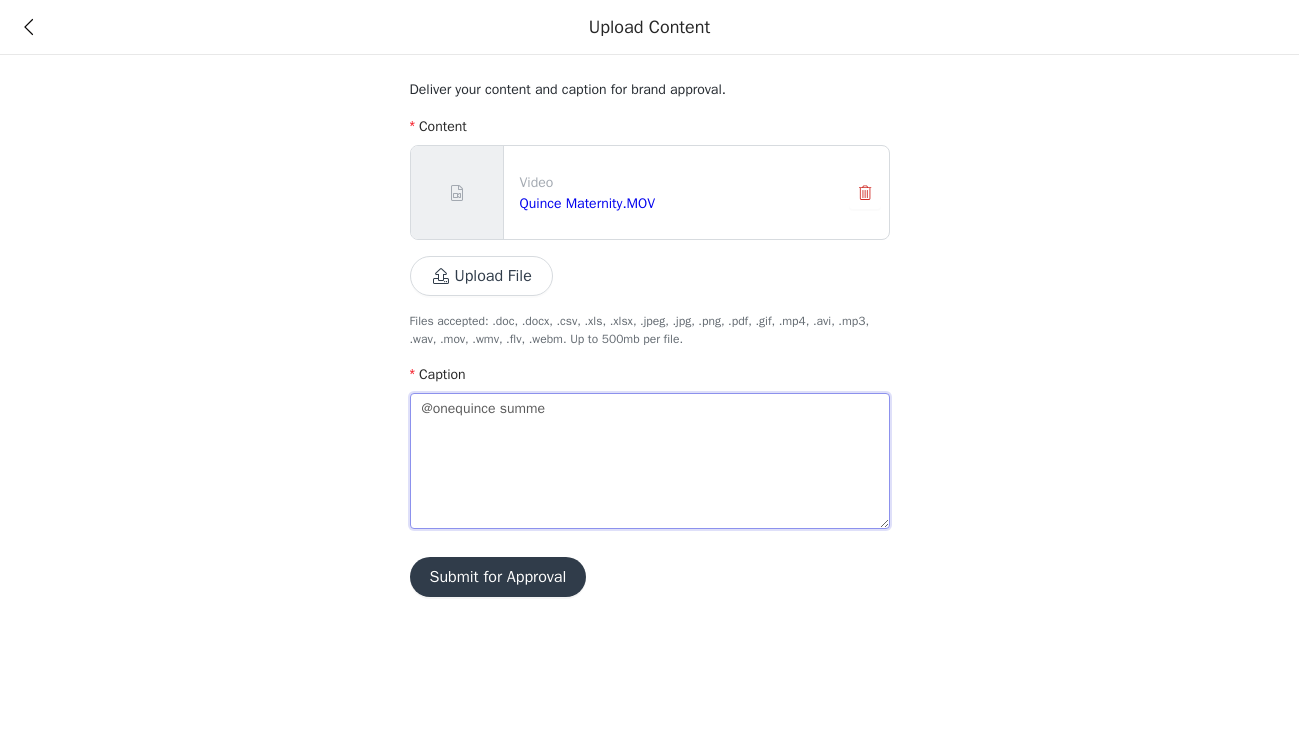 type on "@onequince summer" 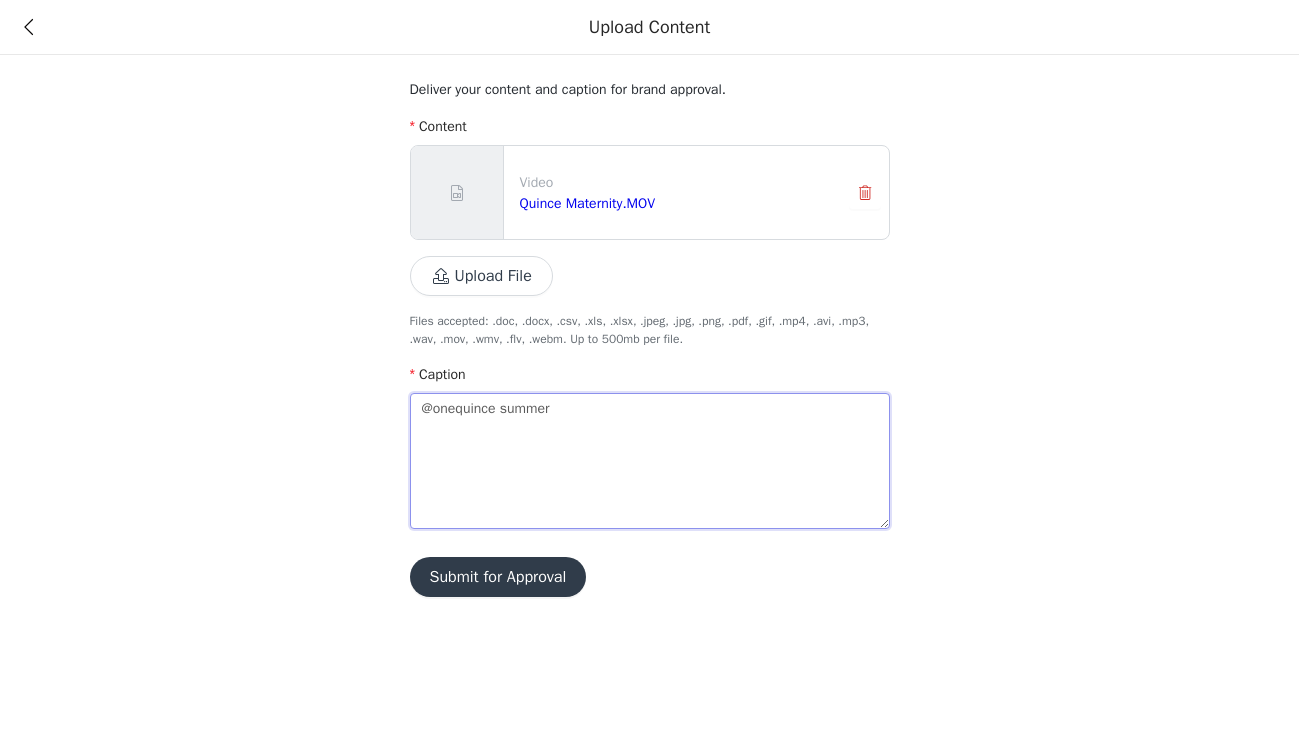 type on "@onequince summer" 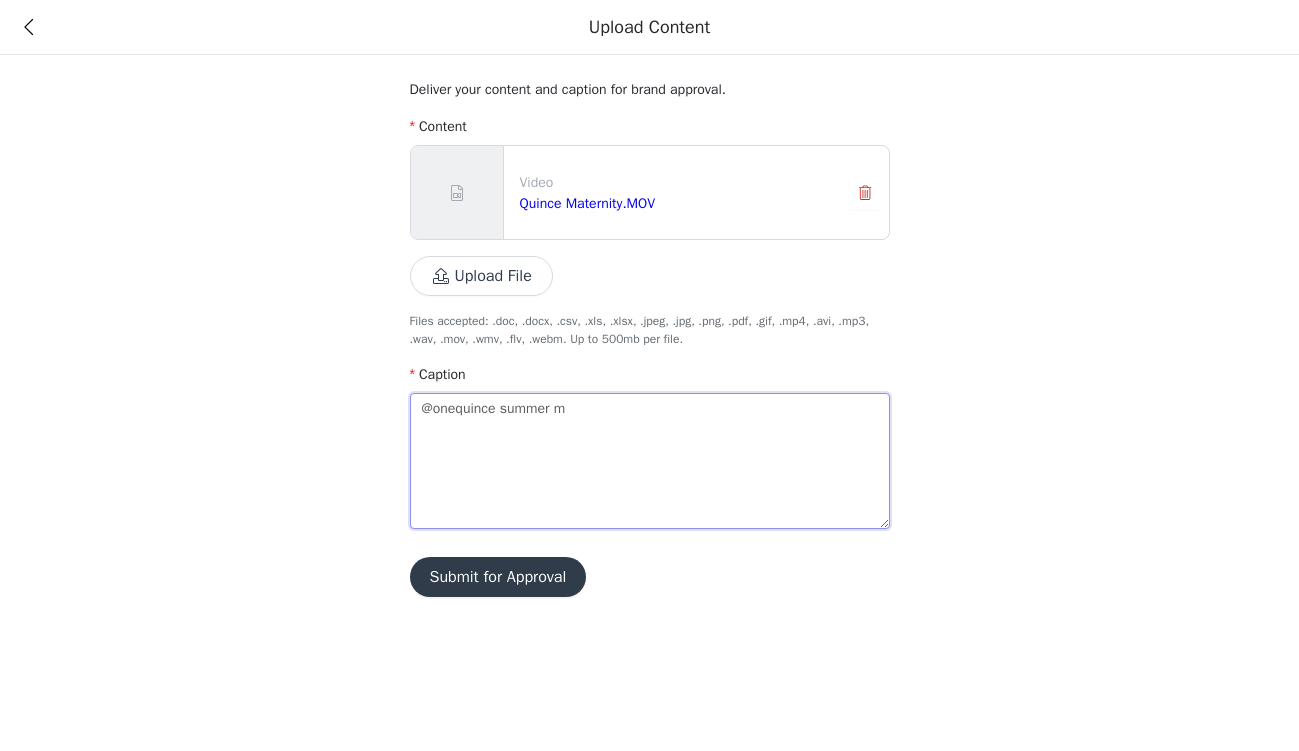 type on "@onequince summer ma" 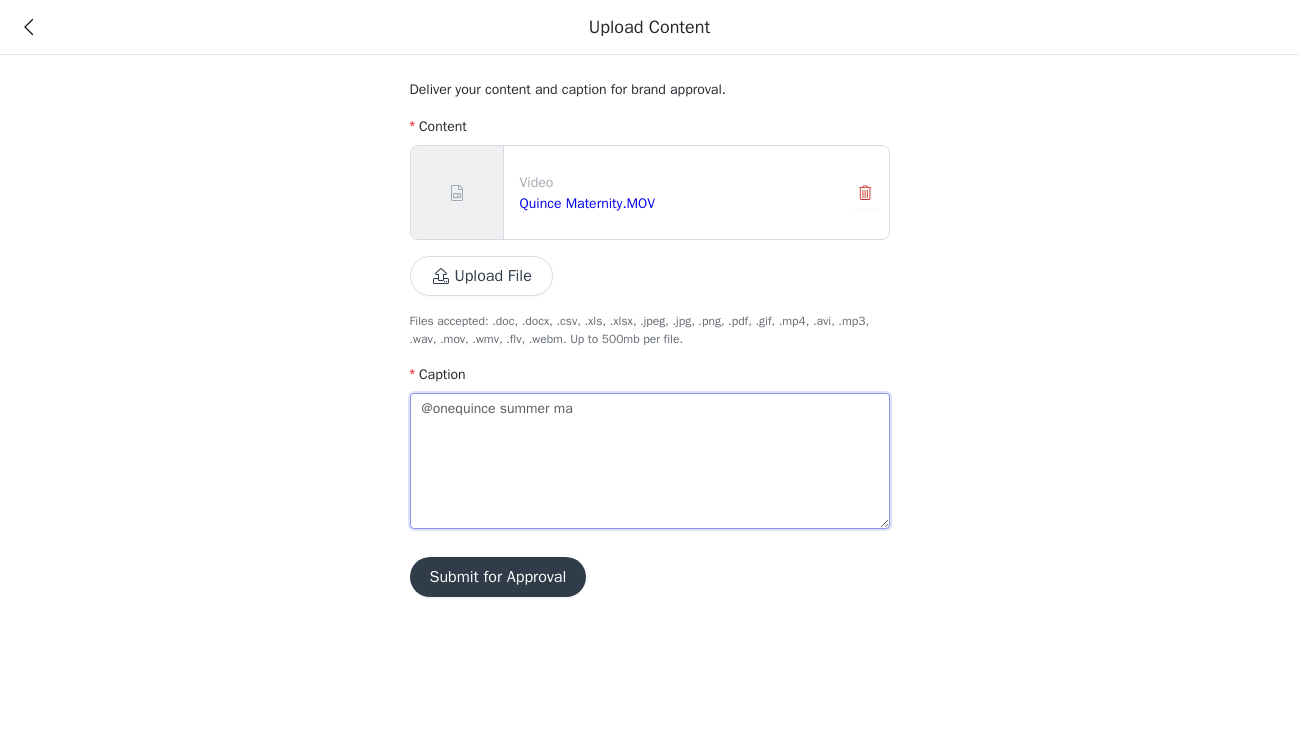 type 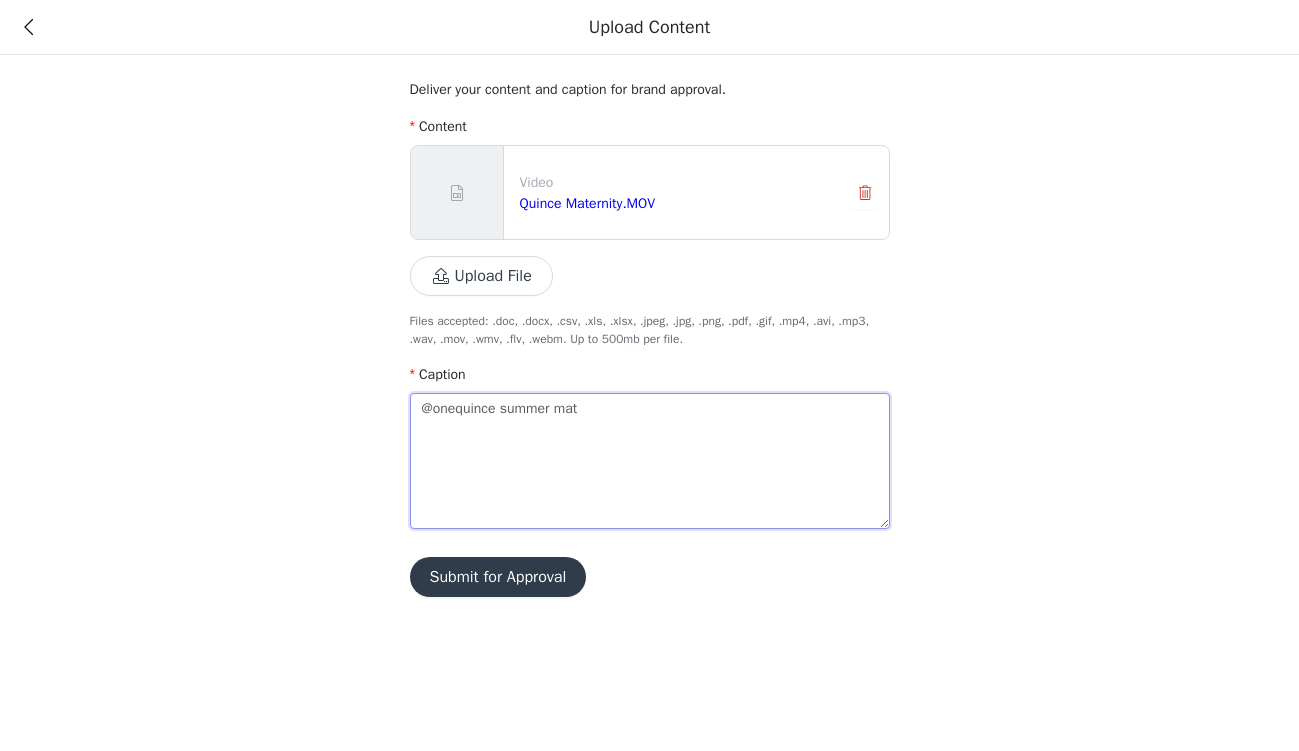 type on "@onequince summer mate" 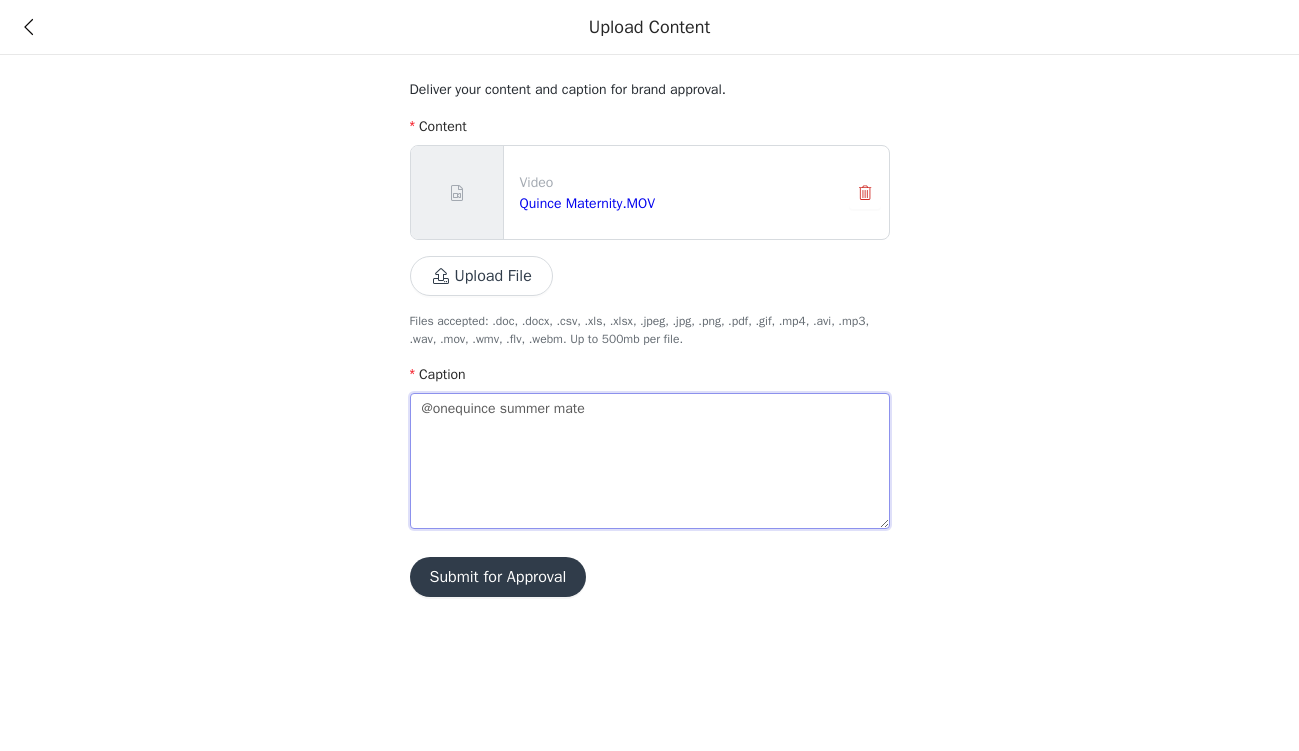 type on "@onequince summer mater" 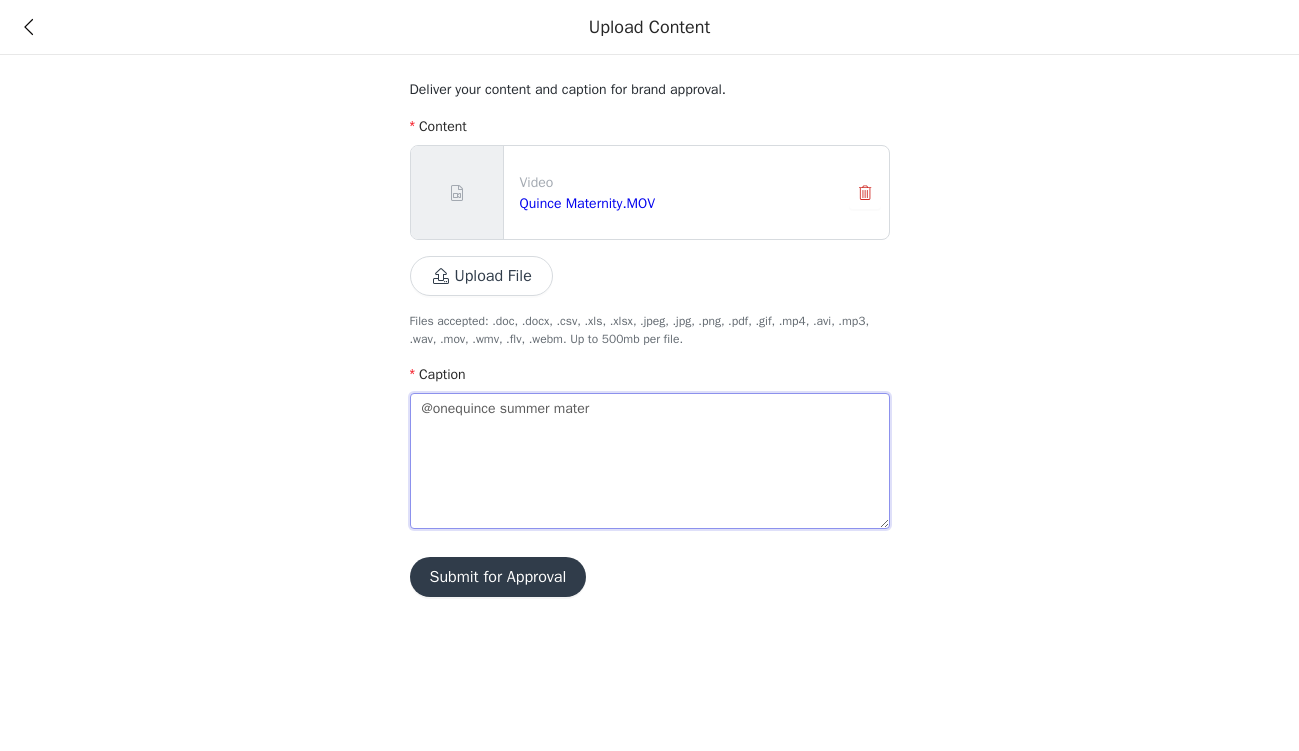 type on "@onequince summer matern" 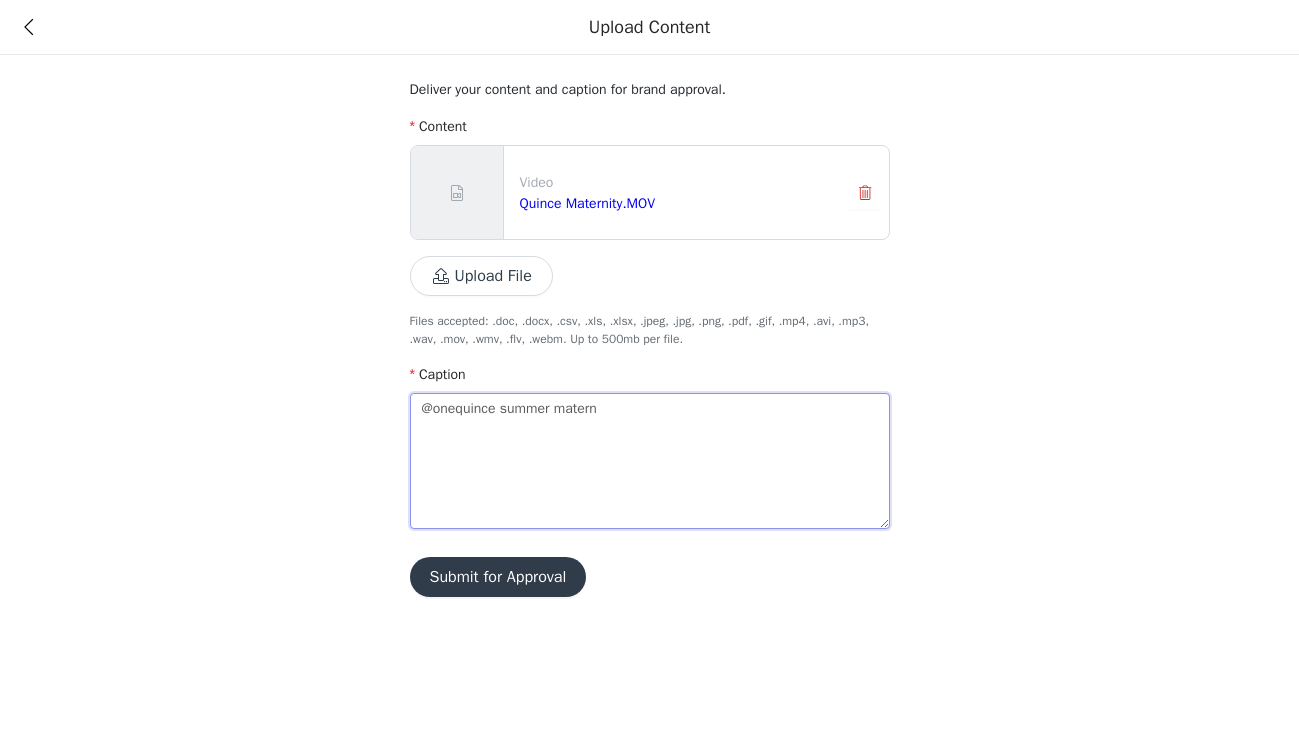type on "@onequince summer materni" 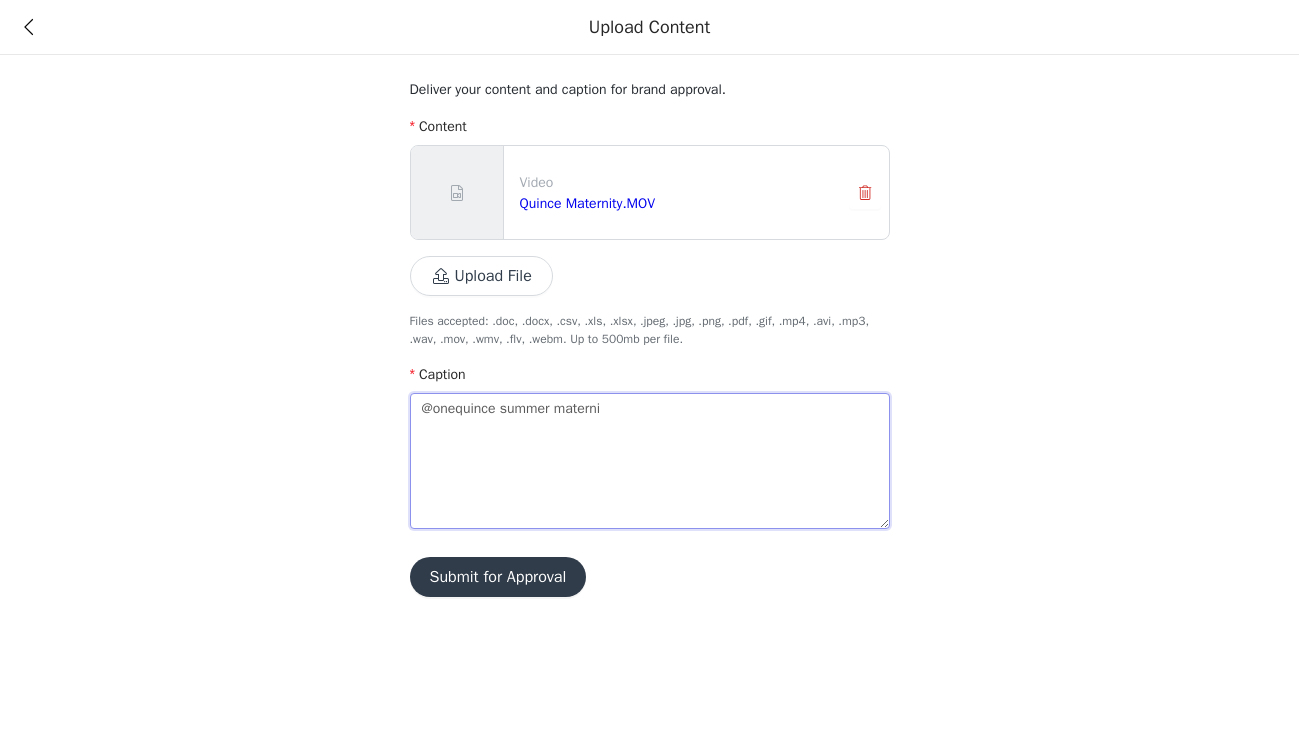 type on "@onequince summer maternit" 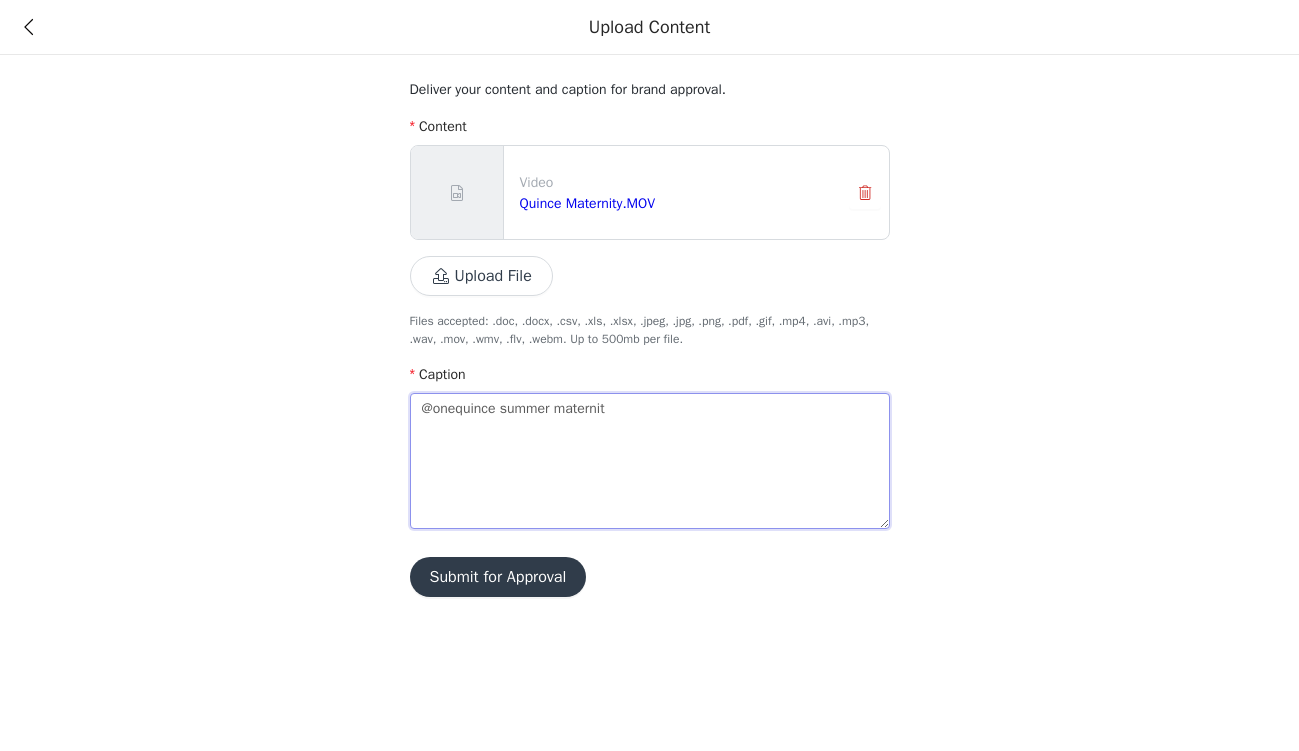 type on "@onequince summer maternity" 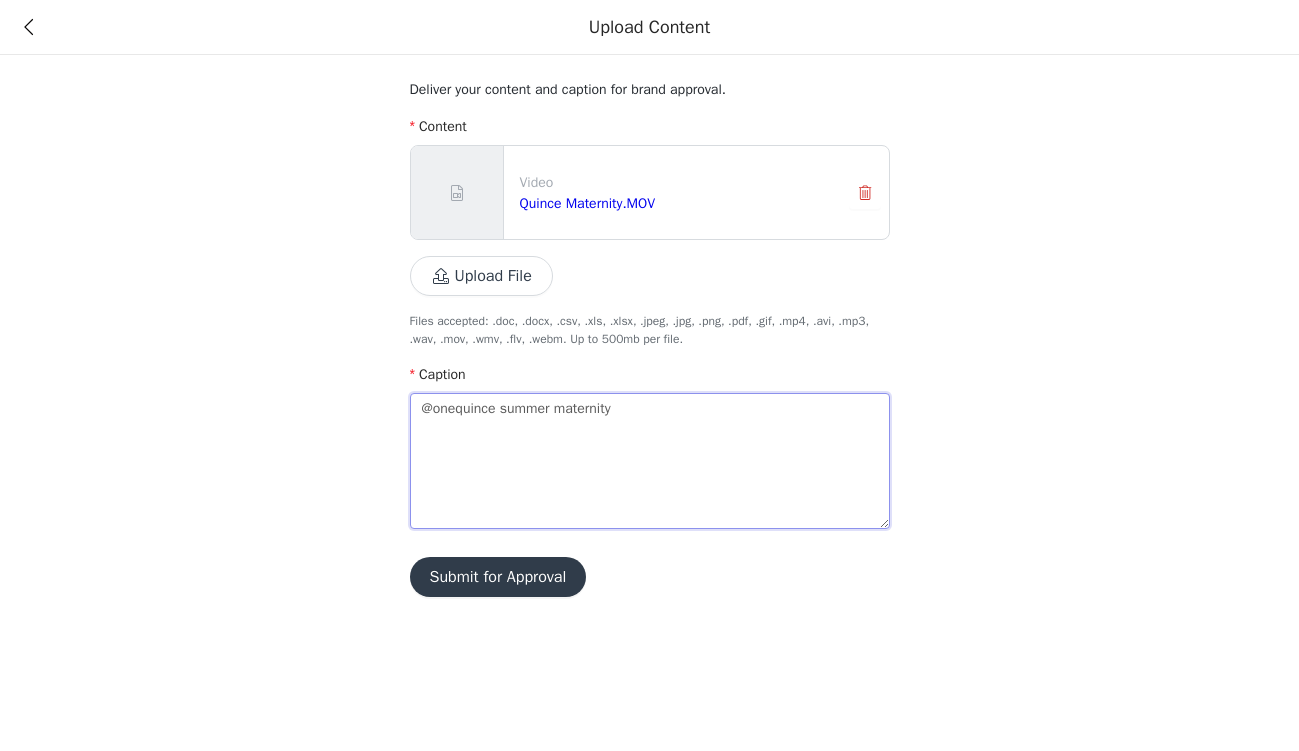 type on "@onequince summer maternity" 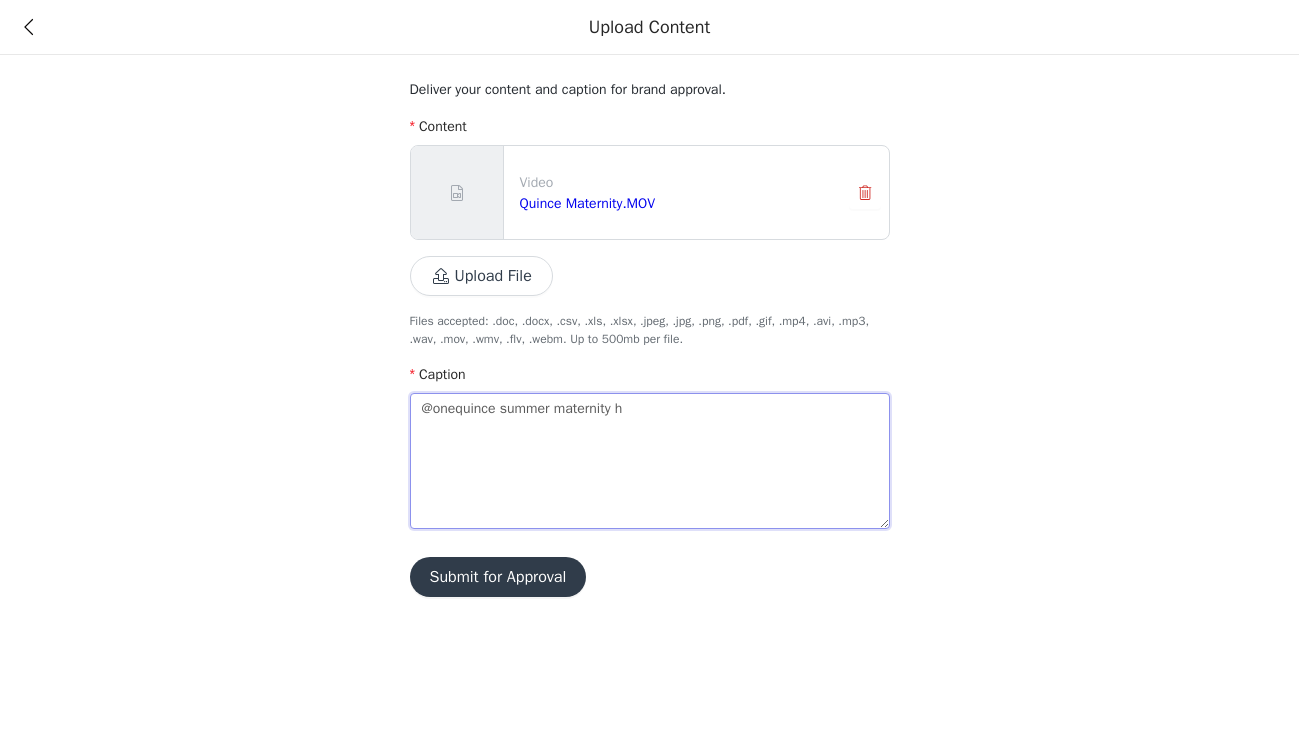 type on "@onequince summer maternity ha" 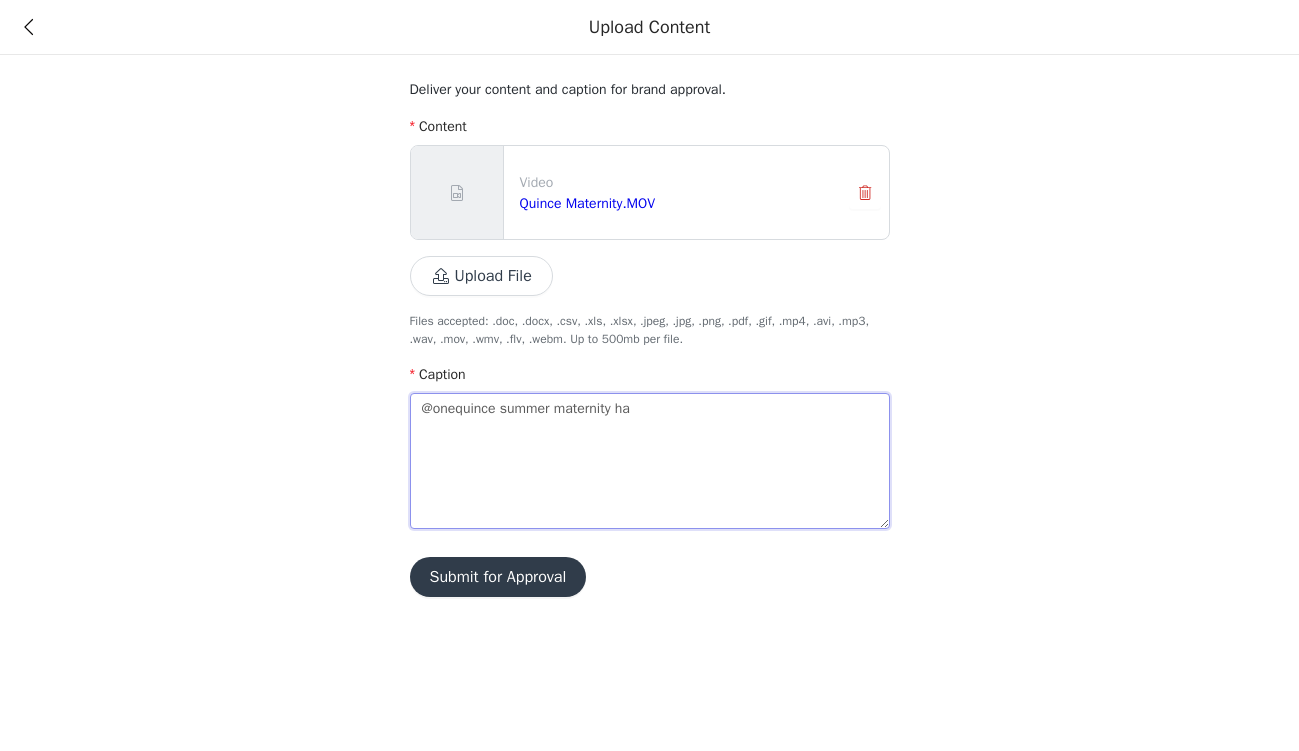 type on "@onequince summer maternity hau" 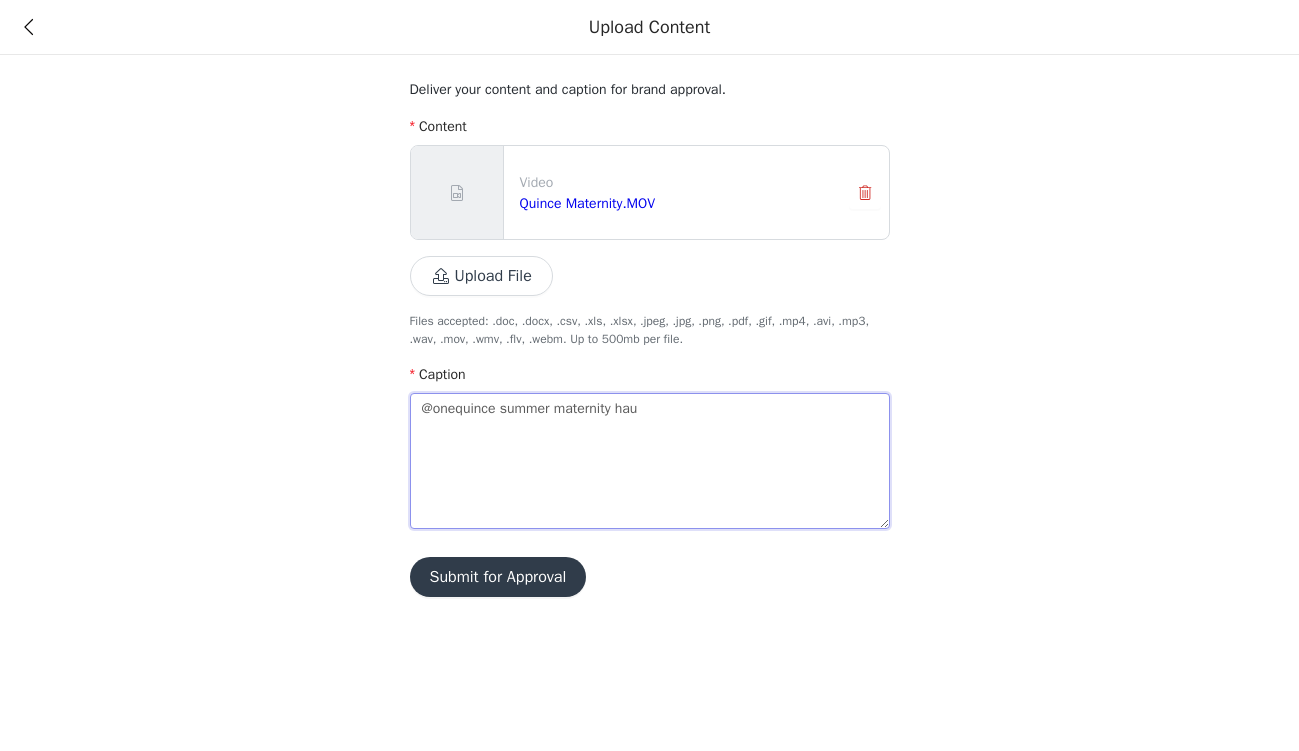 type on "@onequince summer maternity haul" 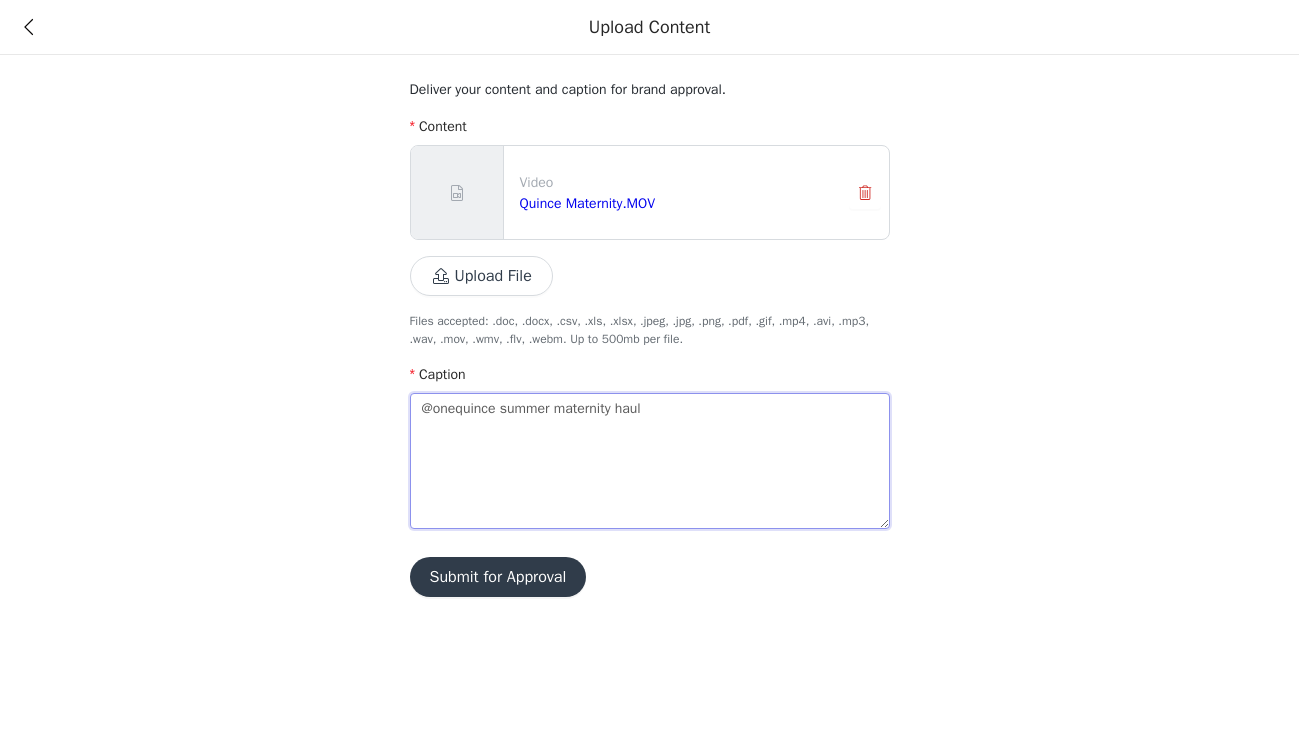 type on "@onequince summer maternity haul." 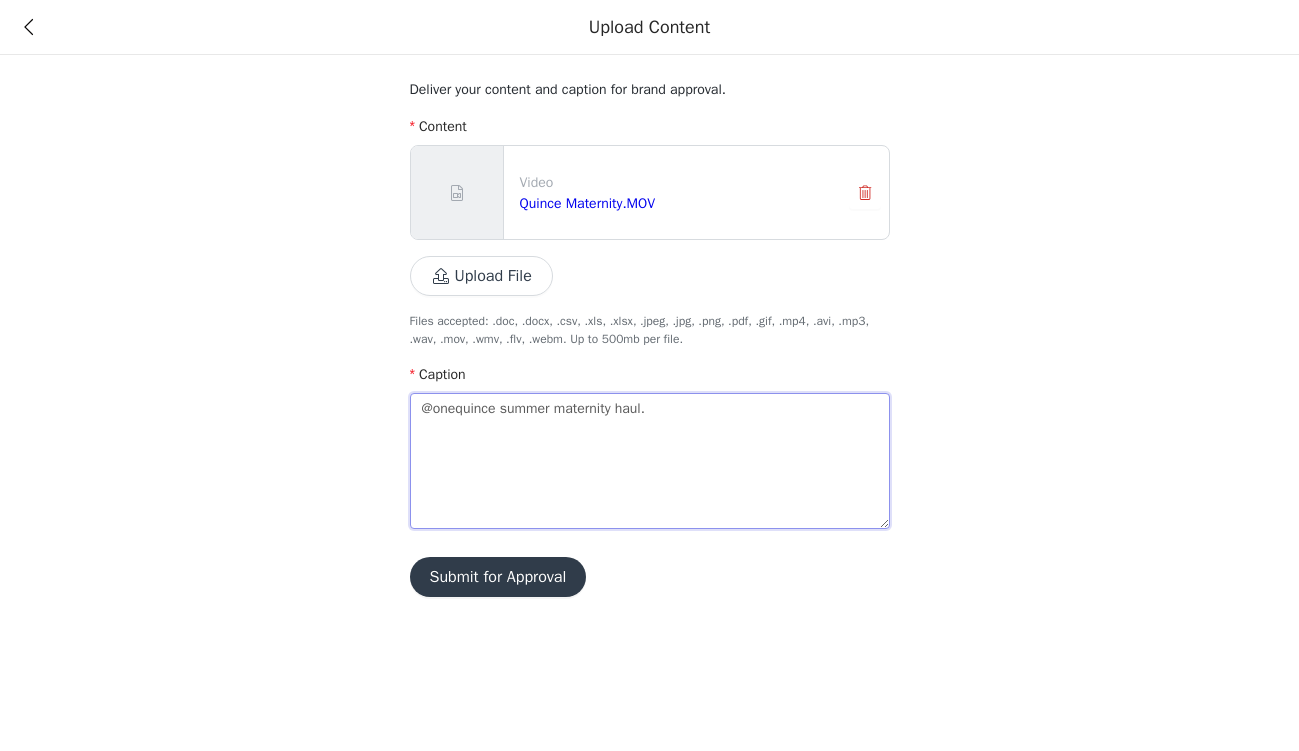 type on "@onequince summer maternity haul." 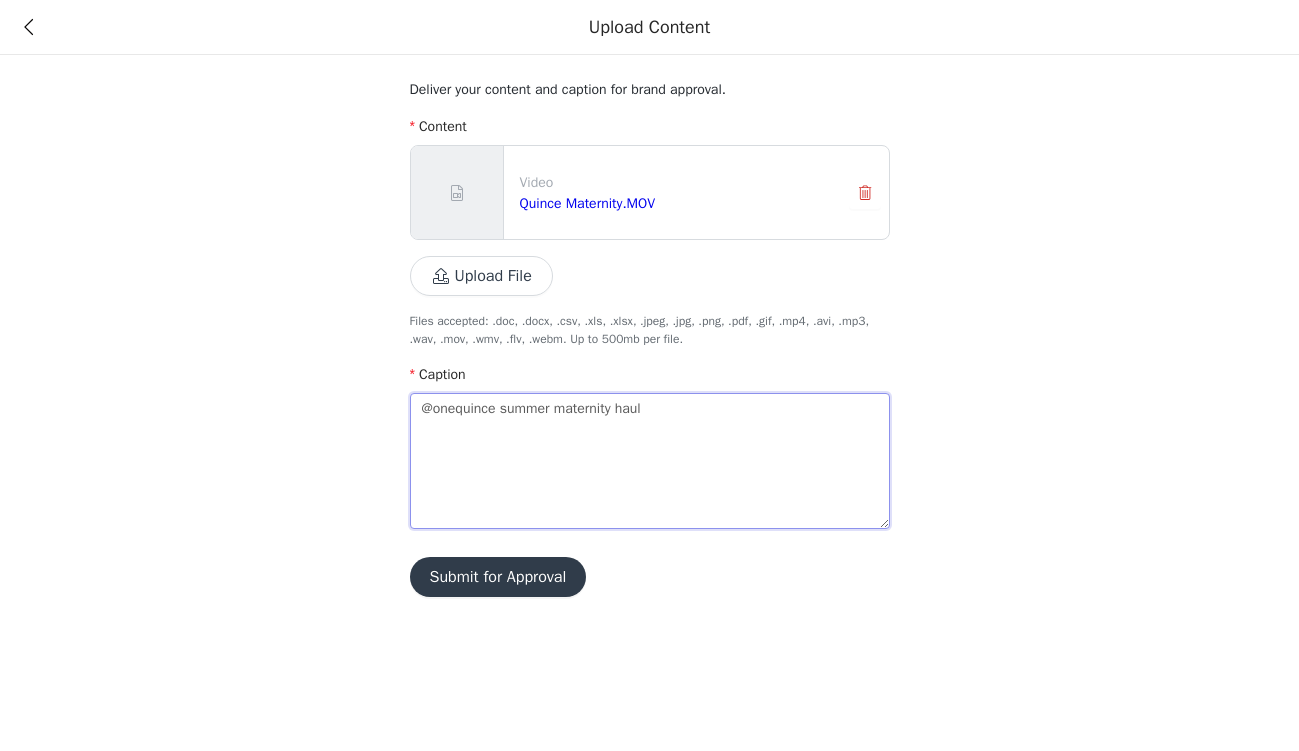 type on "@onequince summer maternity haul!" 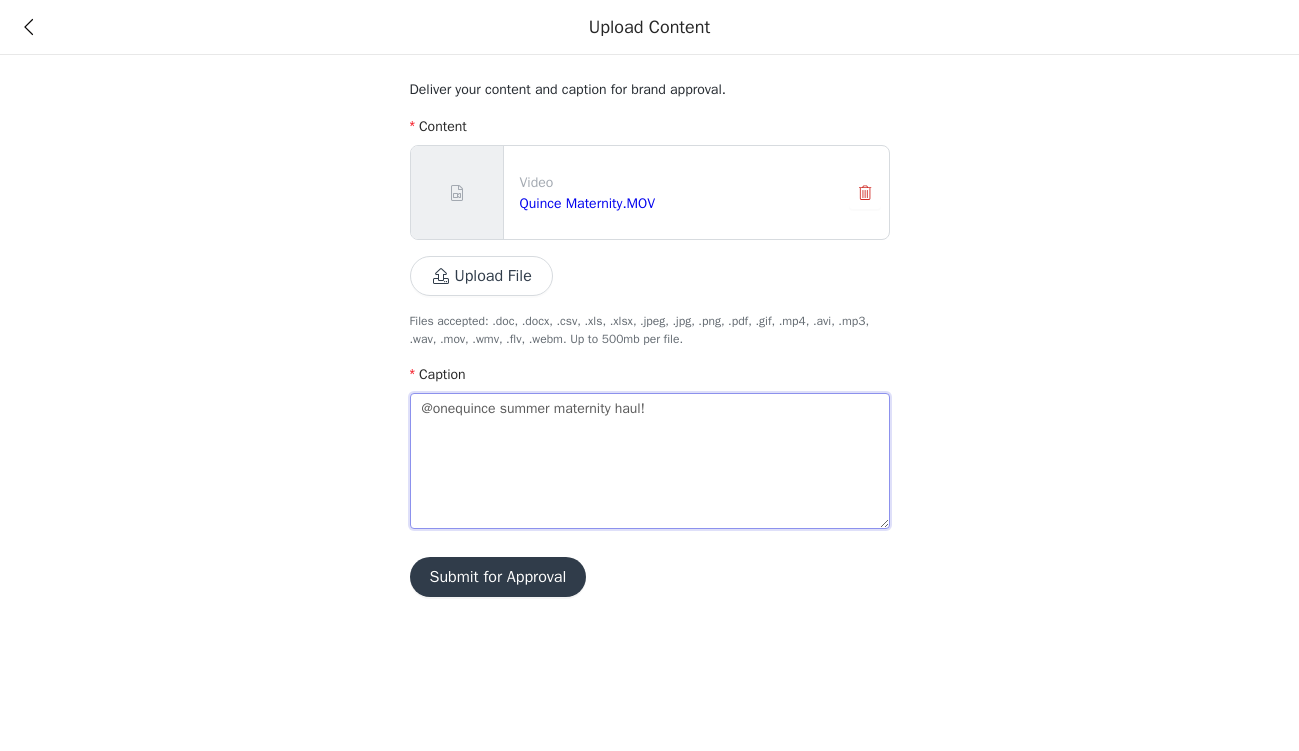 type on "@onequince summer maternity haul!" 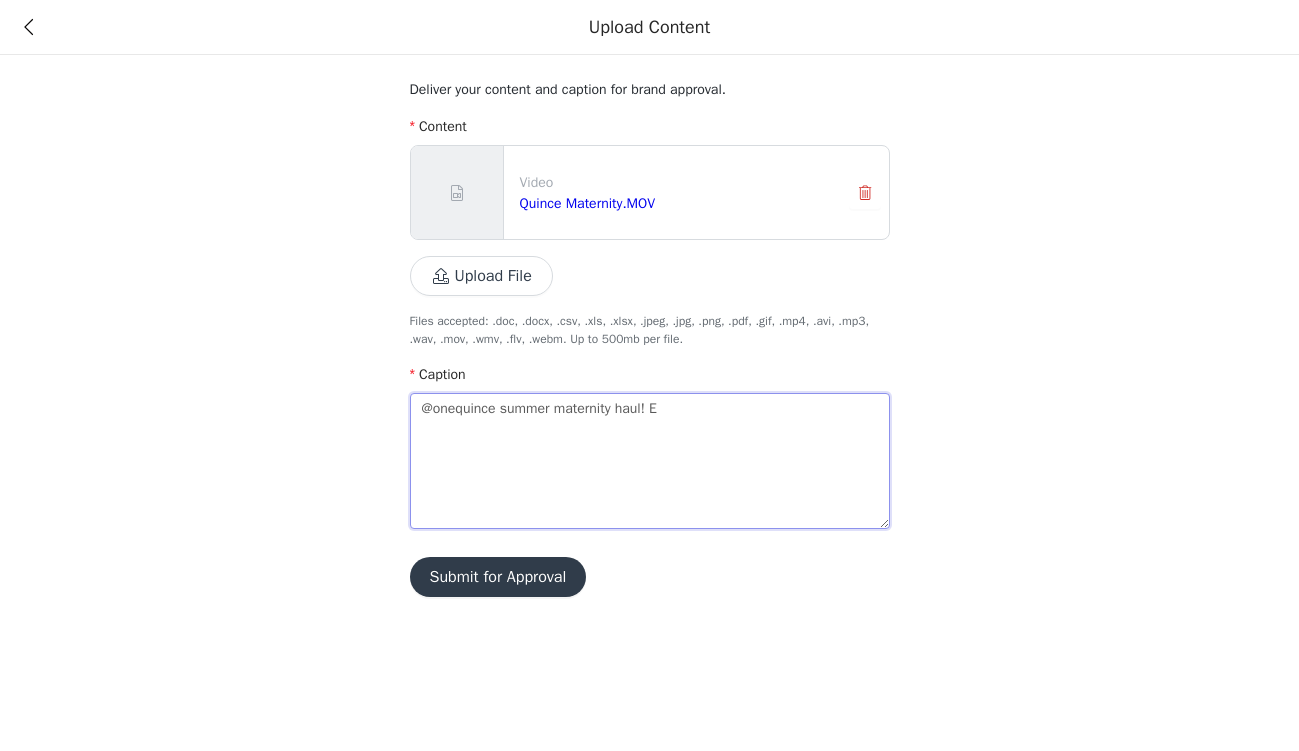 type on "@onequince summer maternity haul! Ex" 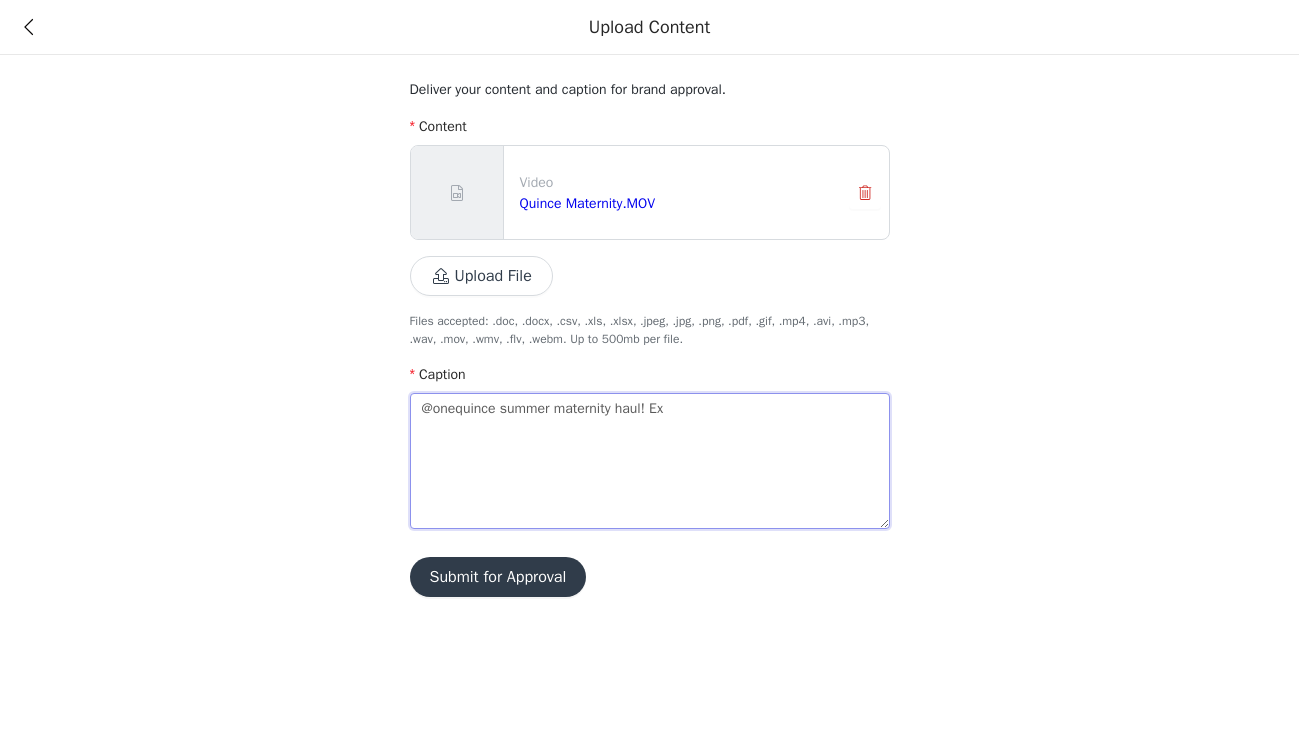 type on "@onequince summer maternity haul! Exc" 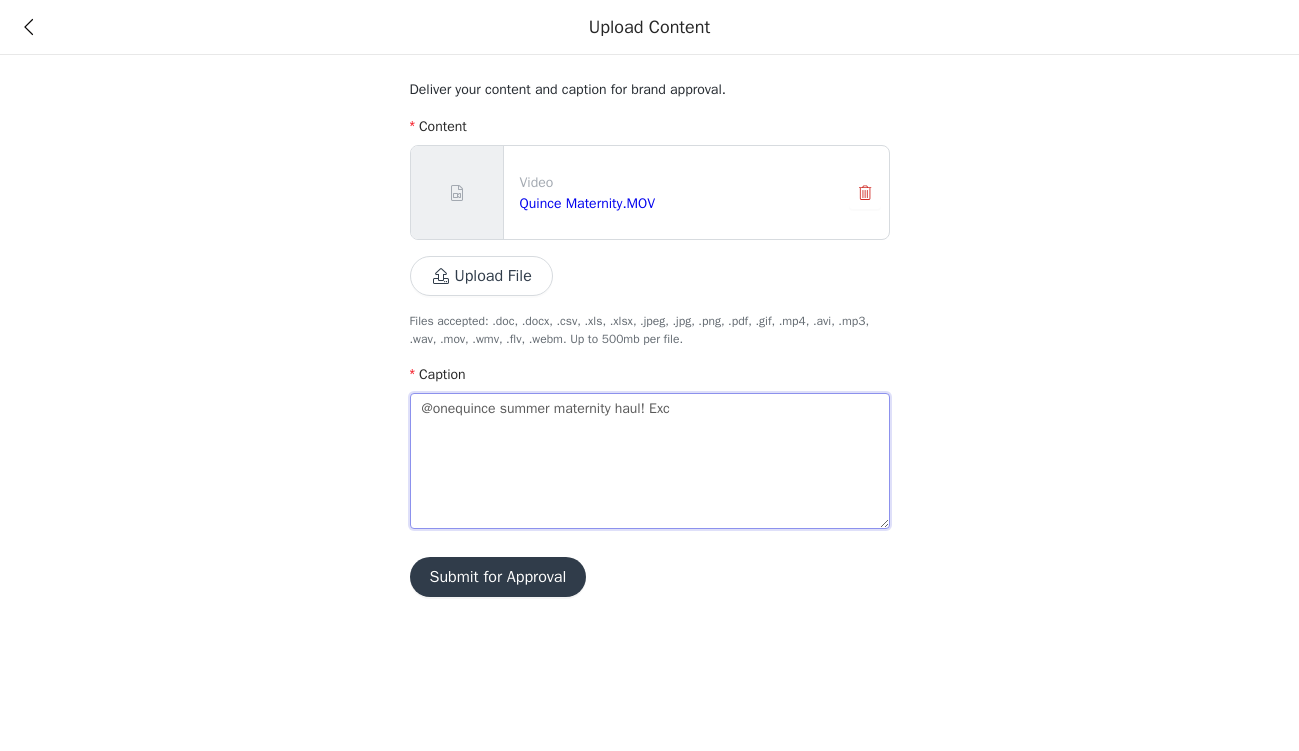 type on "@onequince summer maternity haul! Exct" 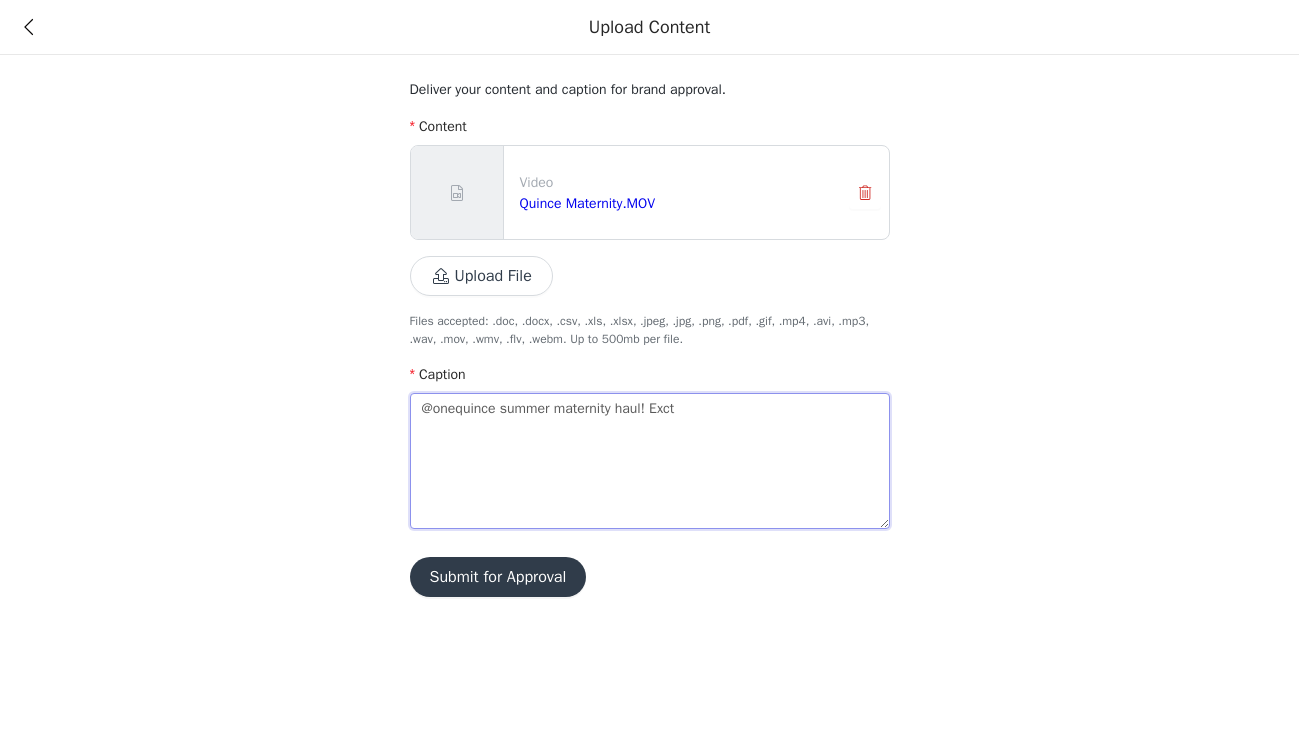 type on "@onequince summer maternity haul! Excti" 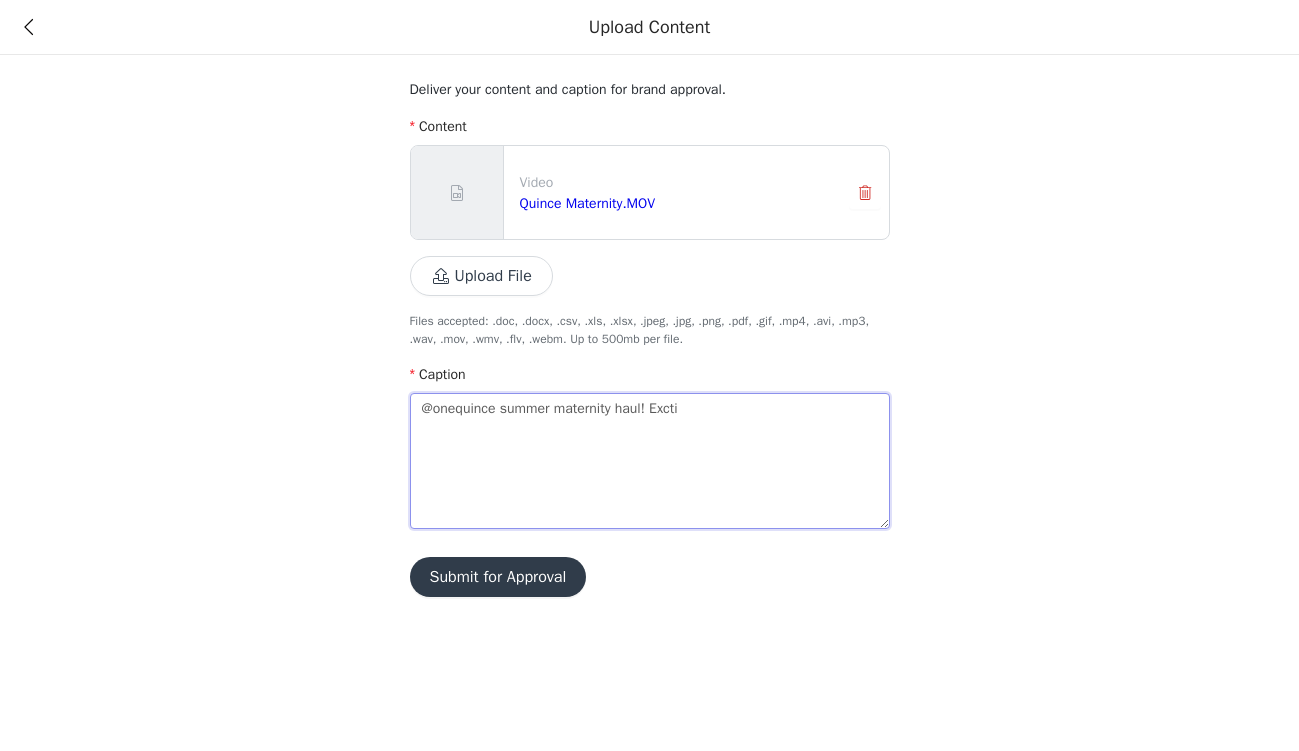 type on "@onequince summer maternity haul! Exctie" 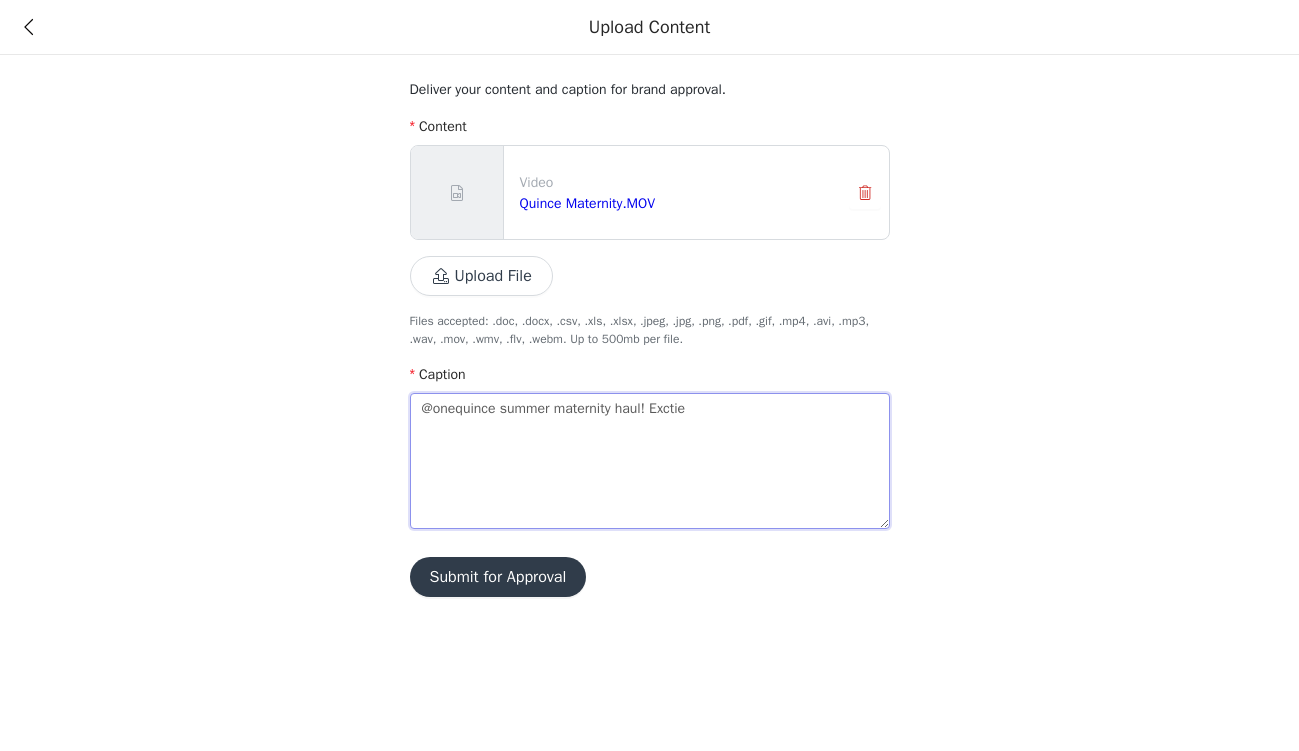 type on "@onequince summer maternity haul! Excti" 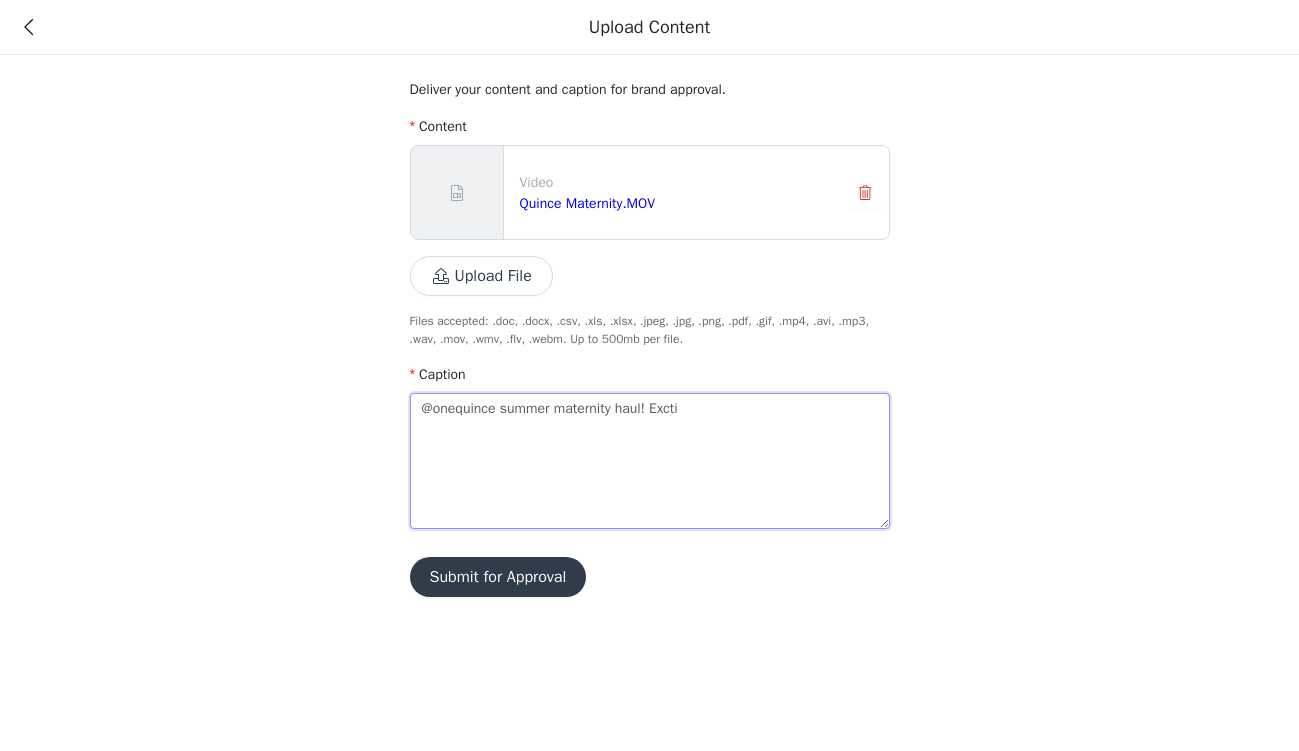 type on "@onequince summer maternity haul! Exct" 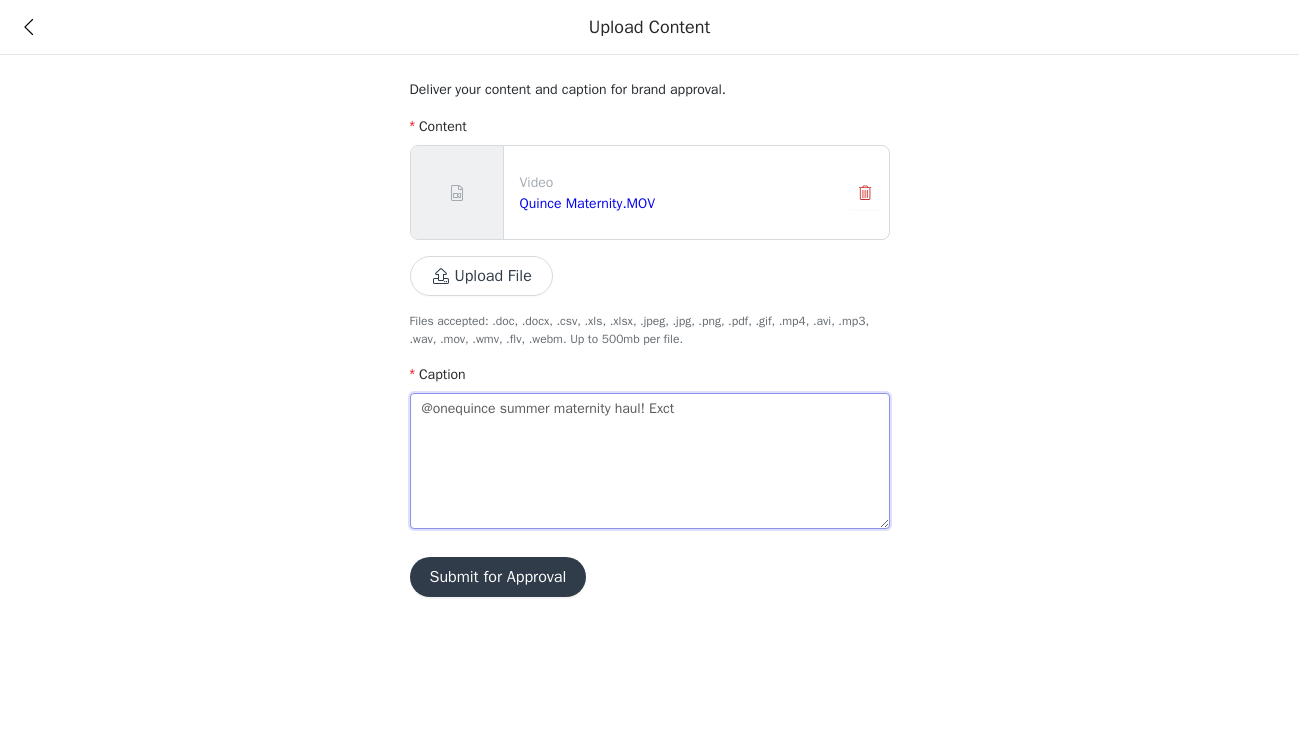type on "@onequince summer maternity haul! Exc" 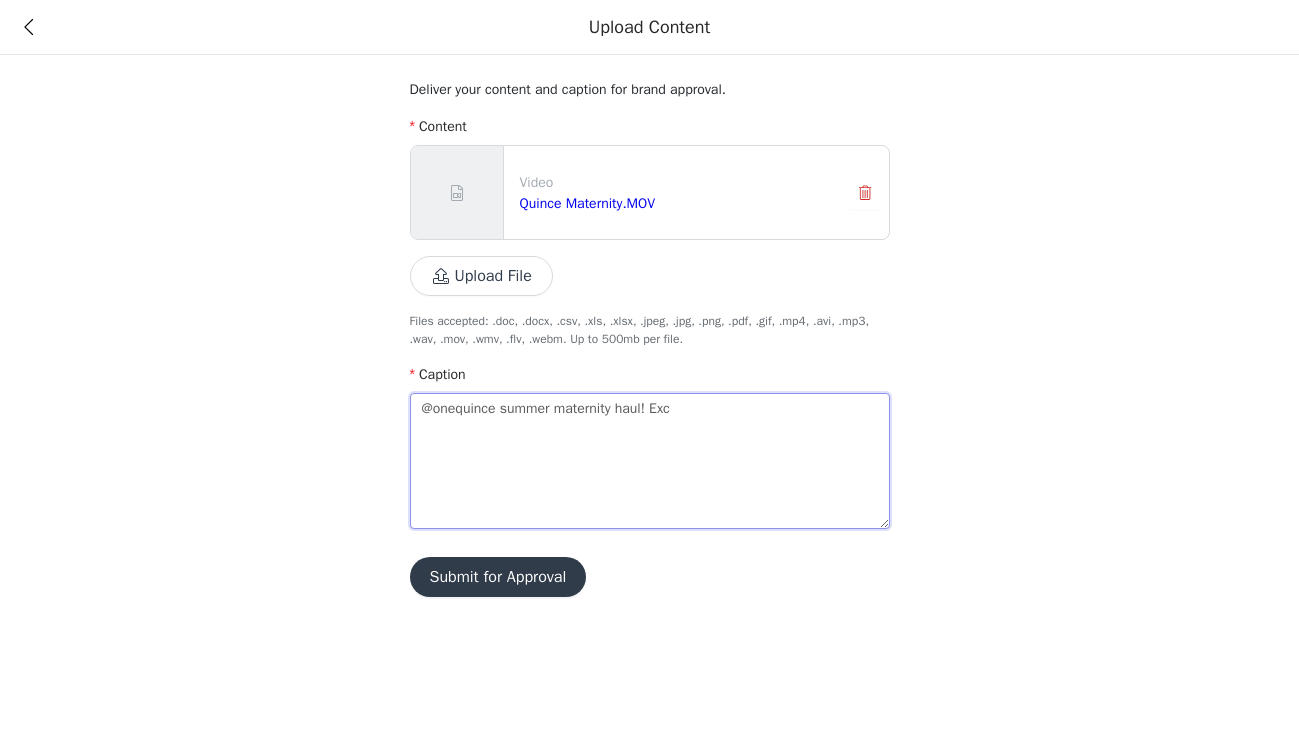 type on "@onequince summer maternity haul! Exci" 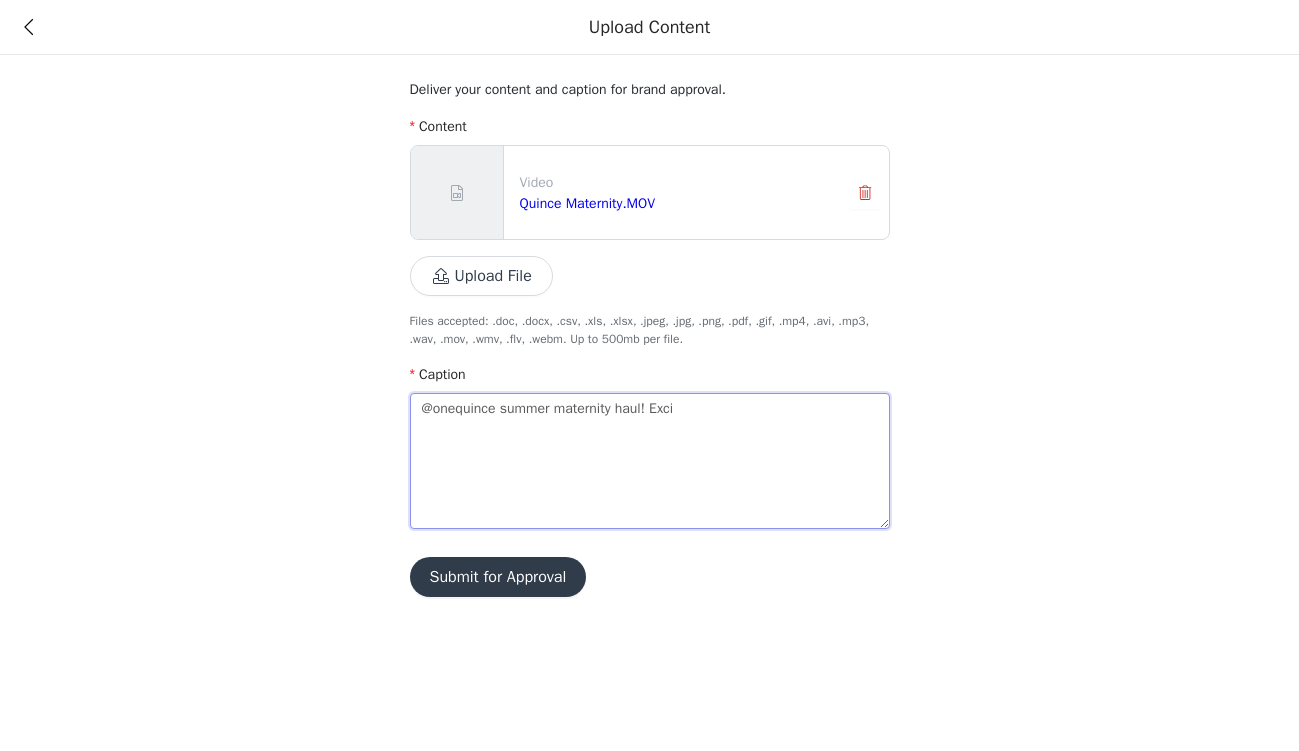 type on "@onequince summer maternity haul! Excit" 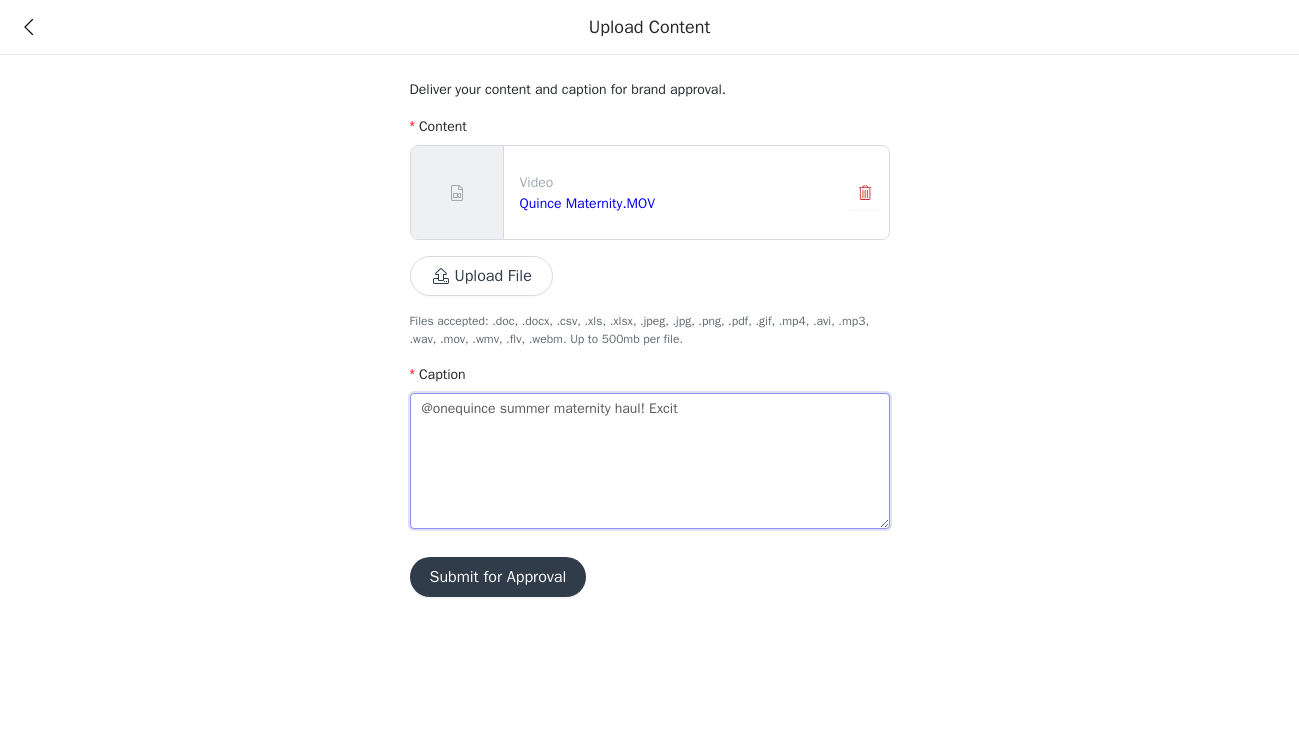 type on "@onequince summer maternity haul! Excite" 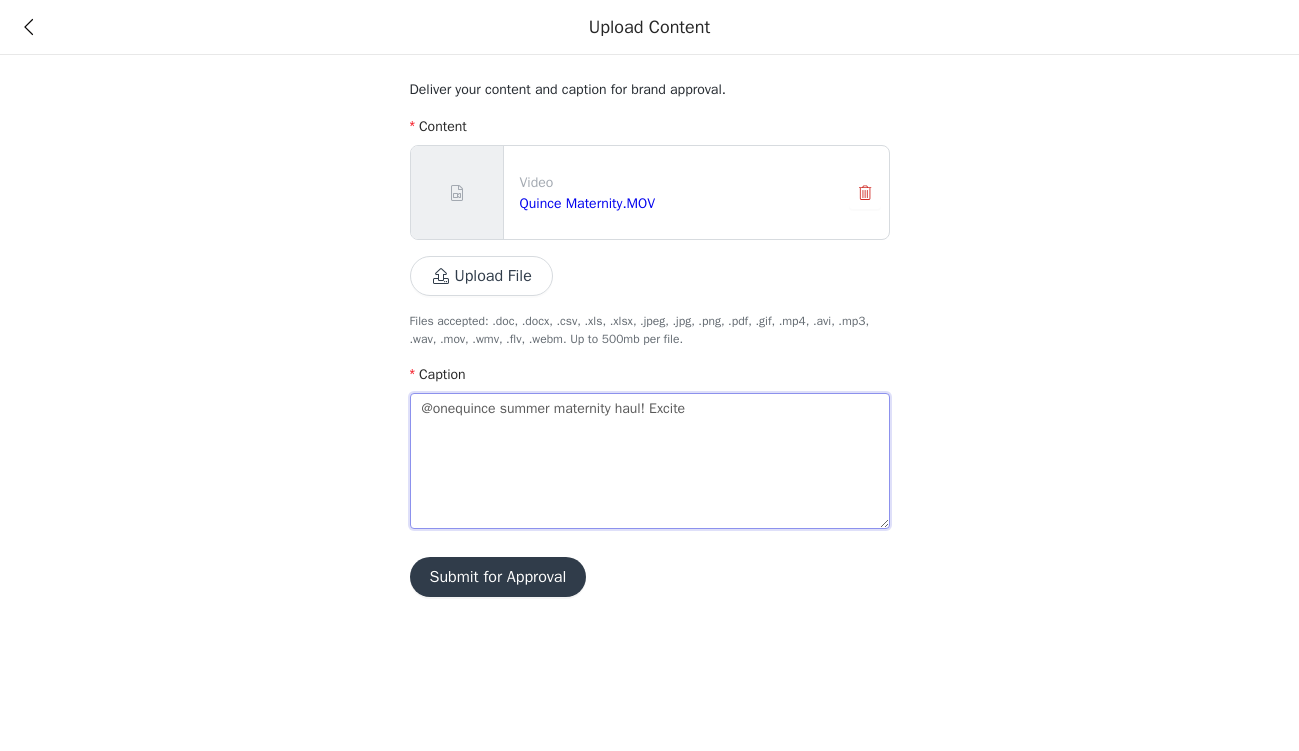 type 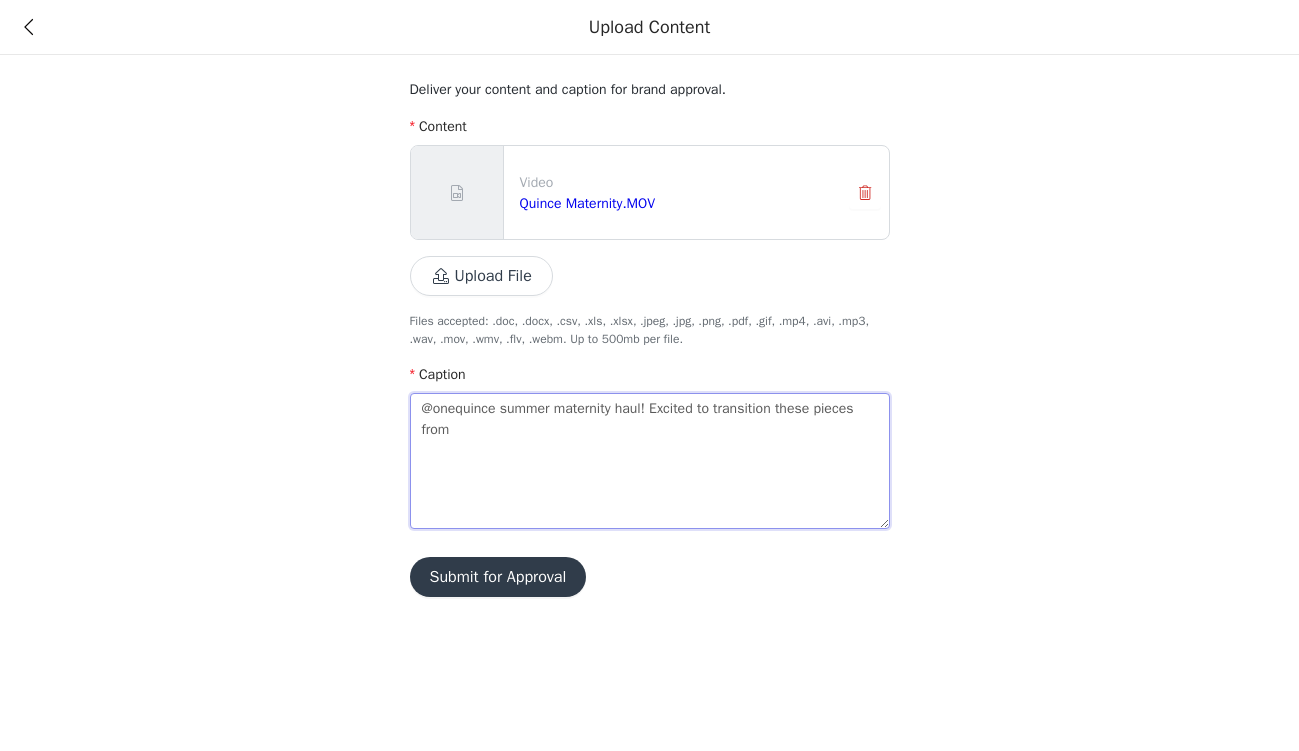 drag, startPoint x: 562, startPoint y: 407, endPoint x: 509, endPoint y: 406, distance: 53.009434 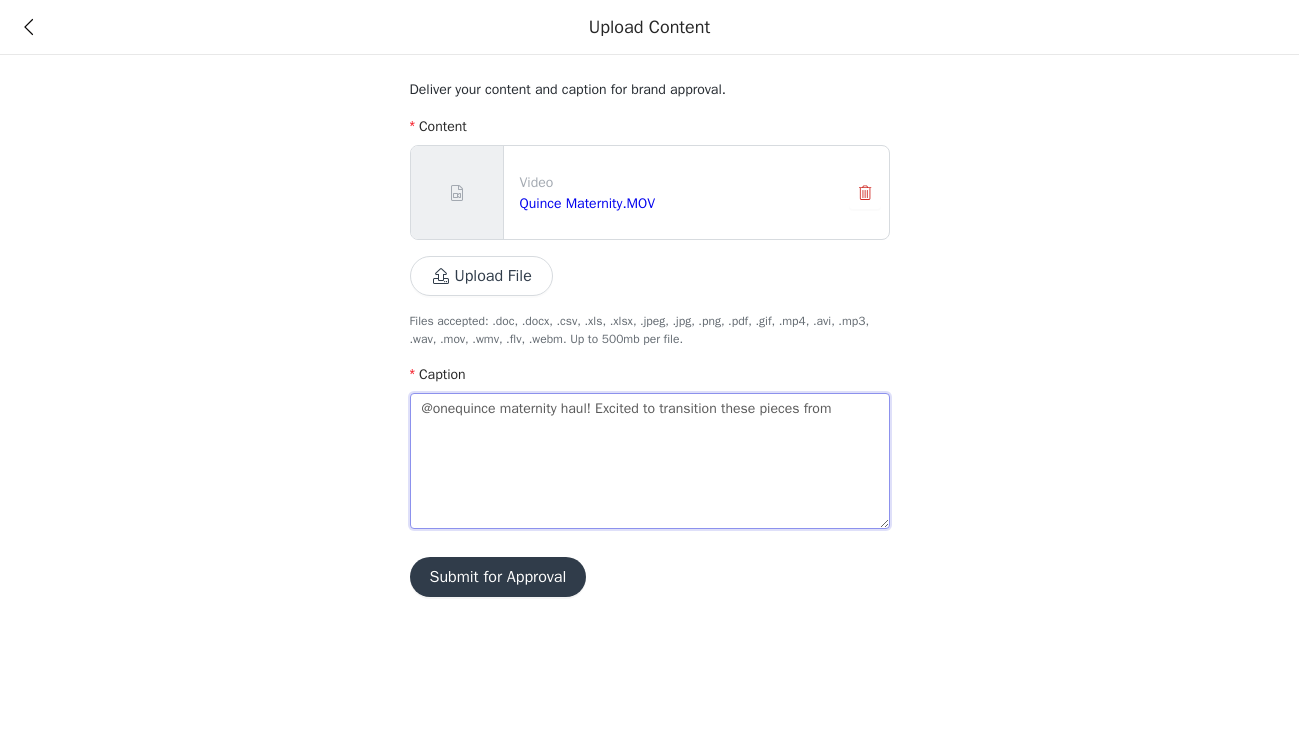click on "@onequince maternity haul! Excited to transition these pieces from" at bounding box center [650, 461] 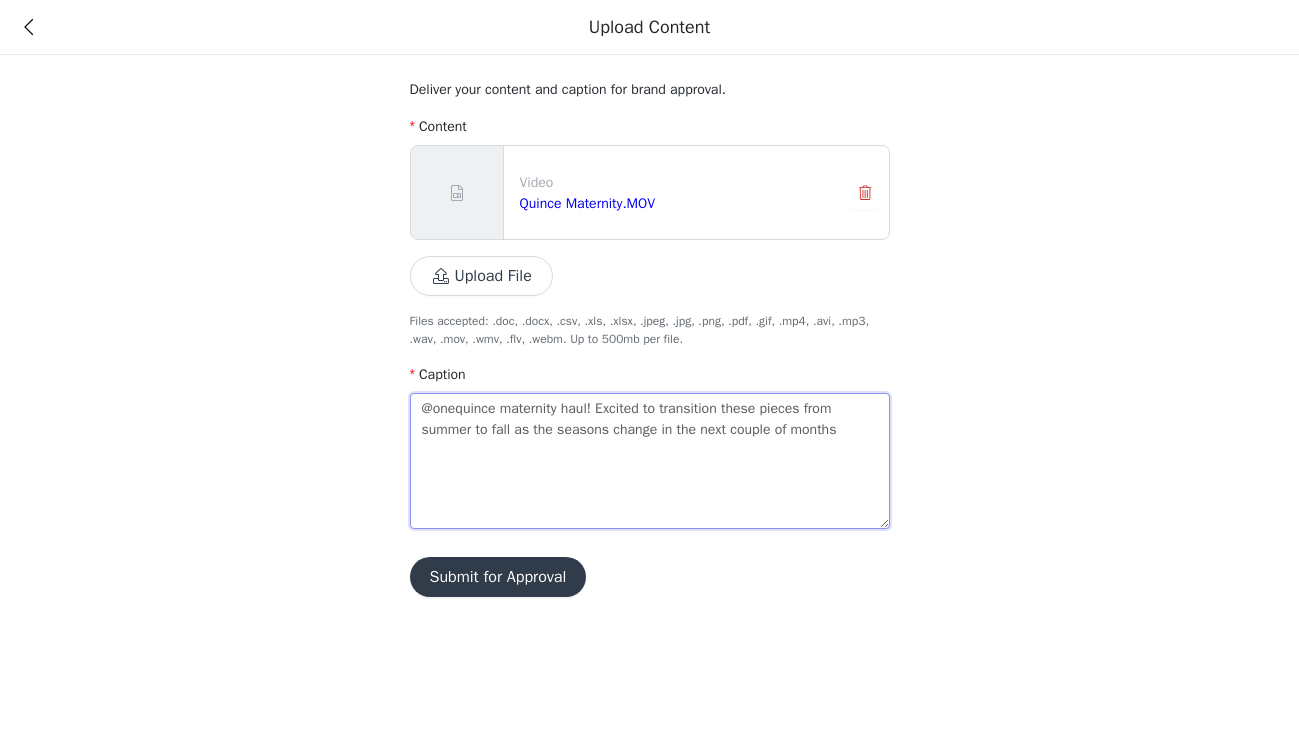 click on "@onequince maternity haul! Excited to transition these pieces from summer to fall as the seasons change in the next couple of months" at bounding box center [650, 461] 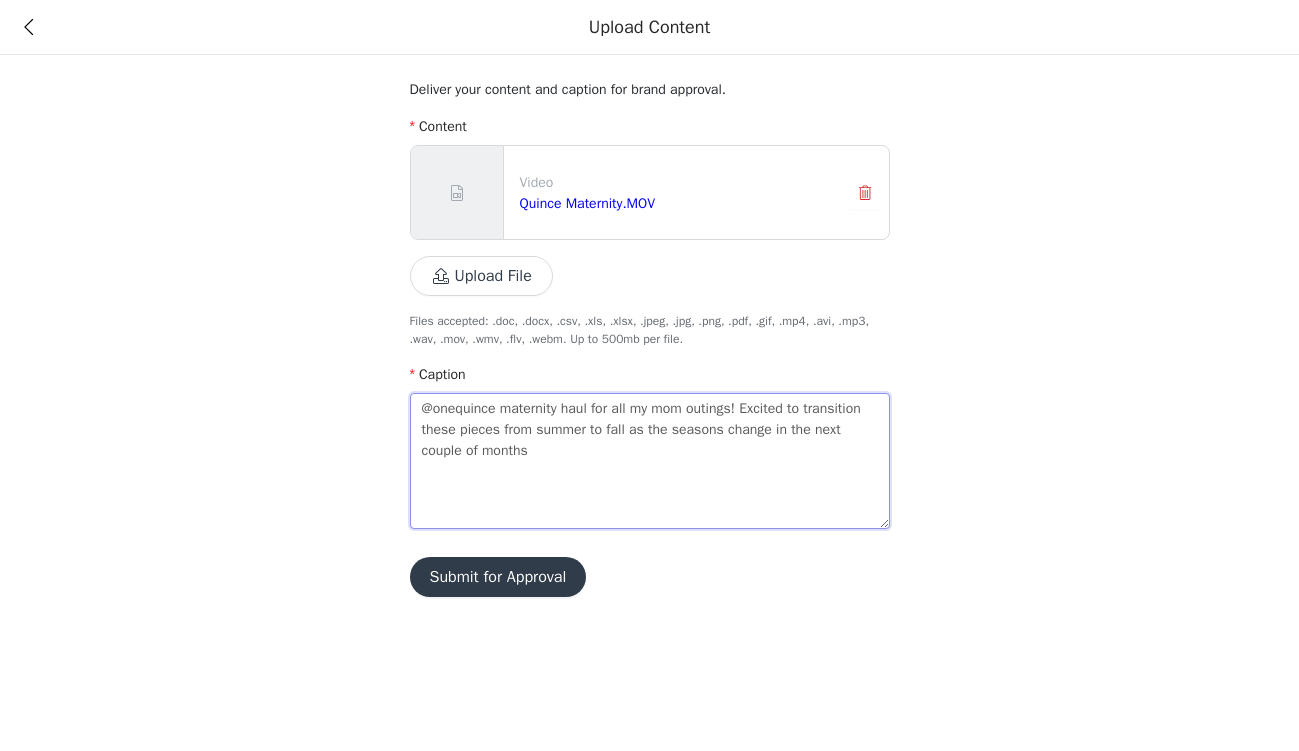 click on "@onequince maternity haul for all my mom outings! Excited to transition these pieces from summer to fall as the seasons change in the next couple of months" at bounding box center (650, 461) 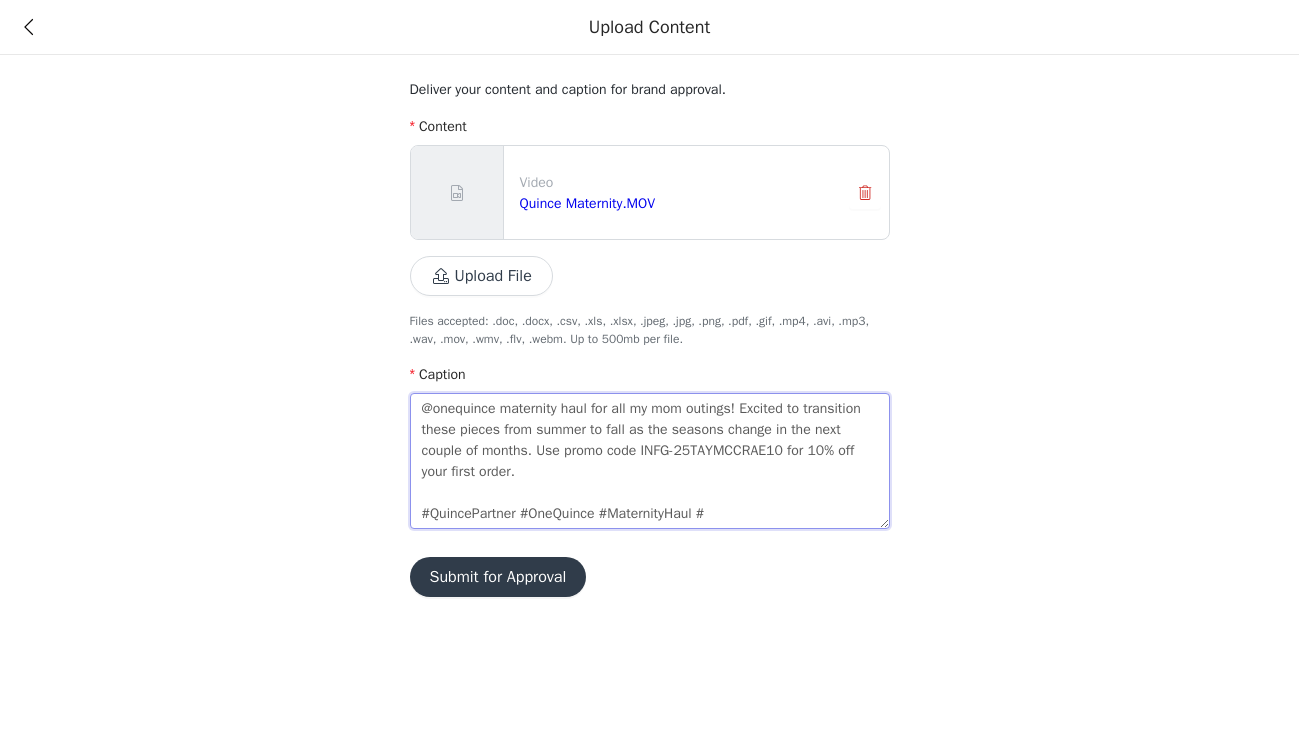 click on "@onequince maternity haul for all my mom outings! Excited to transition these pieces from summer to fall as the seasons change in the next couple of months. Use promo code INFG-25TAYMCCRAE10 for 10% off your first order.
#QuincePartner #OneQuince #MaternityHaul #" at bounding box center [650, 461] 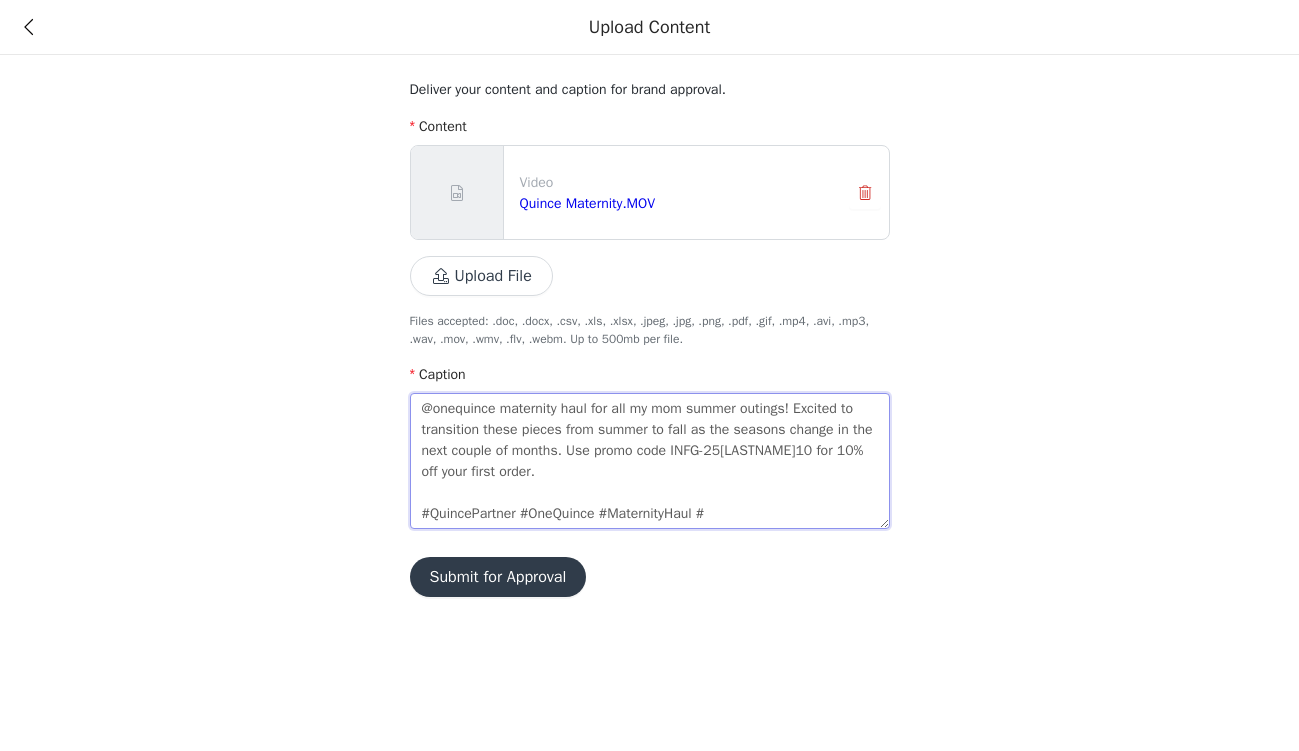 drag, startPoint x: 756, startPoint y: 412, endPoint x: 668, endPoint y: 416, distance: 88.09086 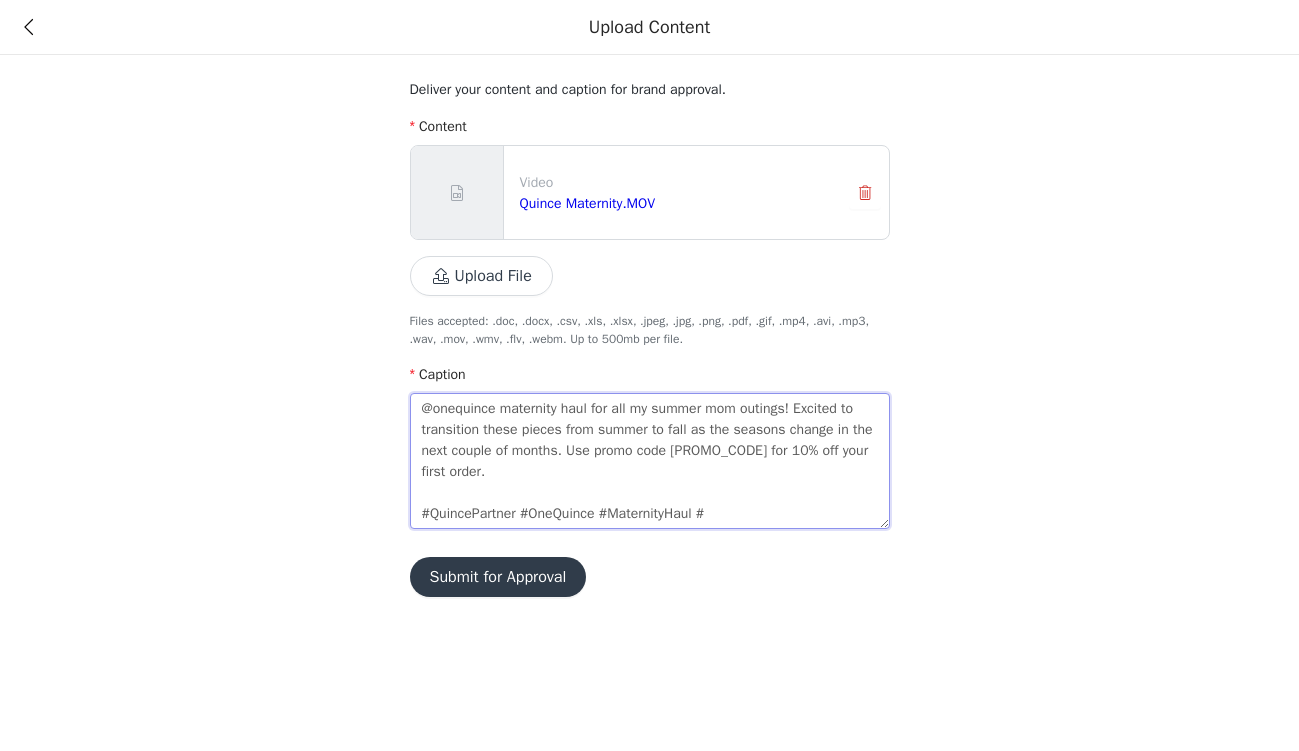 drag, startPoint x: 721, startPoint y: 406, endPoint x: 664, endPoint y: 407, distance: 57.00877 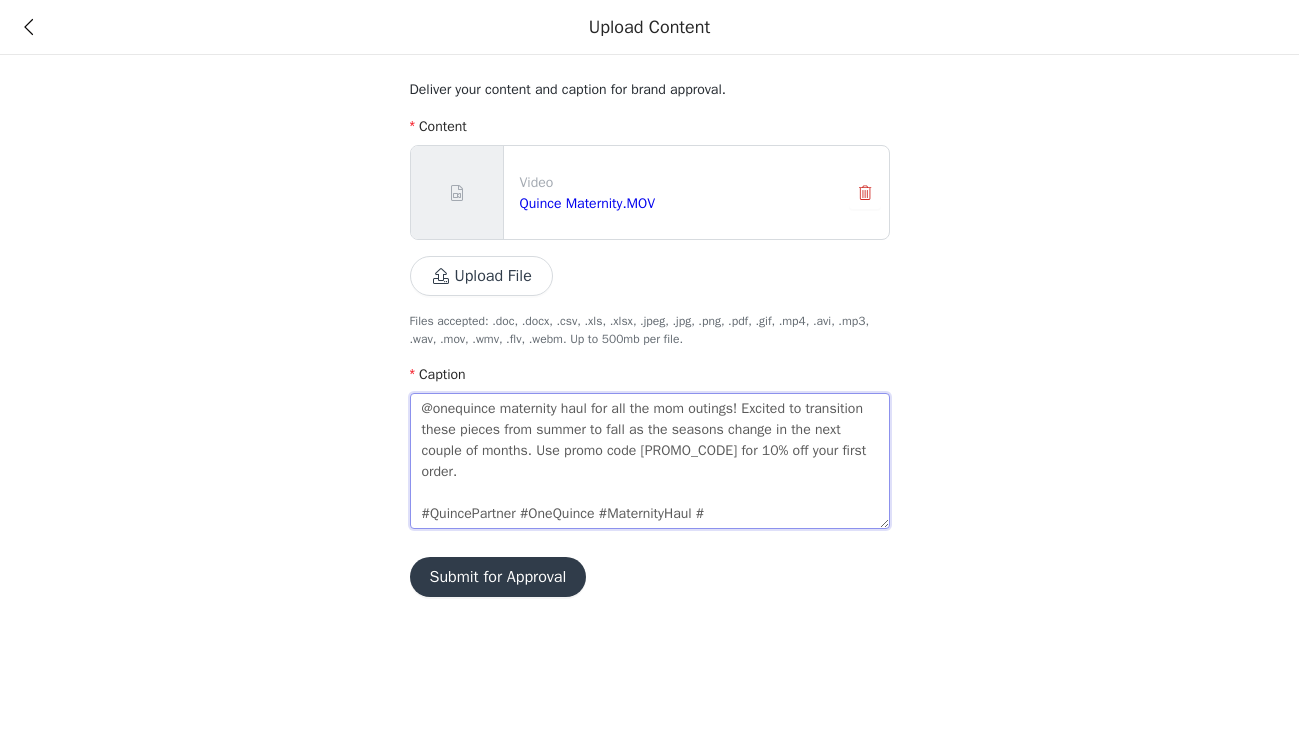 drag, startPoint x: 591, startPoint y: 451, endPoint x: 847, endPoint y: 431, distance: 256.78006 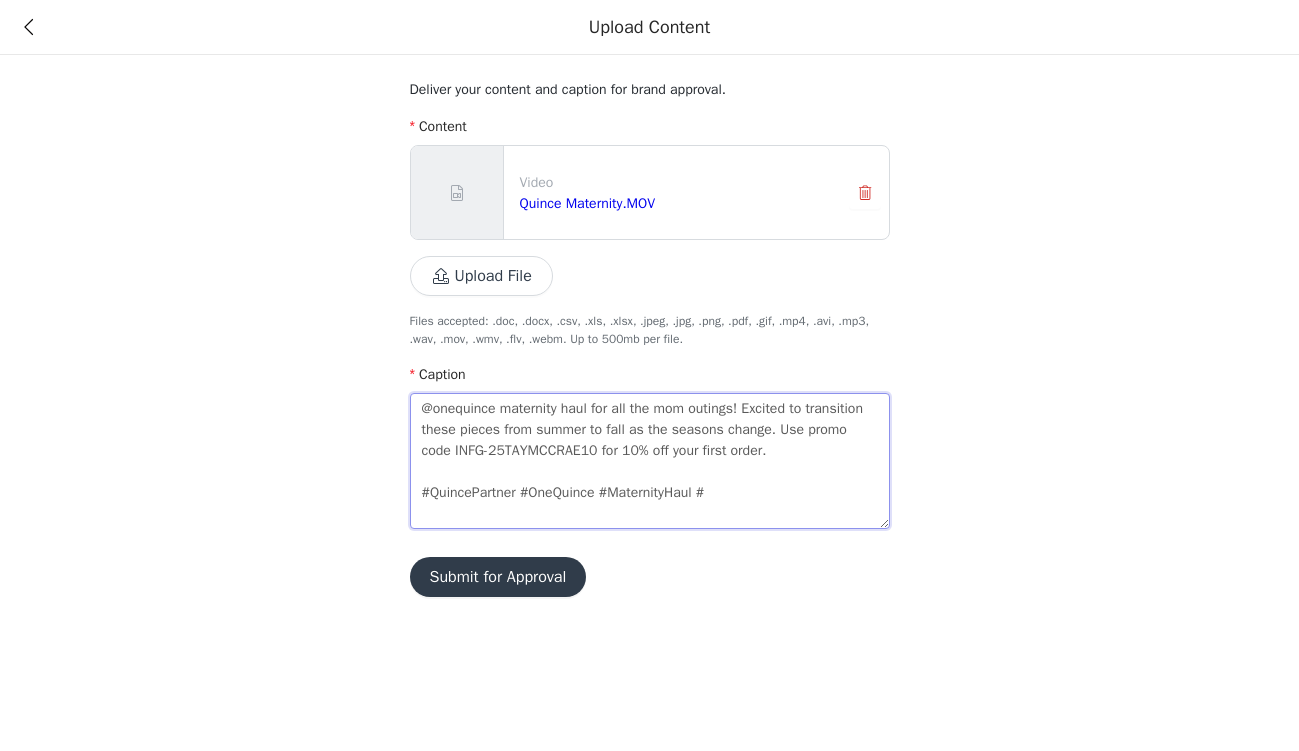 drag, startPoint x: 852, startPoint y: 428, endPoint x: 524, endPoint y: 431, distance: 328.01373 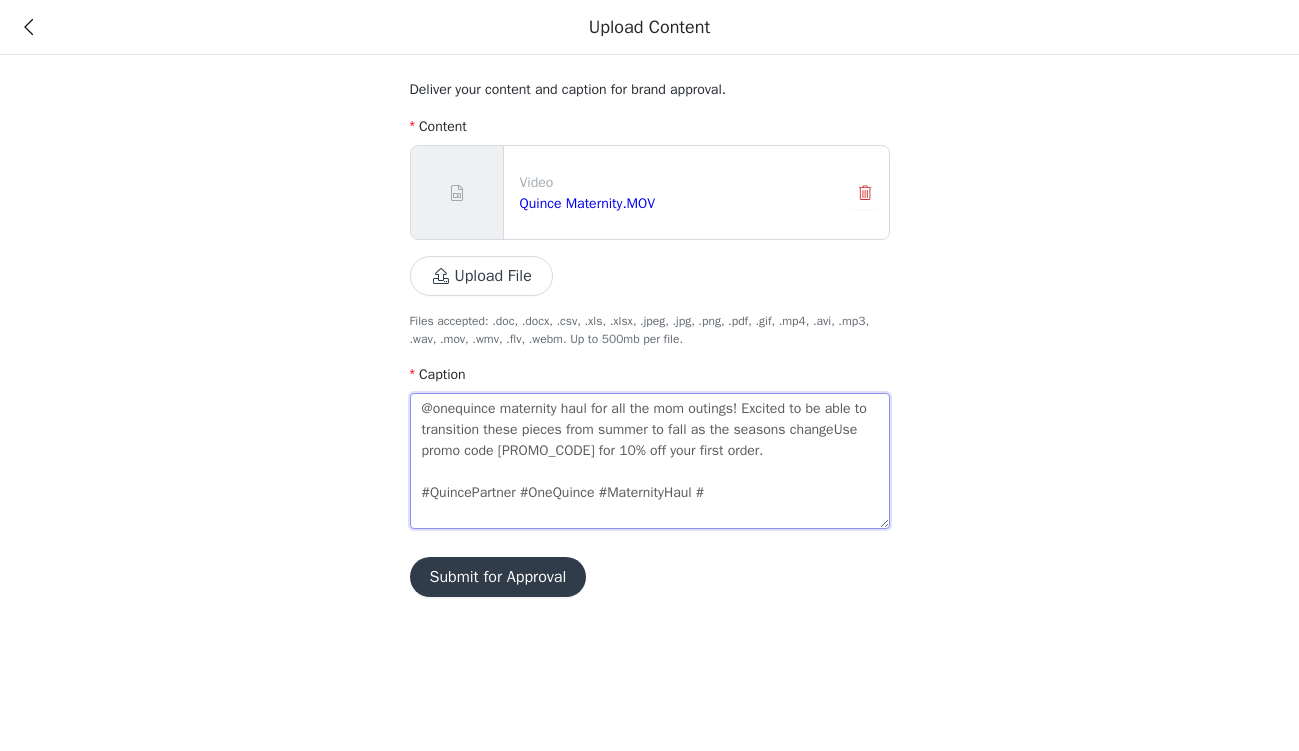 drag, startPoint x: 467, startPoint y: 449, endPoint x: 759, endPoint y: 405, distance: 295.29645 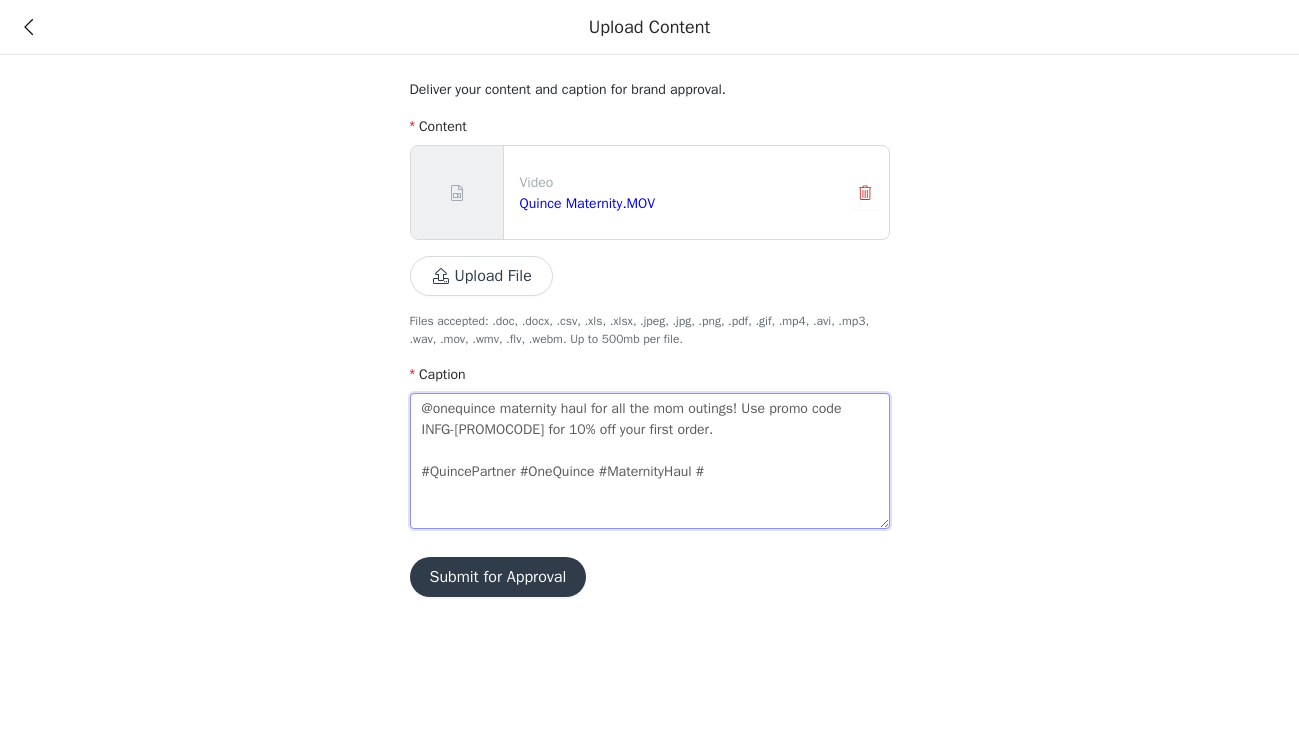 drag, startPoint x: 757, startPoint y: 409, endPoint x: 507, endPoint y: 409, distance: 250 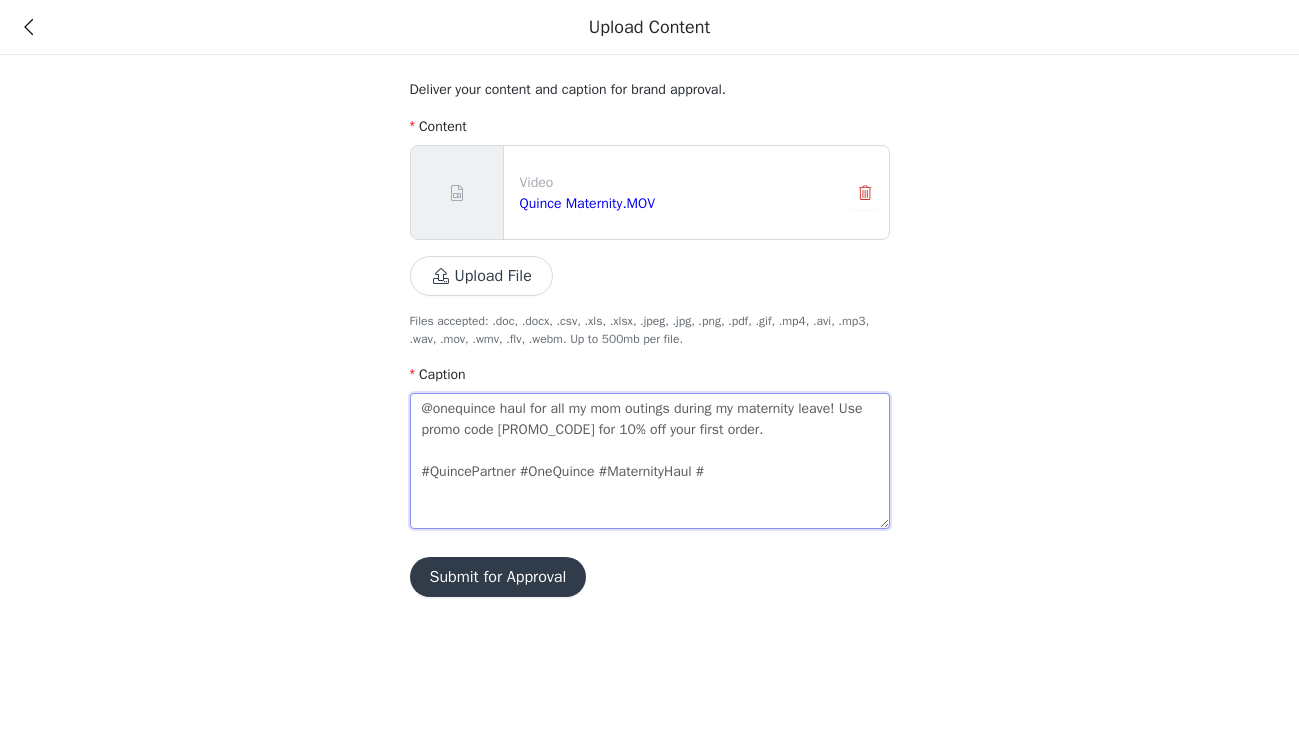 click on "@onequince haul for all my mom outings during my maternity leave! Use promo code [PROMO_CODE] for 10% off your first order.
#QuincePartner #OneQuince #MaternityHaul #" at bounding box center [650, 461] 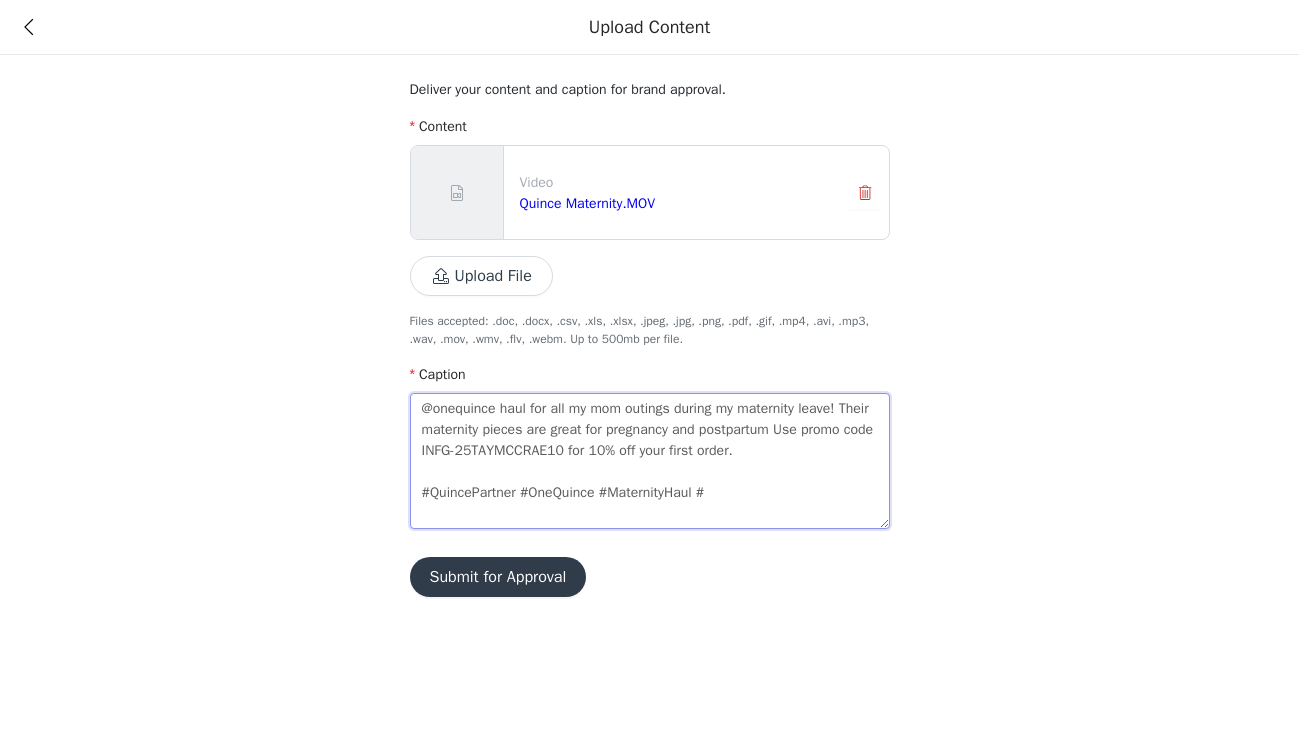 drag, startPoint x: 873, startPoint y: 432, endPoint x: 463, endPoint y: 428, distance: 410.0195 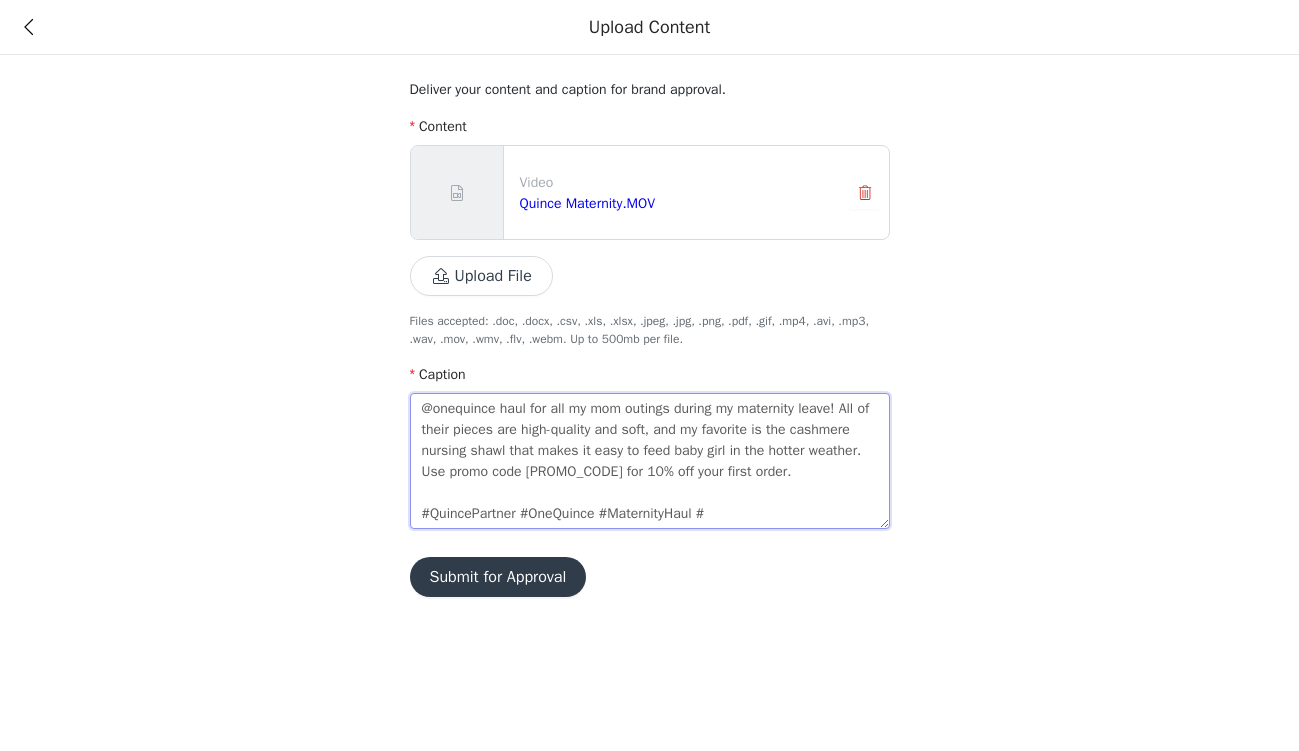click on "@onequince haul for all my mom outings during my maternity leave! All of their pieces are high-quality and soft, and my favorite is the cashmere nursing shawl that makes it easy to feed baby girl in the hotter weather. Use promo code [PROMO_CODE] for 10% off your first order.
#QuincePartner #OneQuince #MaternityHaul #" at bounding box center (650, 461) 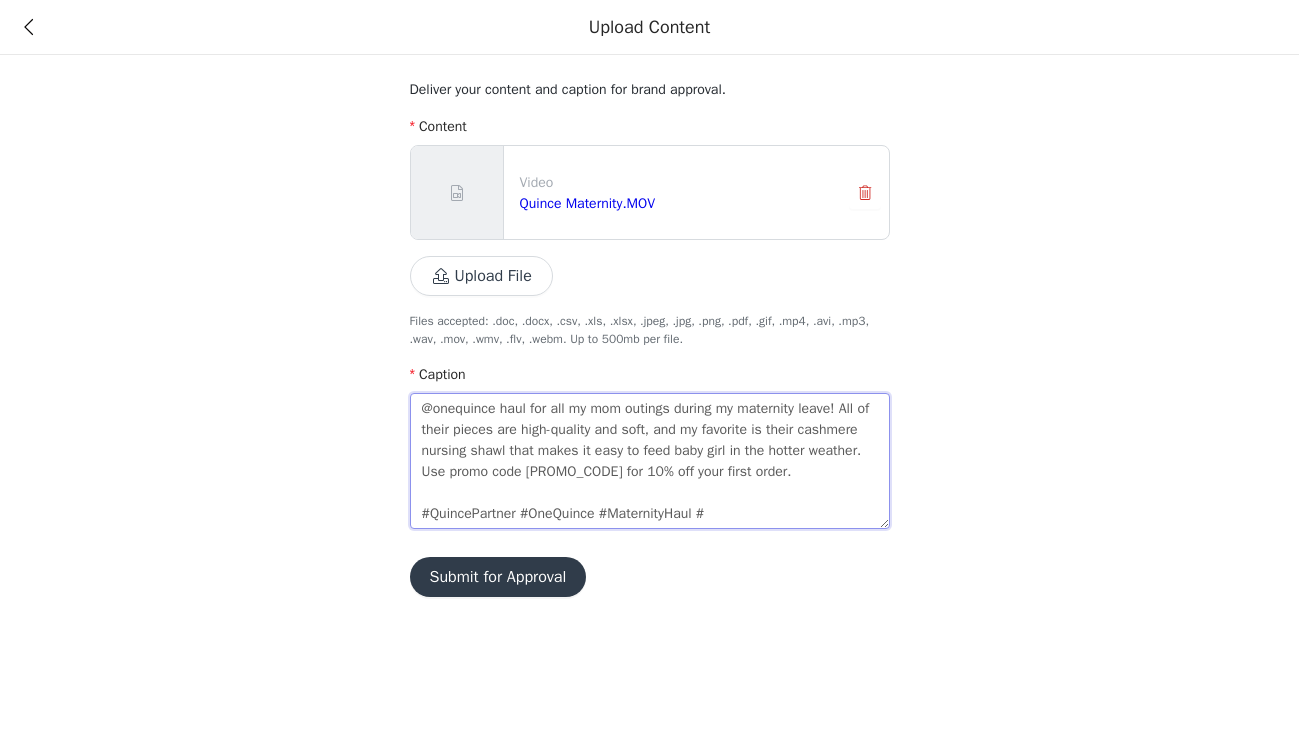 click on "@onequince haul for all my mom outings during my maternity leave! All of their pieces are high-quality and soft, and my favorite is their cashmere nursing shawl that makes it easy to feed baby girl in the hotter weather. Use promo code [PROMO_CODE] for 10% off your first order.
#QuincePartner #OneQuince #MaternityHaul #" at bounding box center [650, 461] 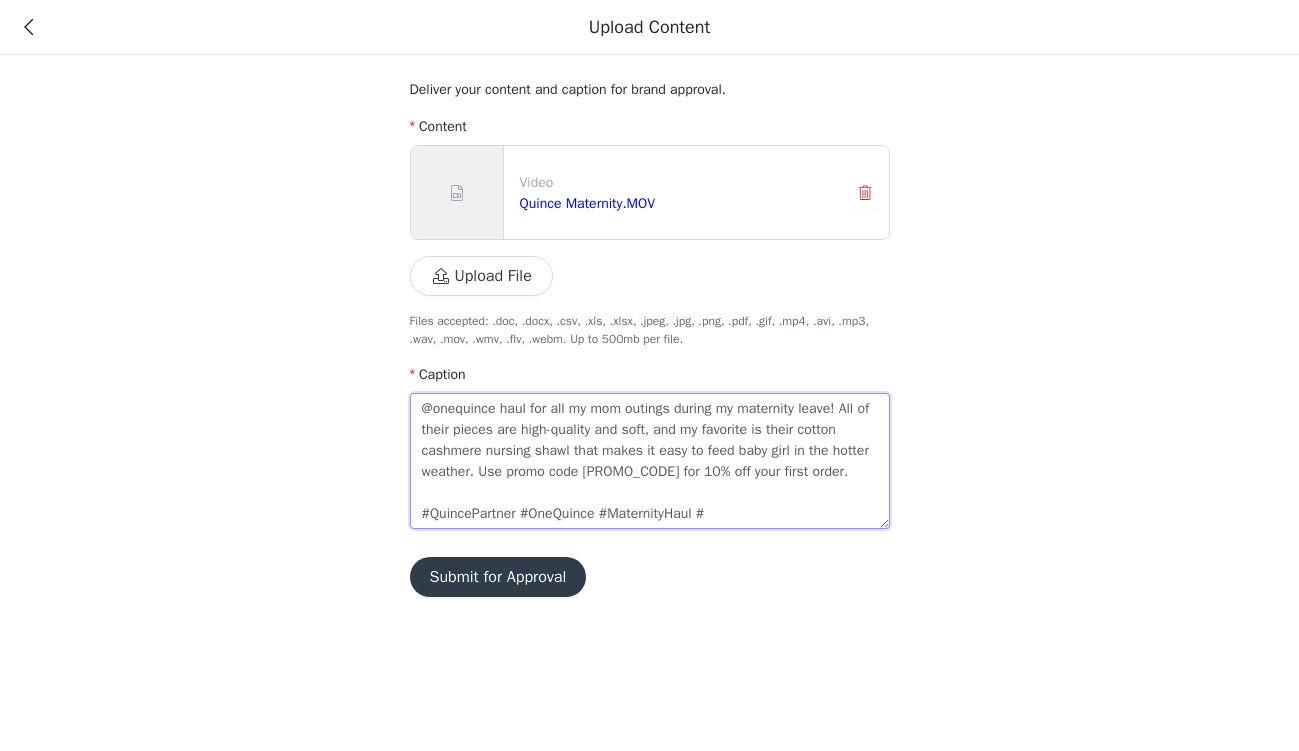 click on "@onequince haul for all my mom outings during my maternity leave! All of their pieces are high-quality and soft, and my favorite is their cotton cashmere nursing shawl that makes it easy to feed baby girl in the hotter weather. Use promo code [PROMO_CODE] for 10% off your first order.
#QuincePartner #OneQuince #MaternityHaul #" at bounding box center (650, 461) 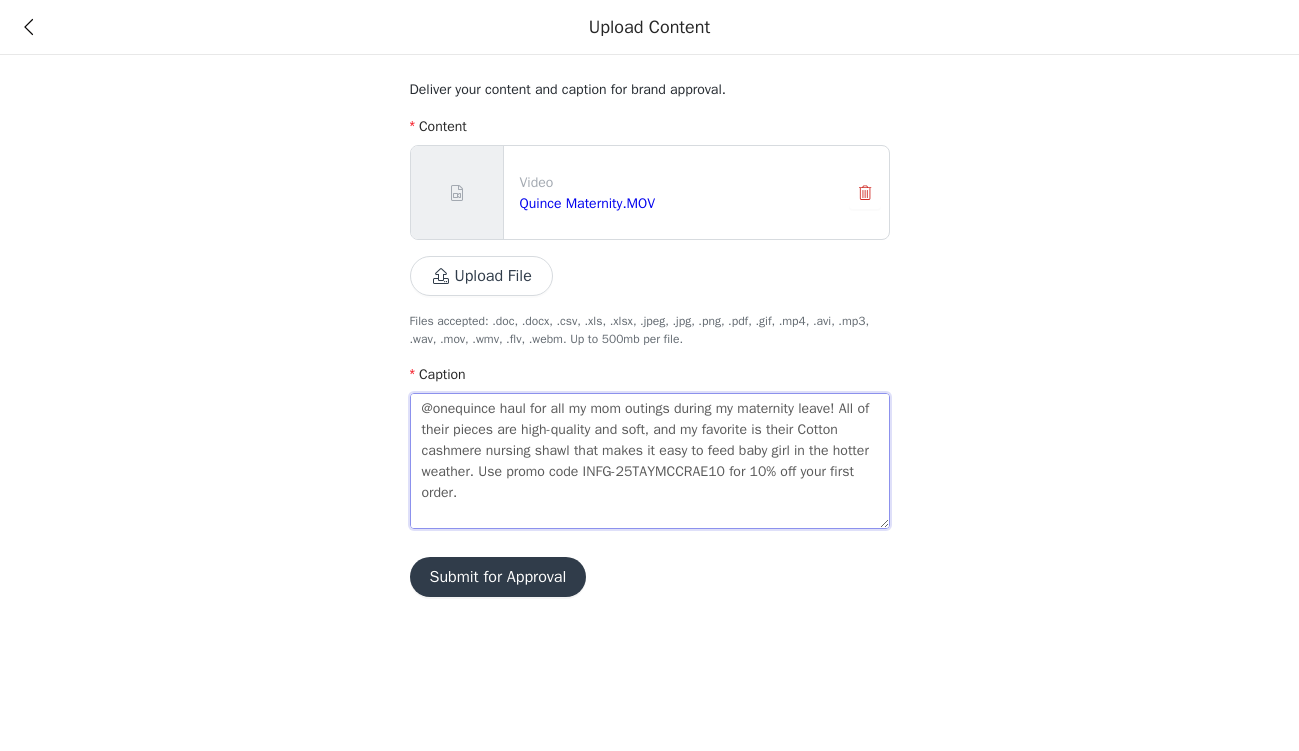 click on "@onequince haul for all my mom outings during my maternity leave! All of their pieces are high-quality and soft, and my favorite is their Cotton cashmere nursing shawl that makes it easy to feed baby girl in the hotter weather. Use promo code INFG-25TAYMCCRAE10 for 10% off your first order.
#QuincePartner #OneQuince #MaternityHaul #" at bounding box center (650, 461) 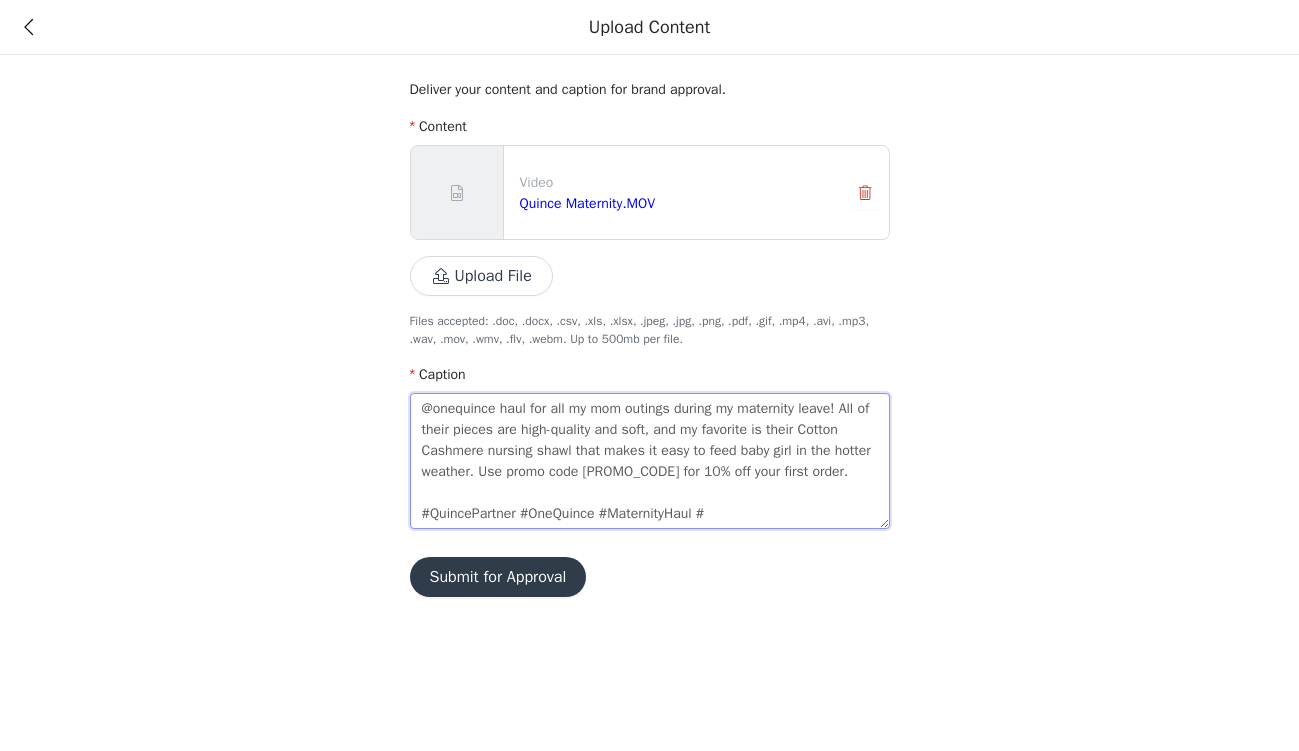 click on "@onequince haul for all my mom outings during my maternity leave! All of their pieces are high-quality and soft, and my favorite is their Cotton Cashmere nursing shawl that makes it easy to feed baby girl in the hotter weather. Use promo code [PROMO_CODE] for 10% off your first order.
#QuincePartner #OneQuince #MaternityHaul #" at bounding box center [650, 461] 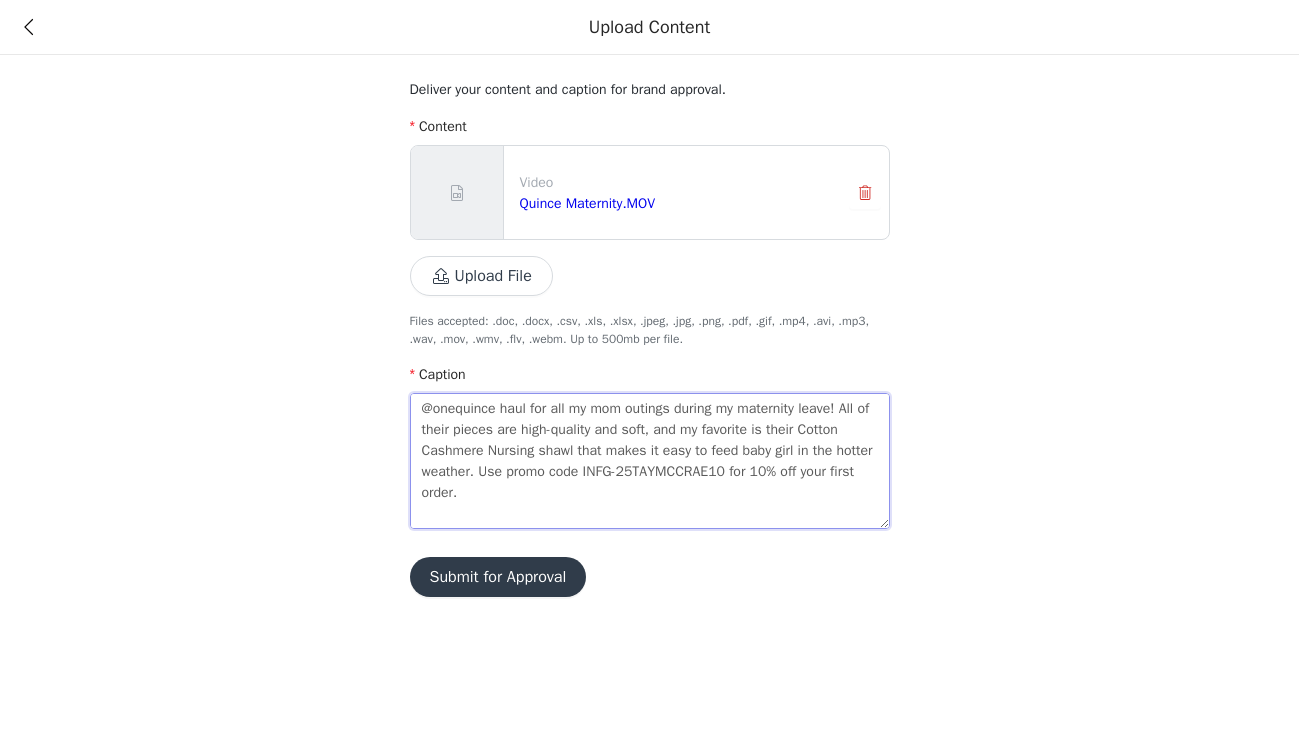 click on "@onequince haul for all my mom outings during my maternity leave! All of their pieces are high-quality and soft, and my favorite is their Cotton Cashmere Nursing shawl that makes it easy to feed baby girl in the hotter weather. Use promo code INFG-25TAYMCCRAE10 for 10% off your first order.
#QuincePartner #OneQuince #MaternityHaul #" at bounding box center [650, 461] 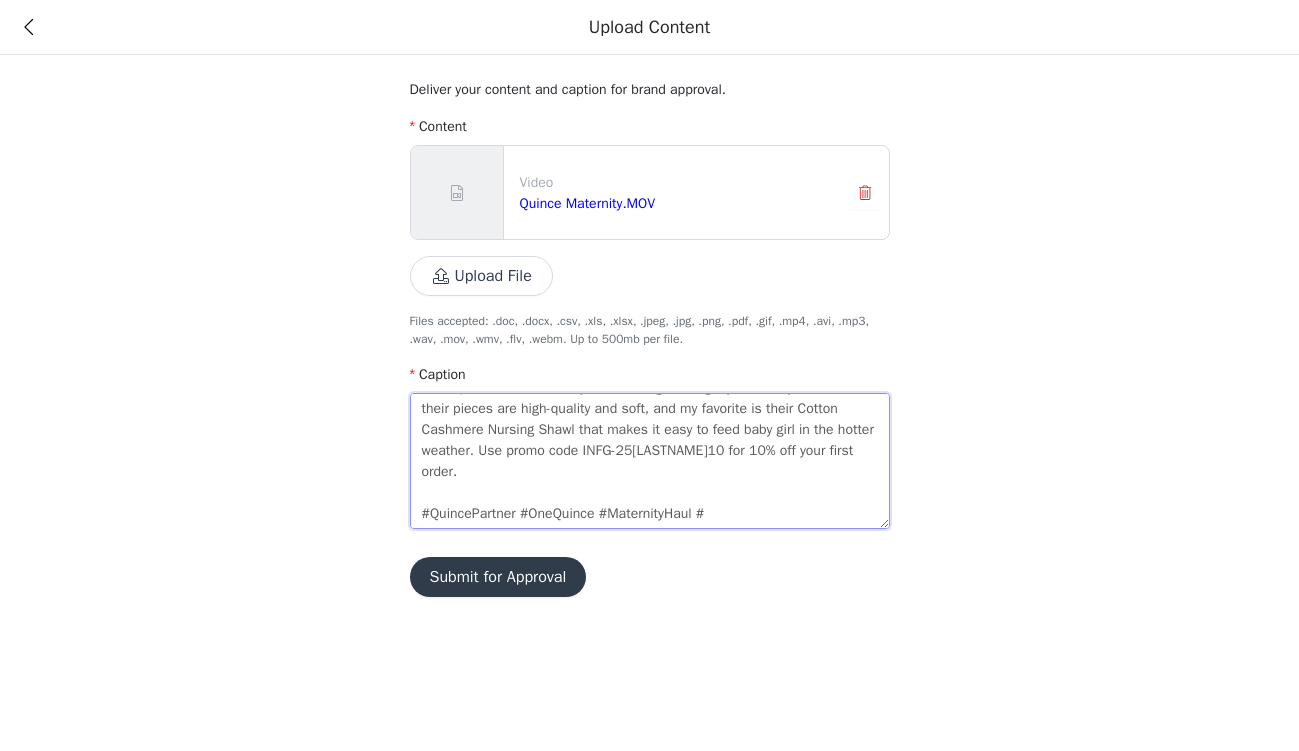 scroll, scrollTop: 21, scrollLeft: 0, axis: vertical 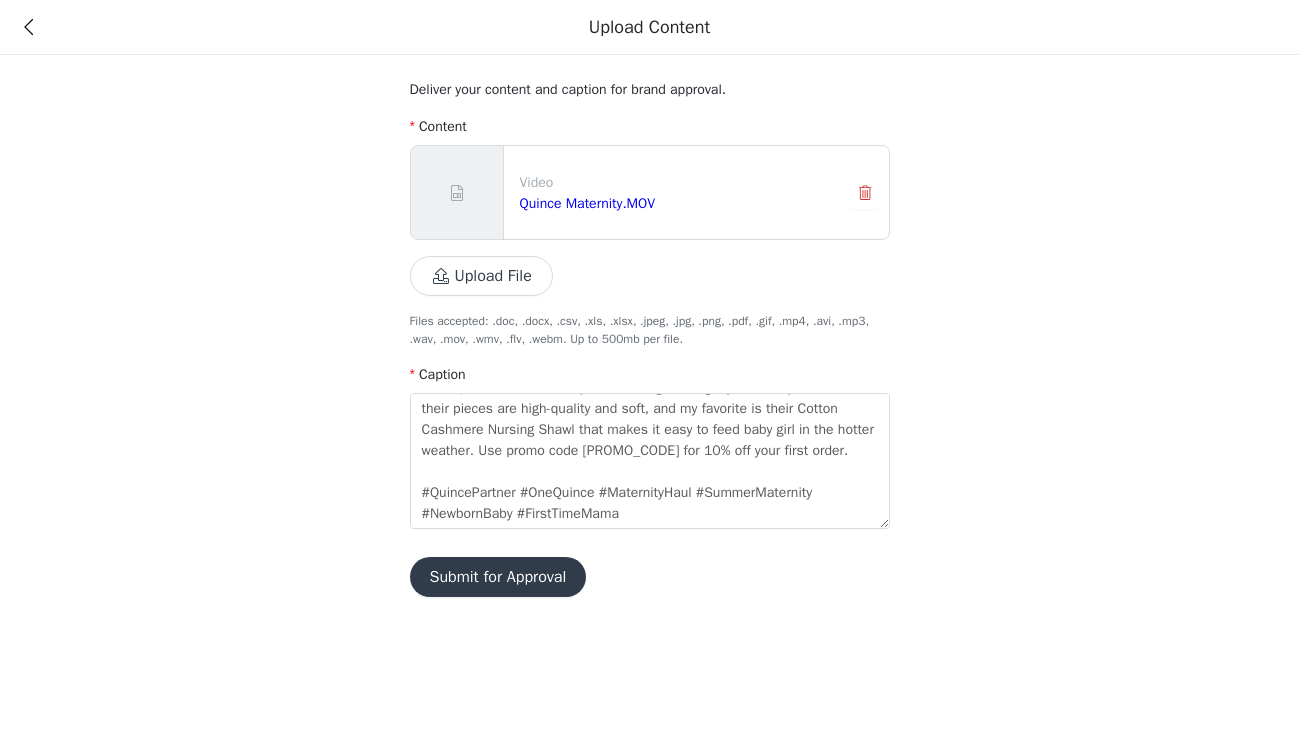 click on "Upload File" at bounding box center (481, 276) 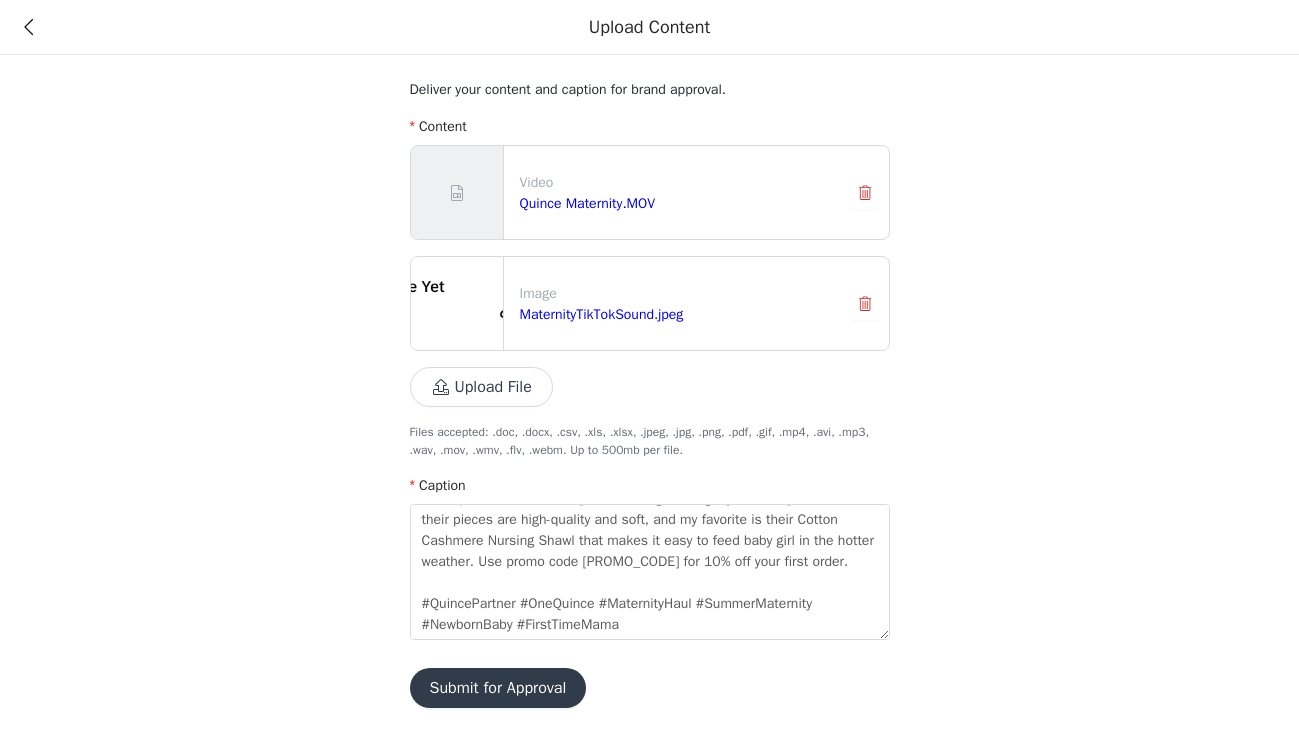 scroll, scrollTop: 0, scrollLeft: 0, axis: both 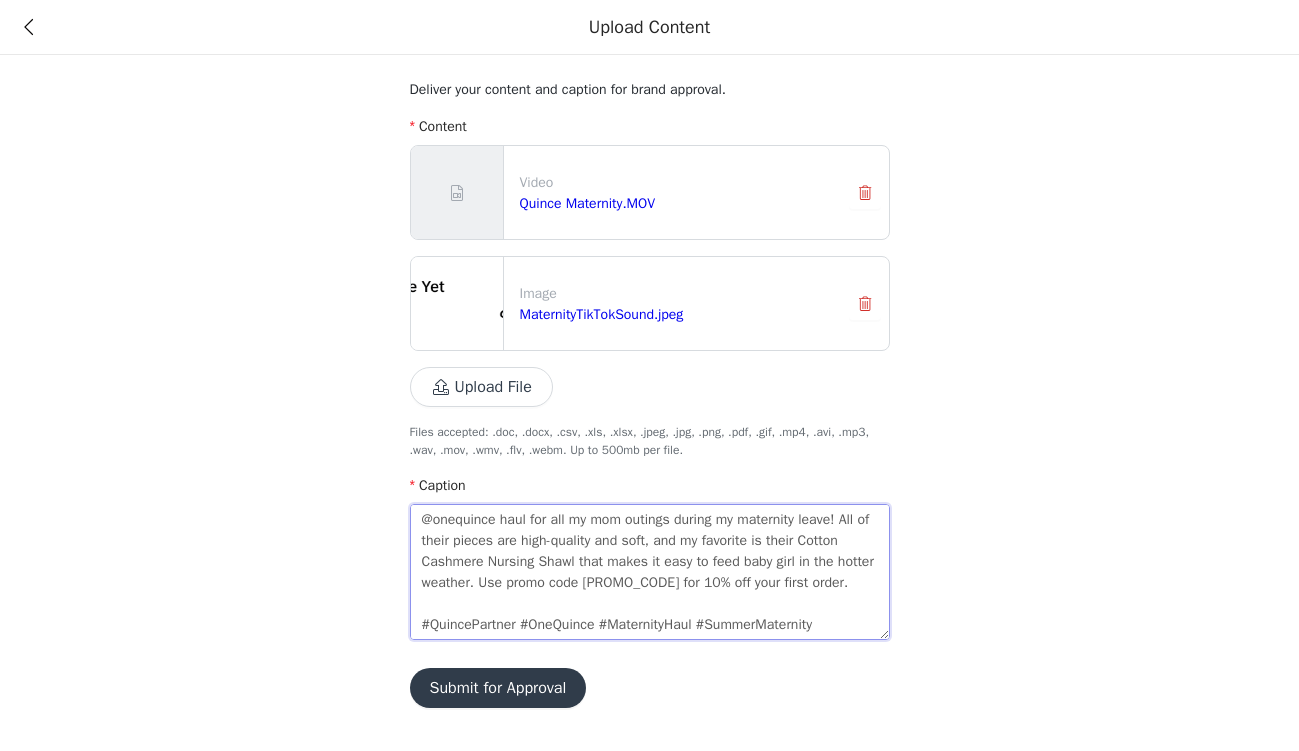 click on "@onequince haul for all my mom outings during my maternity leave! All of their pieces are high-quality and soft, and my favorite is their Cotton Cashmere Nursing Shawl that makes it easy to feed baby girl in the hotter weather. Use promo code [PROMO_CODE] for 10% off your first order.
#QuincePartner #OneQuince #MaternityHaul #SummerMaternity #NewbornBaby #FirstTimeMama" at bounding box center (650, 572) 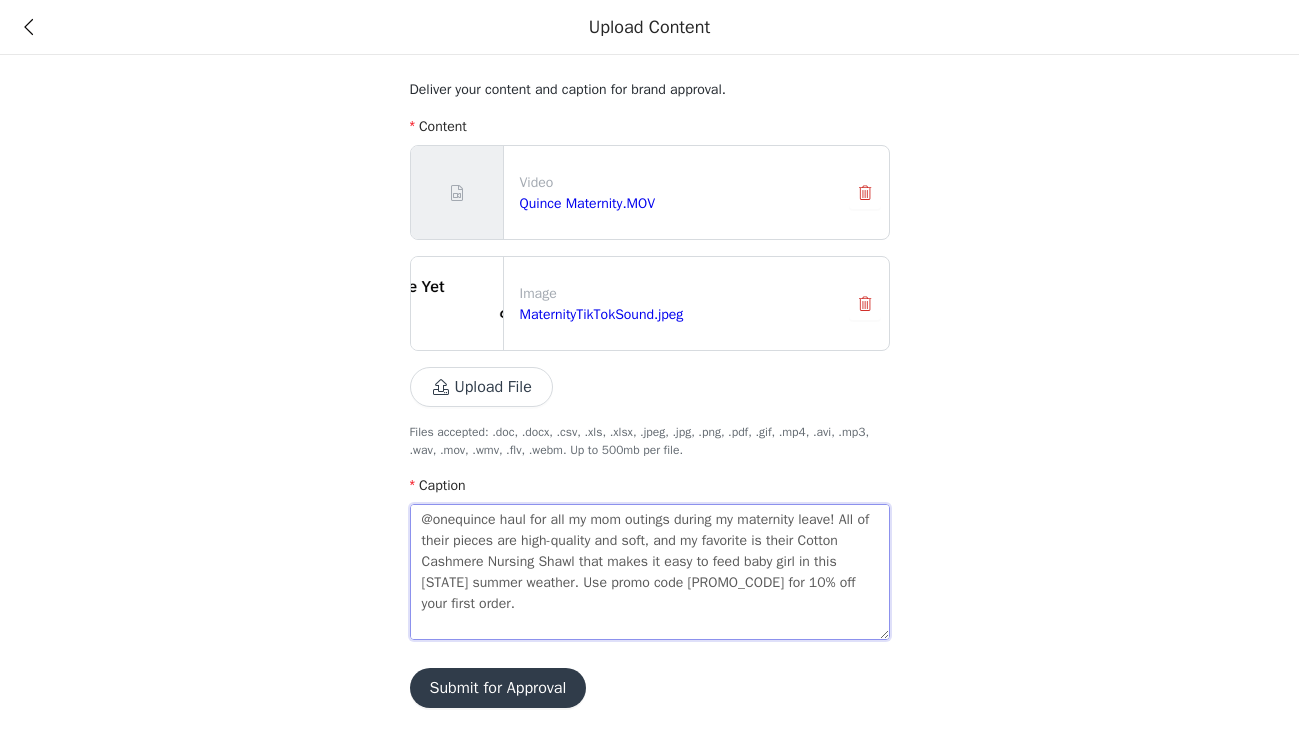 scroll, scrollTop: 0, scrollLeft: 0, axis: both 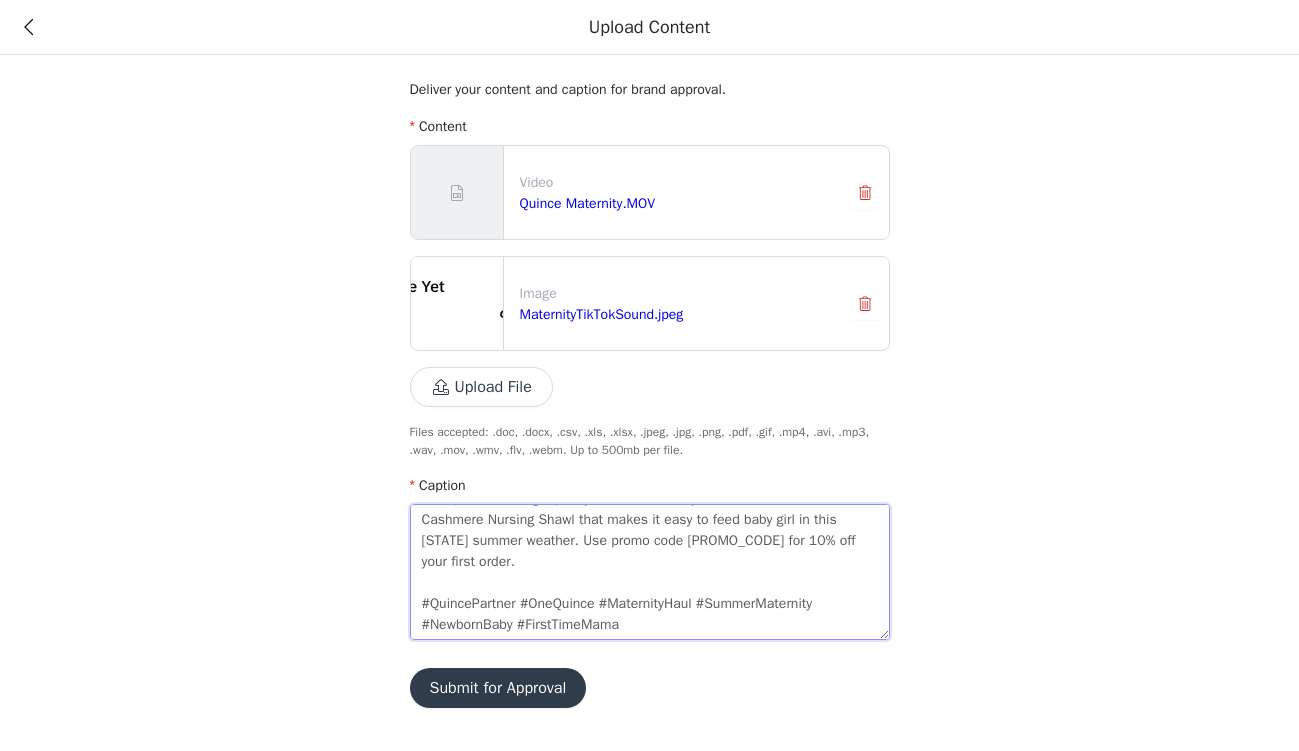 click on "@onequince haul for all my mom outings during my maternity leave! All of their pieces are high-quality and soft, and my favorite is their Cotton Cashmere Nursing Shawl that makes it easy to feed baby girl in this [STATE] summer weather. Use promo code [PROMO_CODE] for 10% off your first order.
#QuincePartner #OneQuince #MaternityHaul #SummerMaternity #NewbornBaby #FirstTimeMama" at bounding box center (650, 572) 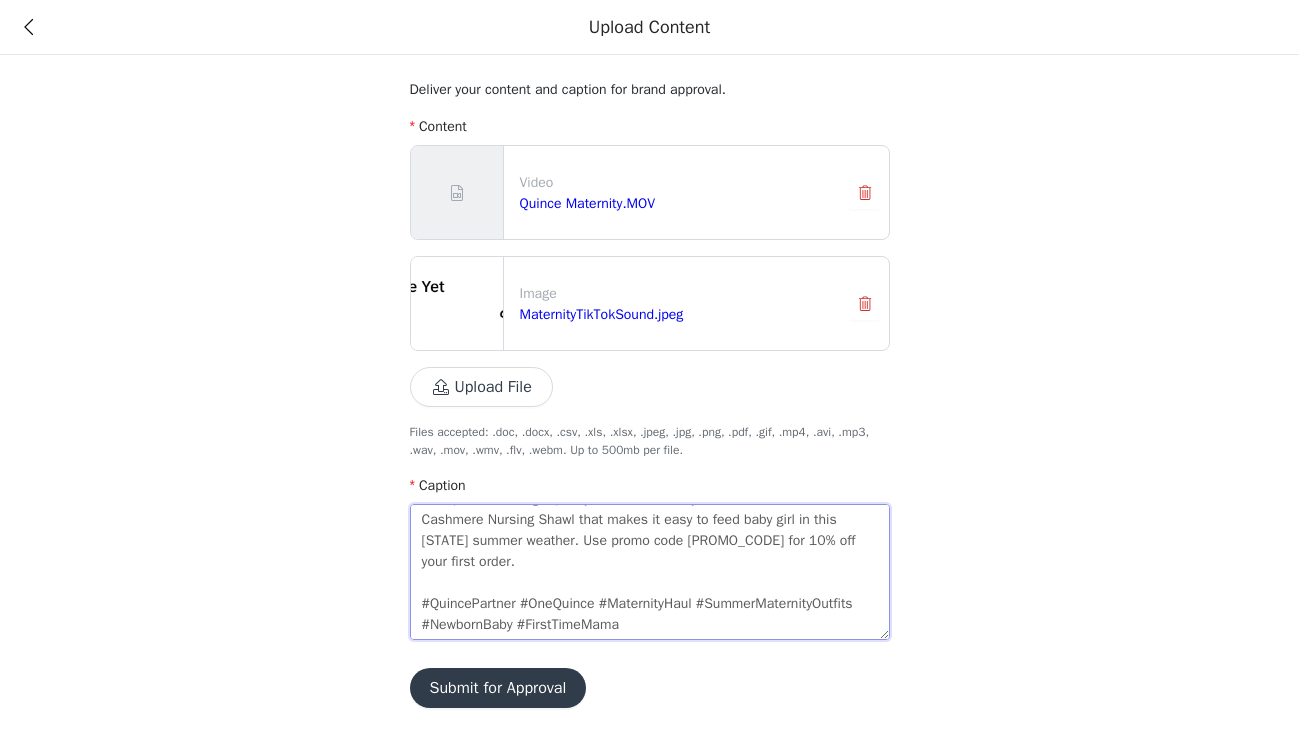 drag, startPoint x: 588, startPoint y: 625, endPoint x: 433, endPoint y: 628, distance: 155.02902 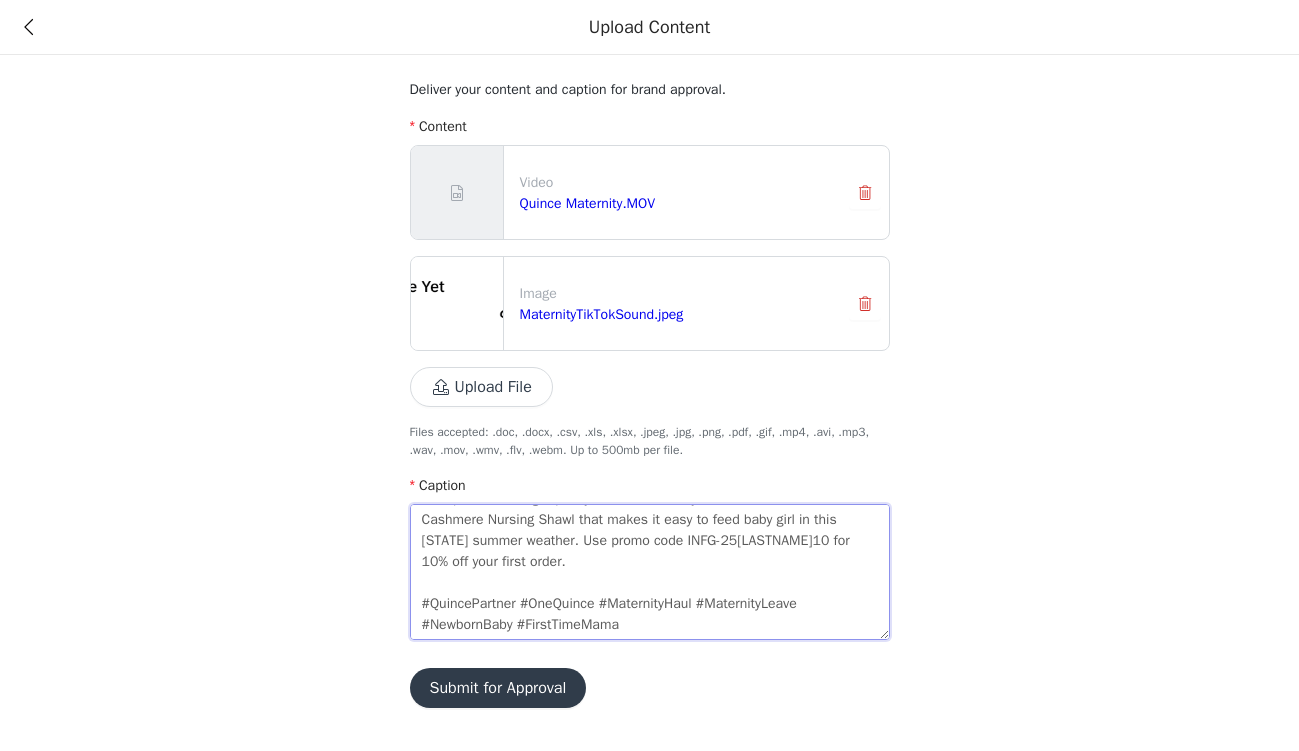 drag, startPoint x: 714, startPoint y: 605, endPoint x: 616, endPoint y: 608, distance: 98.045906 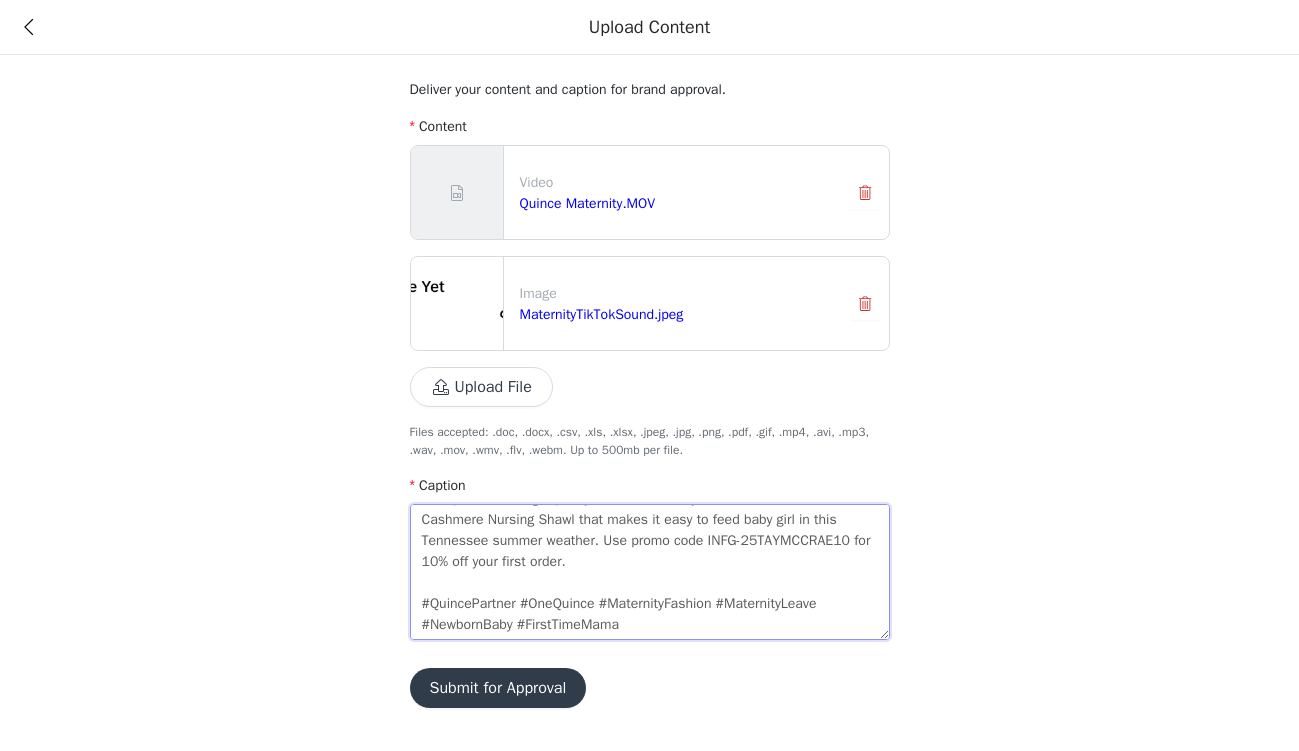 drag, startPoint x: 846, startPoint y: 604, endPoint x: 804, endPoint y: 606, distance: 42.047592 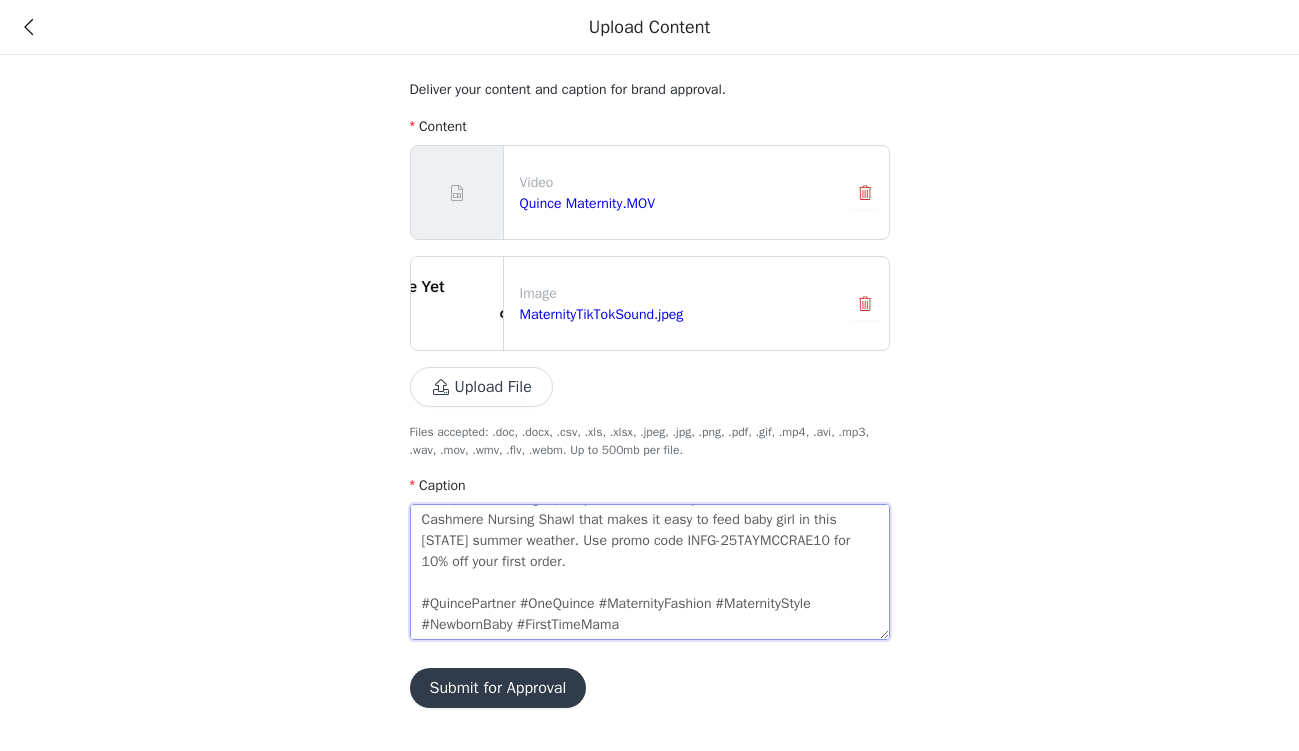 drag, startPoint x: 521, startPoint y: 625, endPoint x: 490, endPoint y: 624, distance: 31.016125 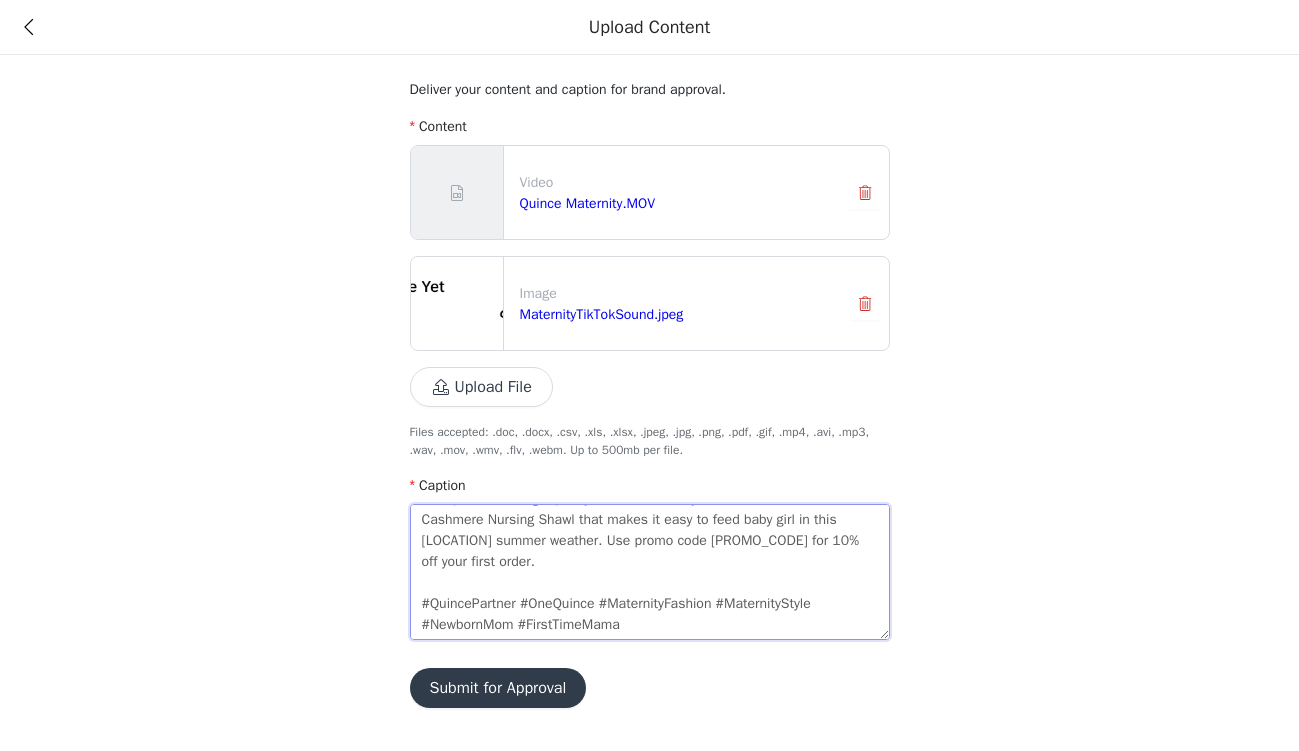 click on "@onequince haul for all my mom outings during my maternity leave! All of their pieces are high-quality and soft, and my favorite is their Cotton Cashmere Nursing Shawl that makes it easy to feed baby girl in this [LOCATION] summer weather. Use promo code [PROMO_CODE] for 10% off your first order.
#QuincePartner #OneQuince #MaternityFashion #MaternityStyle #NewbornMom #FirstTimeMama" at bounding box center (650, 572) 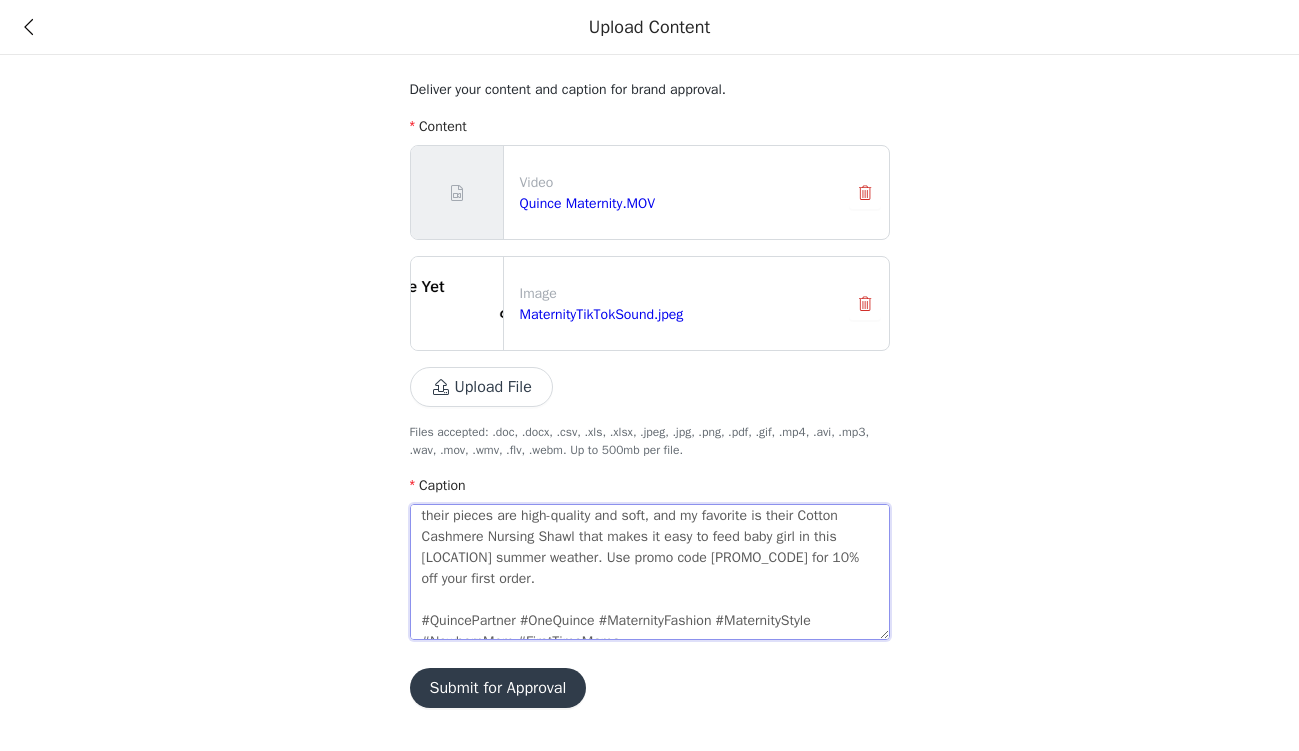 scroll, scrollTop: 0, scrollLeft: 0, axis: both 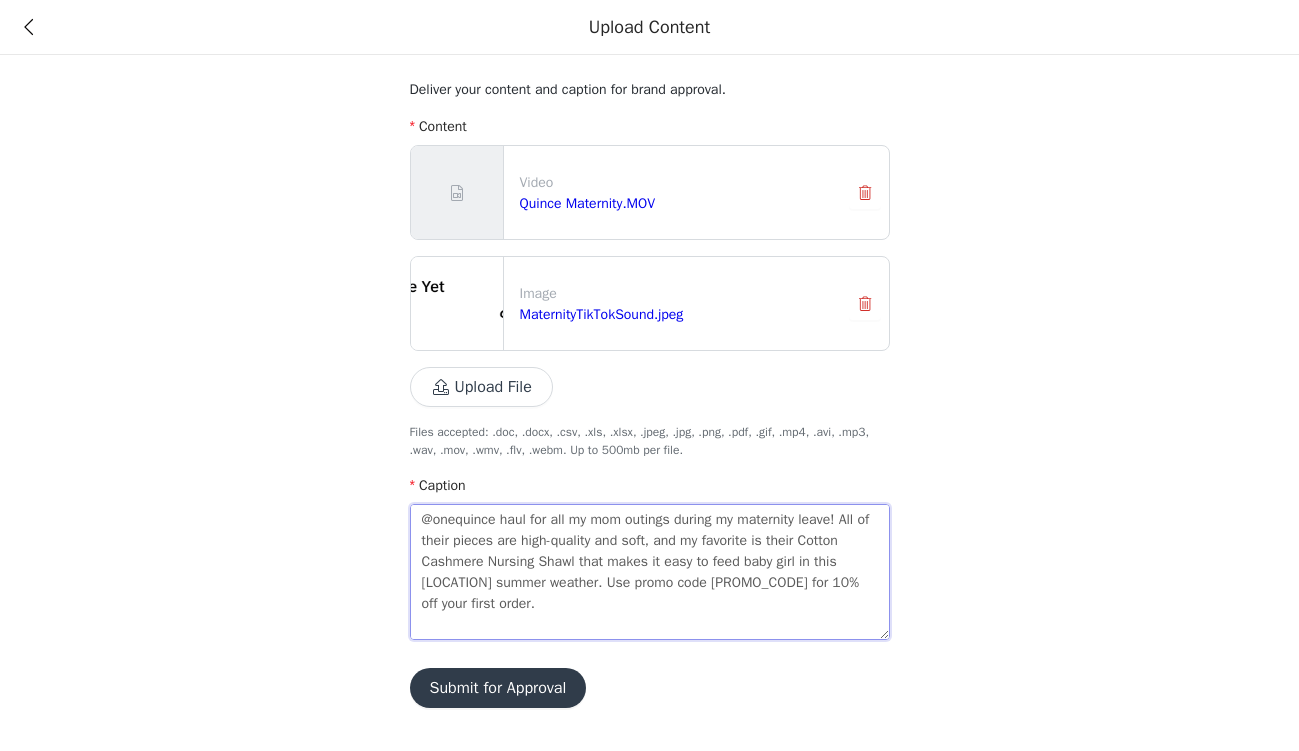 drag, startPoint x: 643, startPoint y: 624, endPoint x: 401, endPoint y: 498, distance: 272.83694 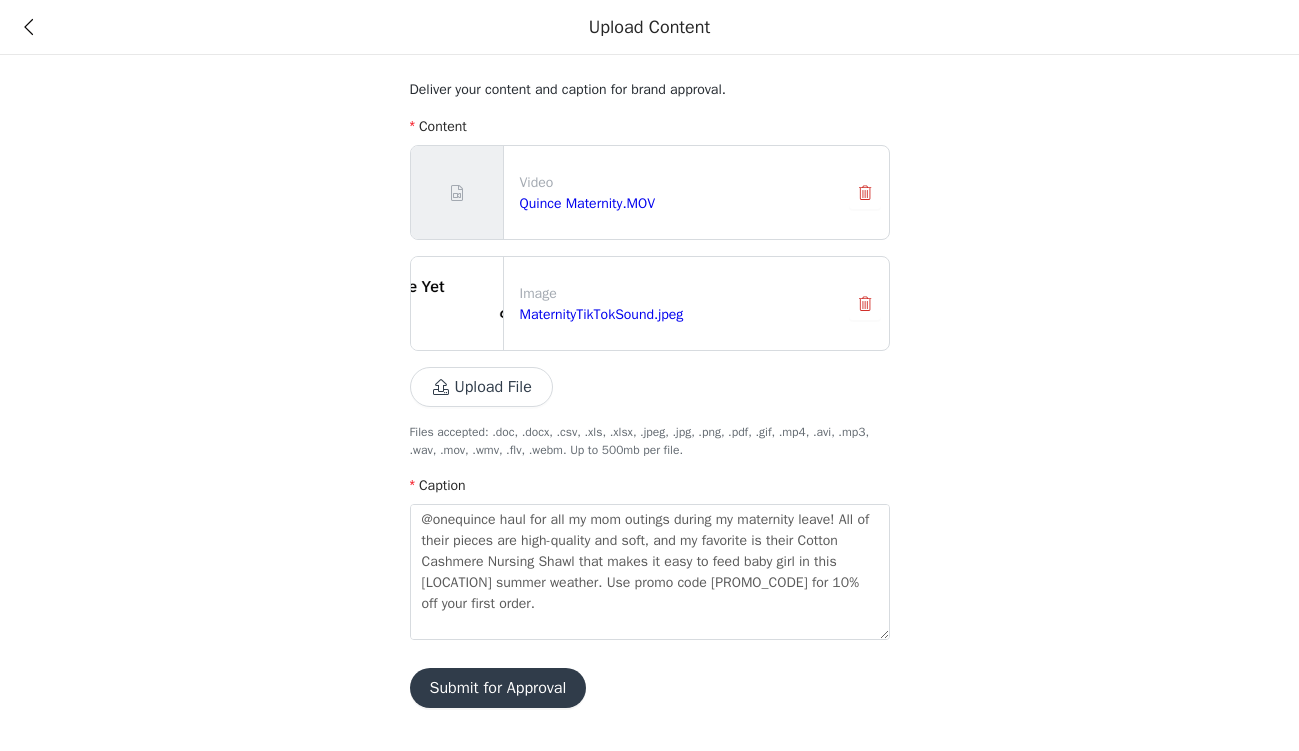 click on "Deliver your content and caption for brand approval.     Content   Video   Quince Maternity.MOV           Image   MaternityTikTokSound.jpeg         Upload File
Files accepted: .doc, .docx, .csv, .xls, .xlsx, .jpeg, .jpg, .png, .pdf, .gif, .mp4, .avi,
.mp3, .wav, .mov, .wmv, .flv, .webm. Up to 500mb per file.
Caption @onequince haul for all my mom outings during my maternity leave! All of their pieces are high-quality and soft, and my favorite is their Cotton Cashmere Nursing Shawl that makes it easy to feed baby girl in this [LOCATION] summer weather. Use promo code [PROMO_CODE] for 10% off your first order.
#QuincePartner #OneQuince #MaternityFashion #MaternityStyle #NewbornMom #FirstTimeMama   Submit for Approval" at bounding box center (649, 366) 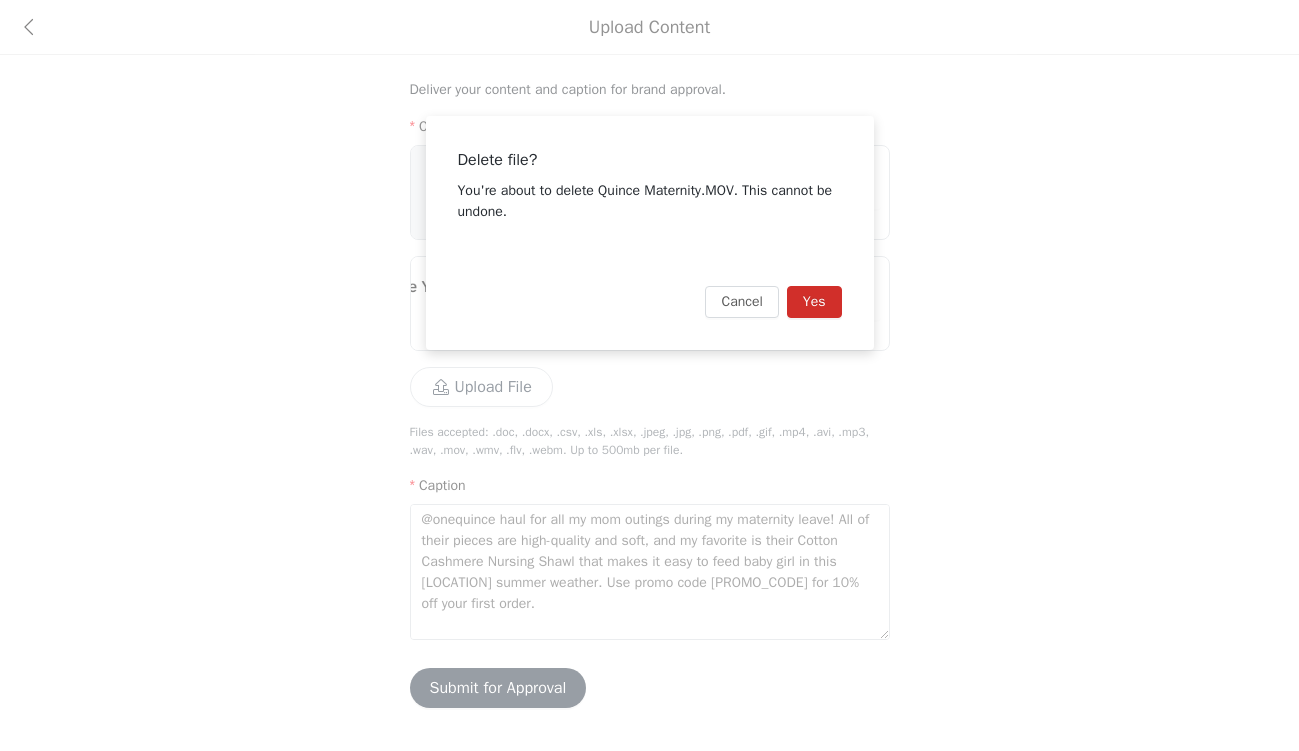 click on "Yes" at bounding box center (814, 302) 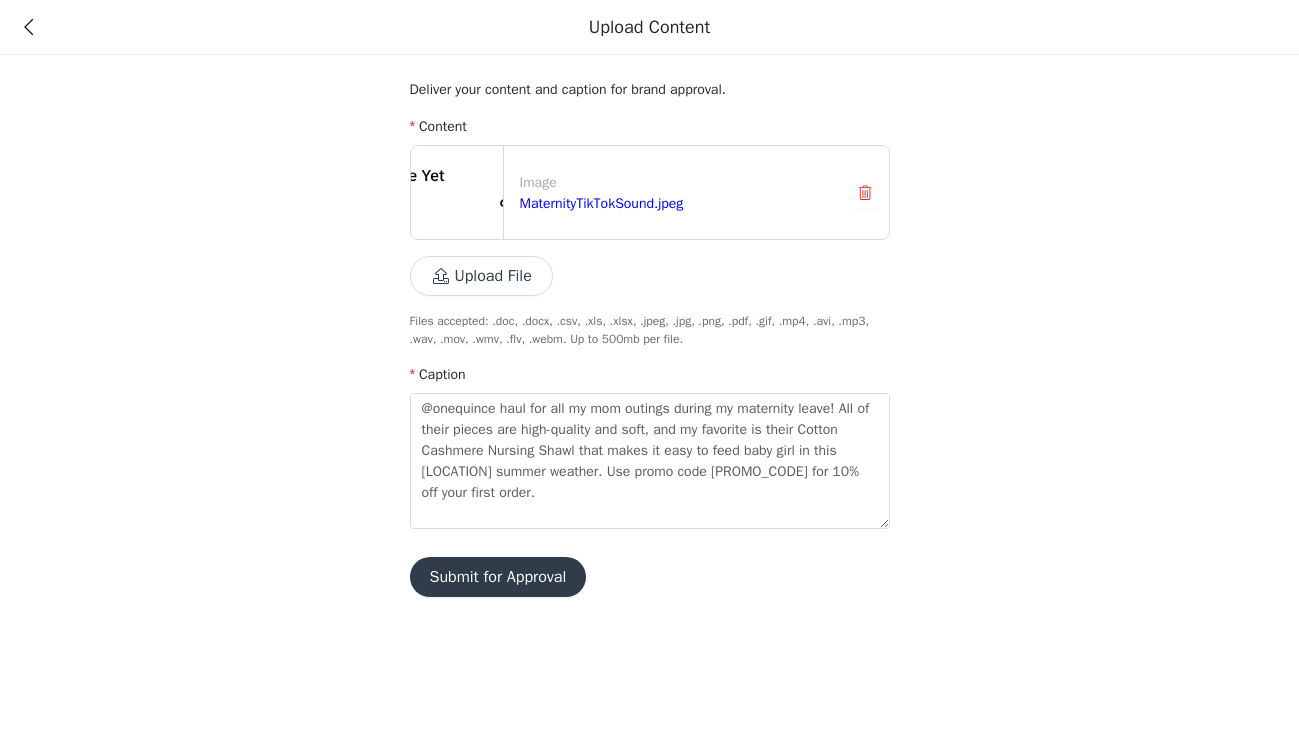 click on "Upload File" at bounding box center [481, 276] 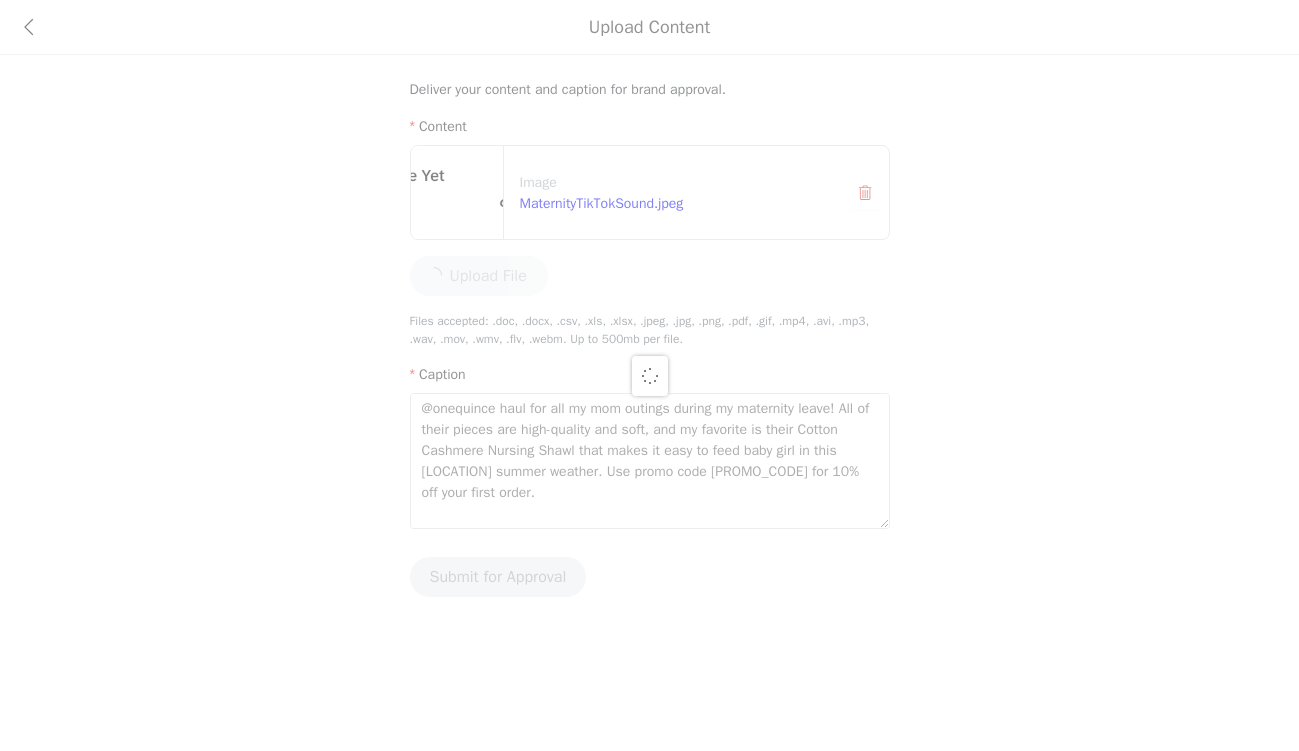 scroll, scrollTop: 0, scrollLeft: 0, axis: both 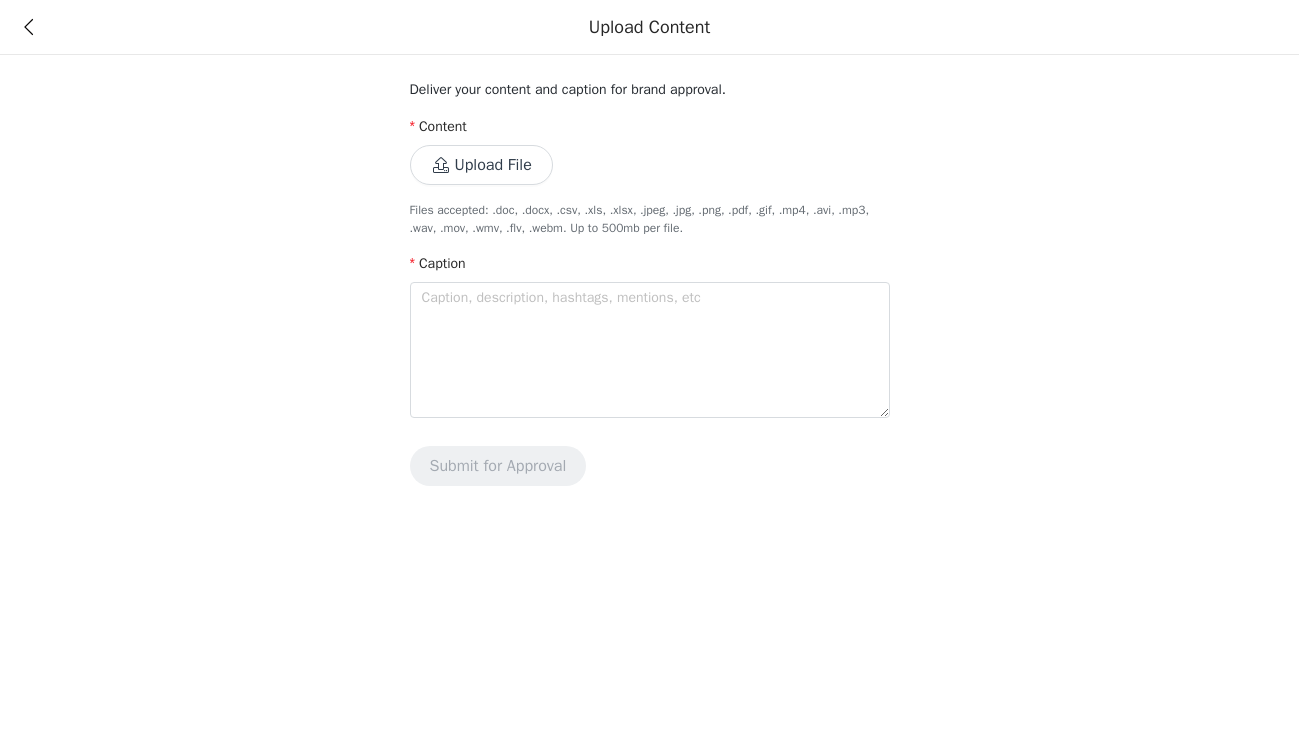 click on "Upload Content" at bounding box center (649, 27) 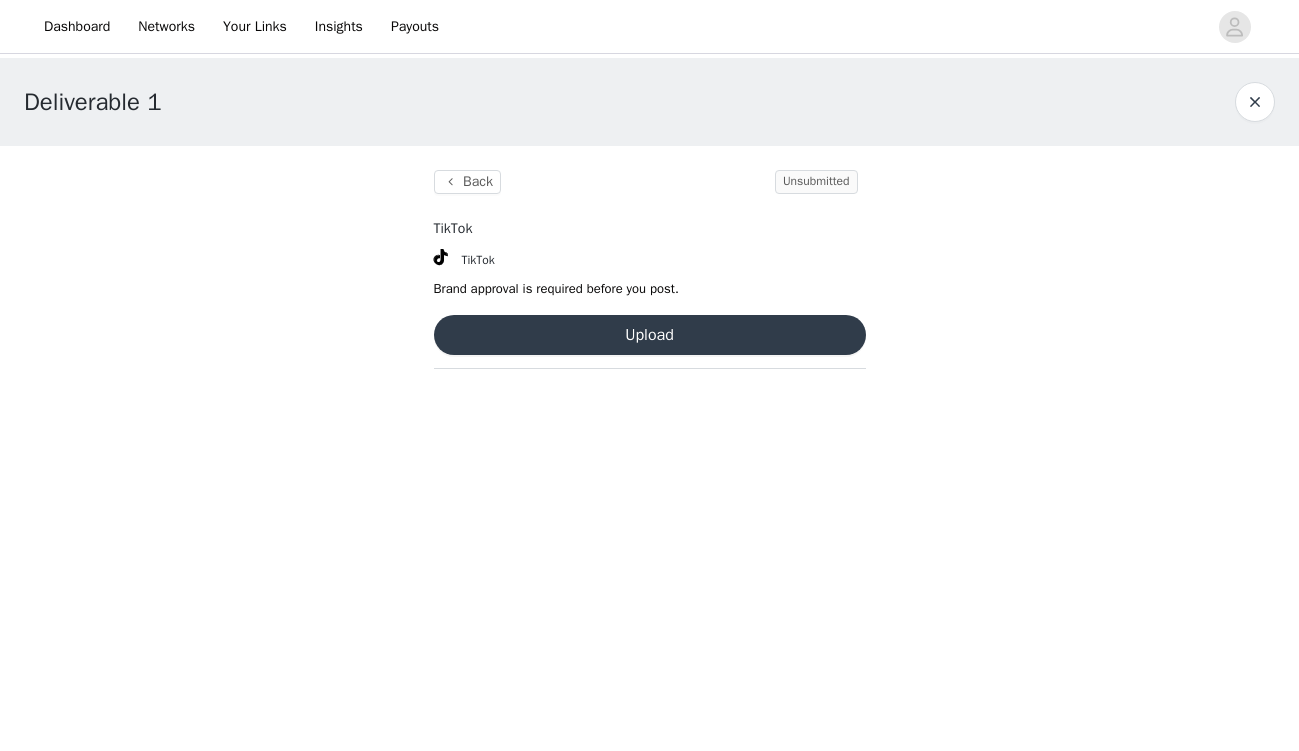 click on "Upload" at bounding box center (650, 335) 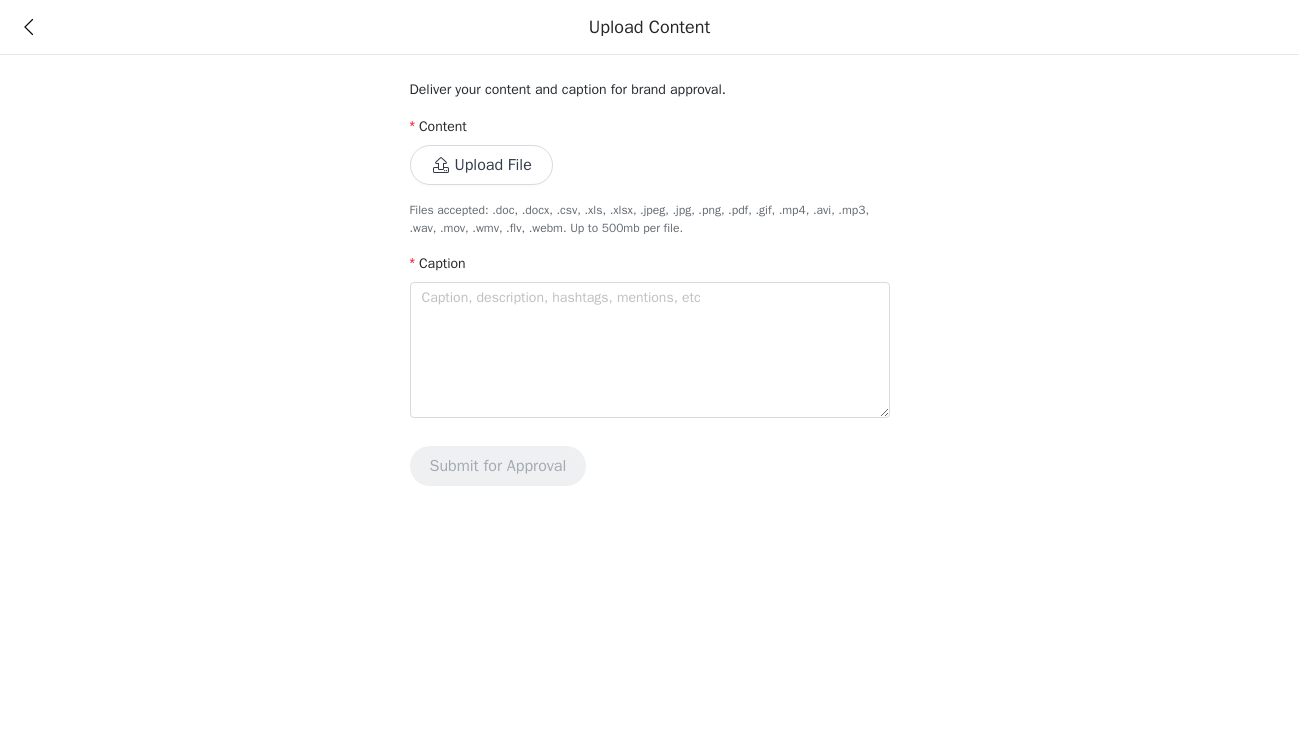 click on "Upload File" at bounding box center (481, 165) 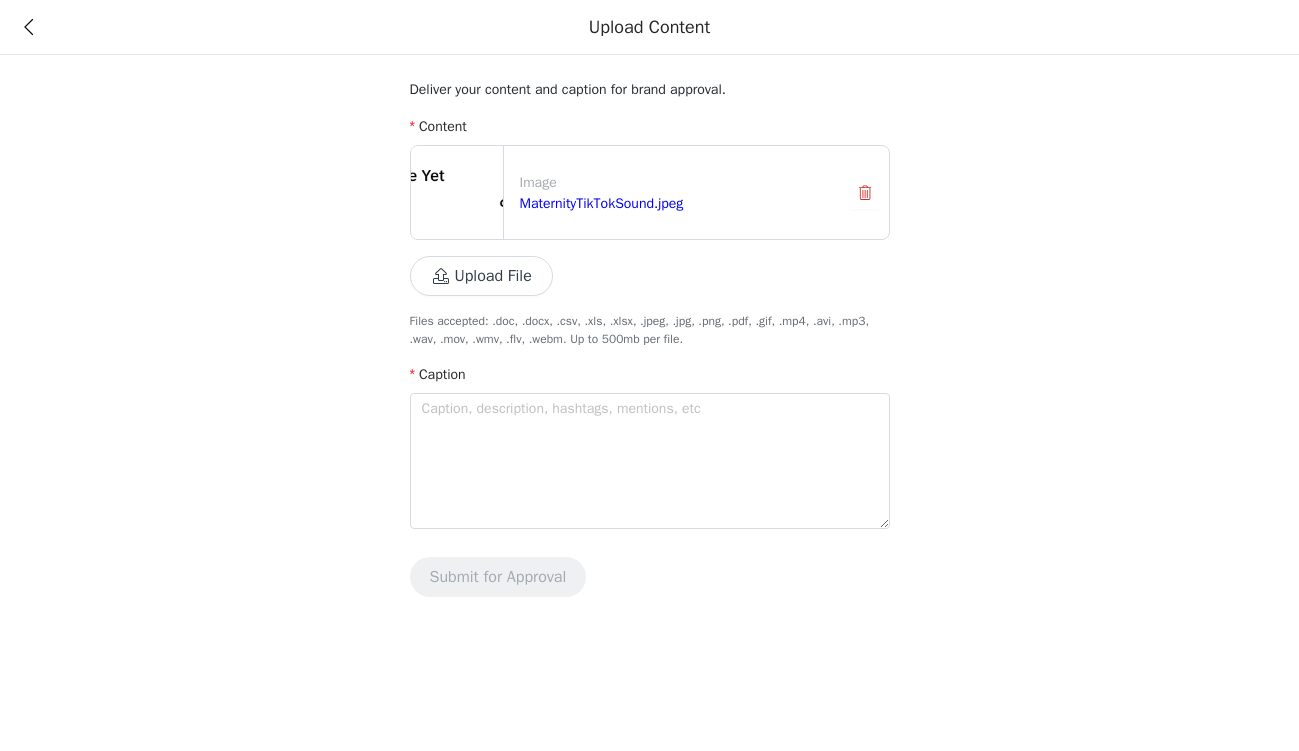 click on "Upload File" at bounding box center (481, 276) 